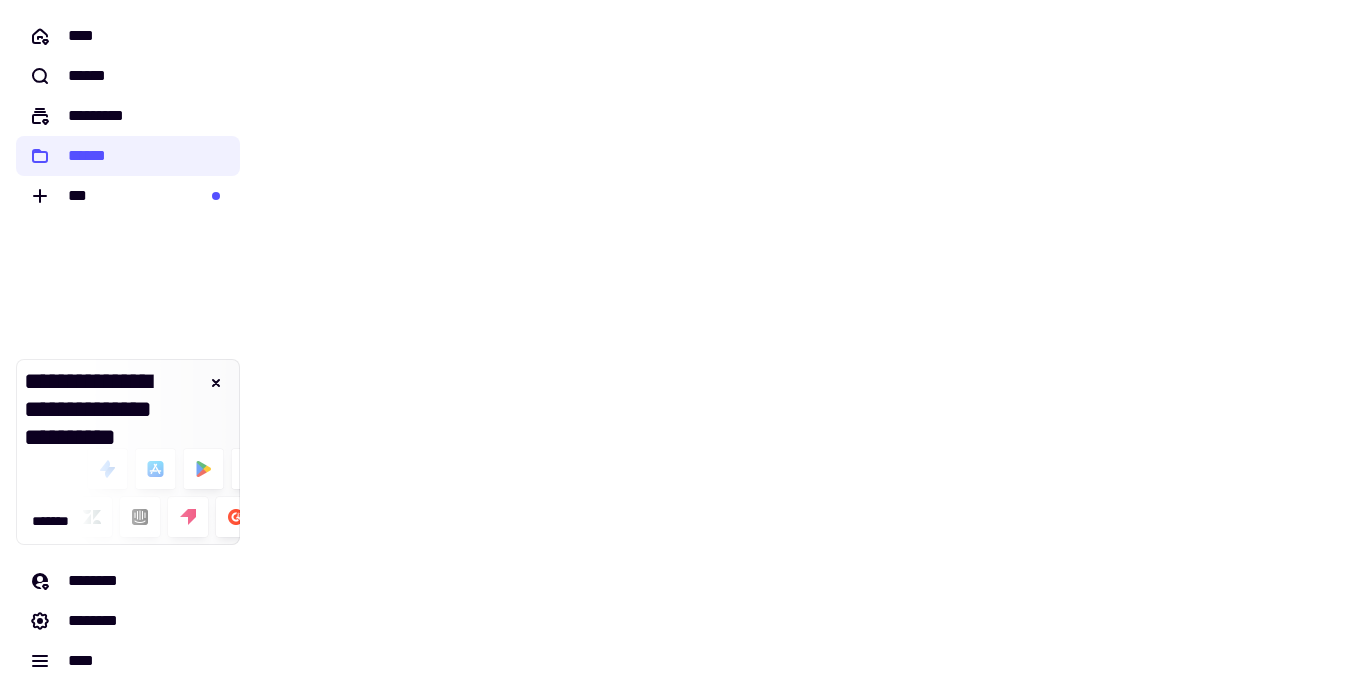 scroll, scrollTop: 0, scrollLeft: 0, axis: both 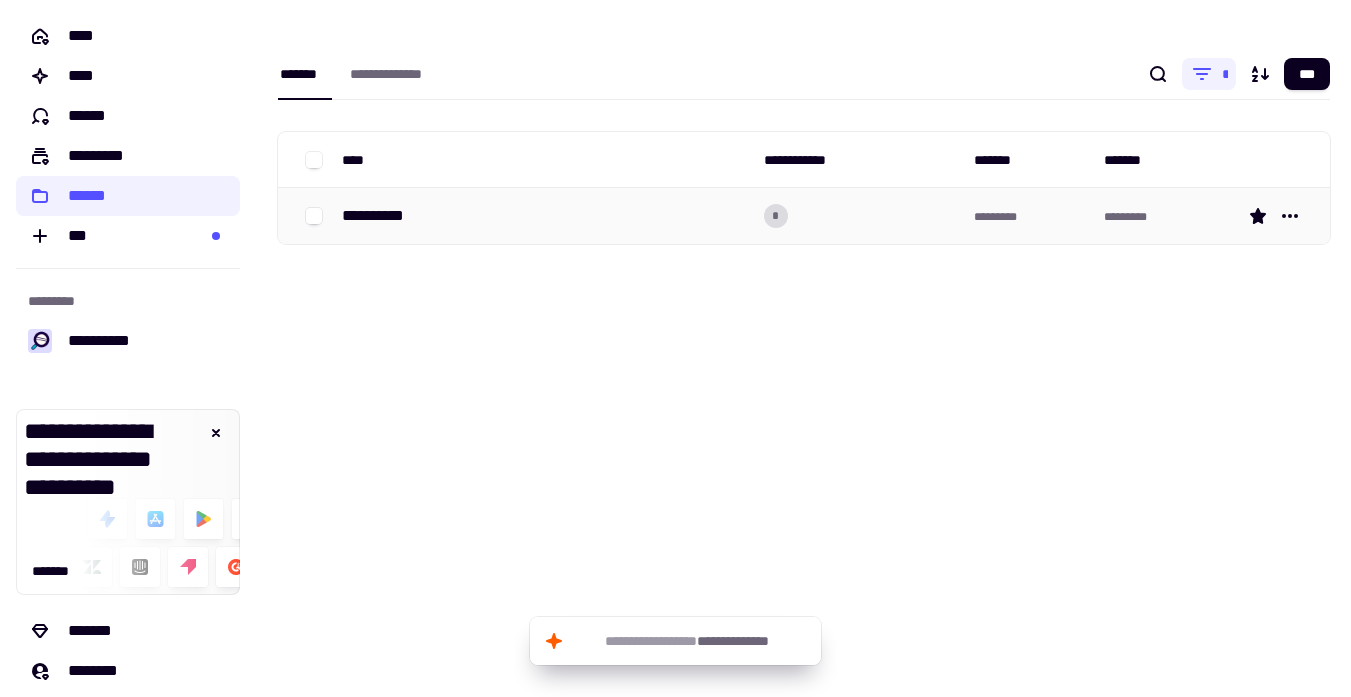 click on "**********" at bounding box center [381, 216] 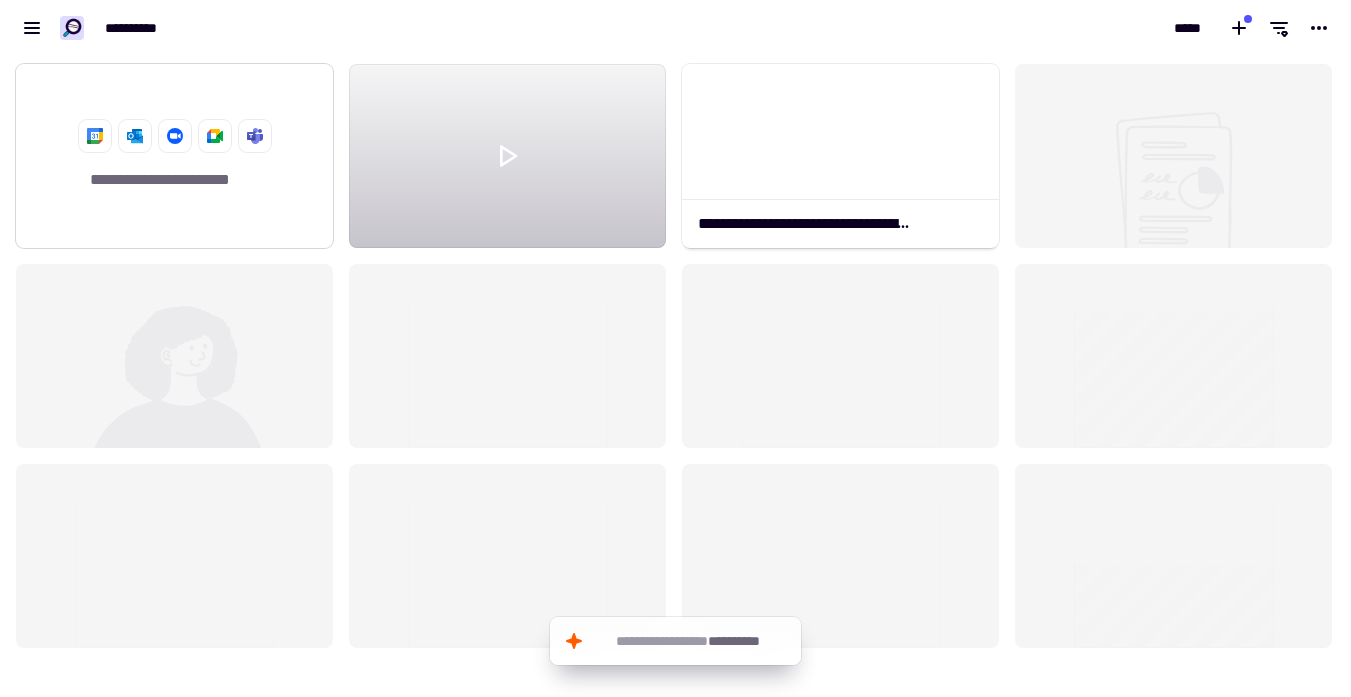 scroll, scrollTop: 1, scrollLeft: 1, axis: both 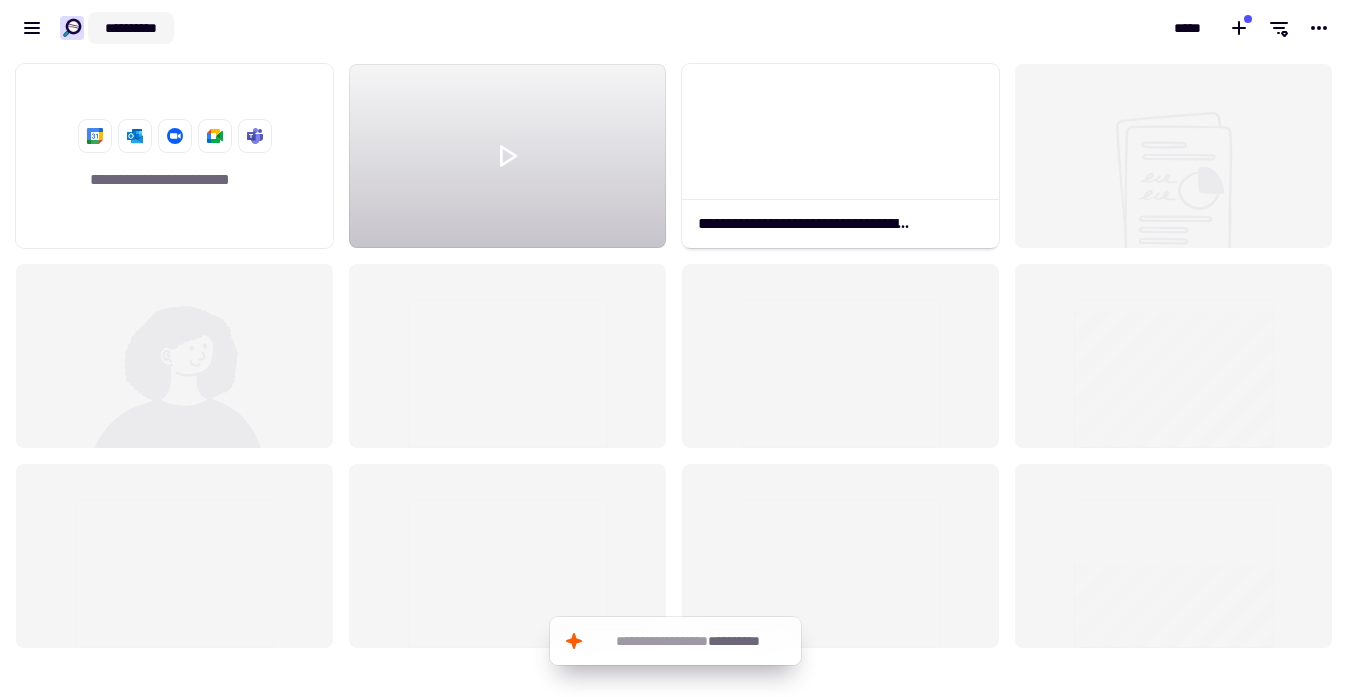 click on "**********" 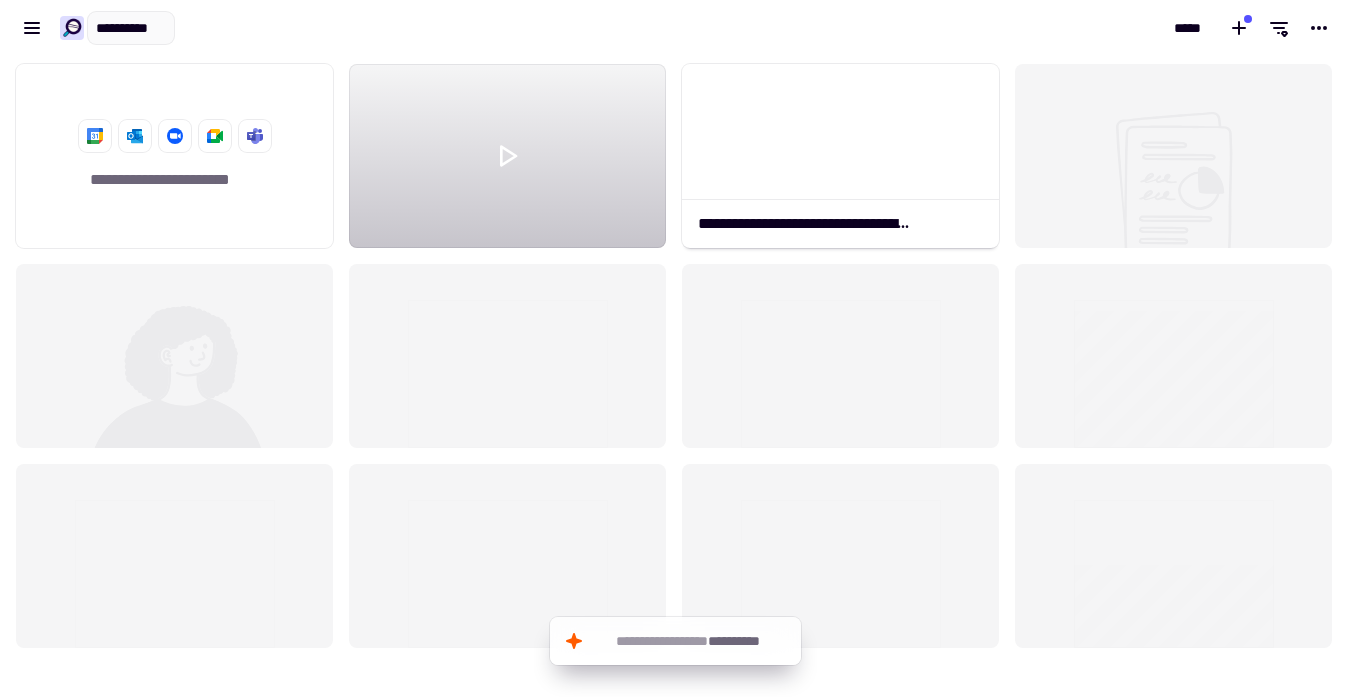 type on "*" 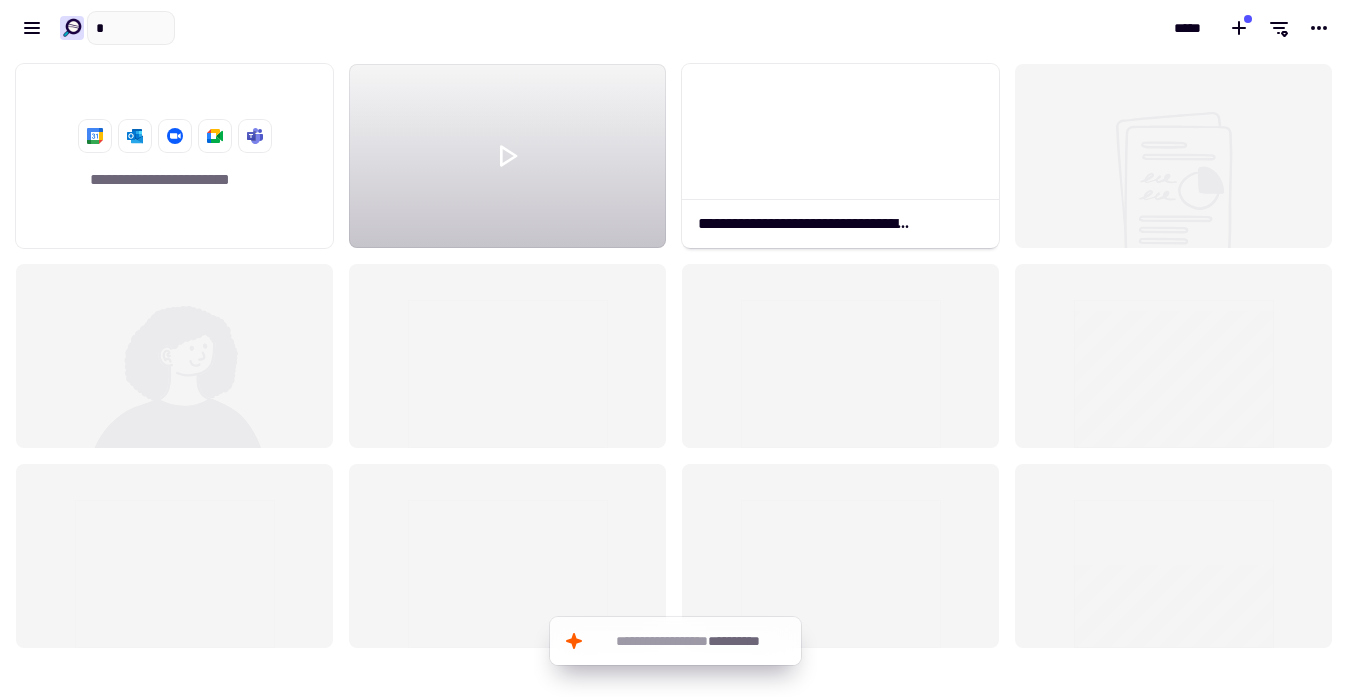 type on "*" 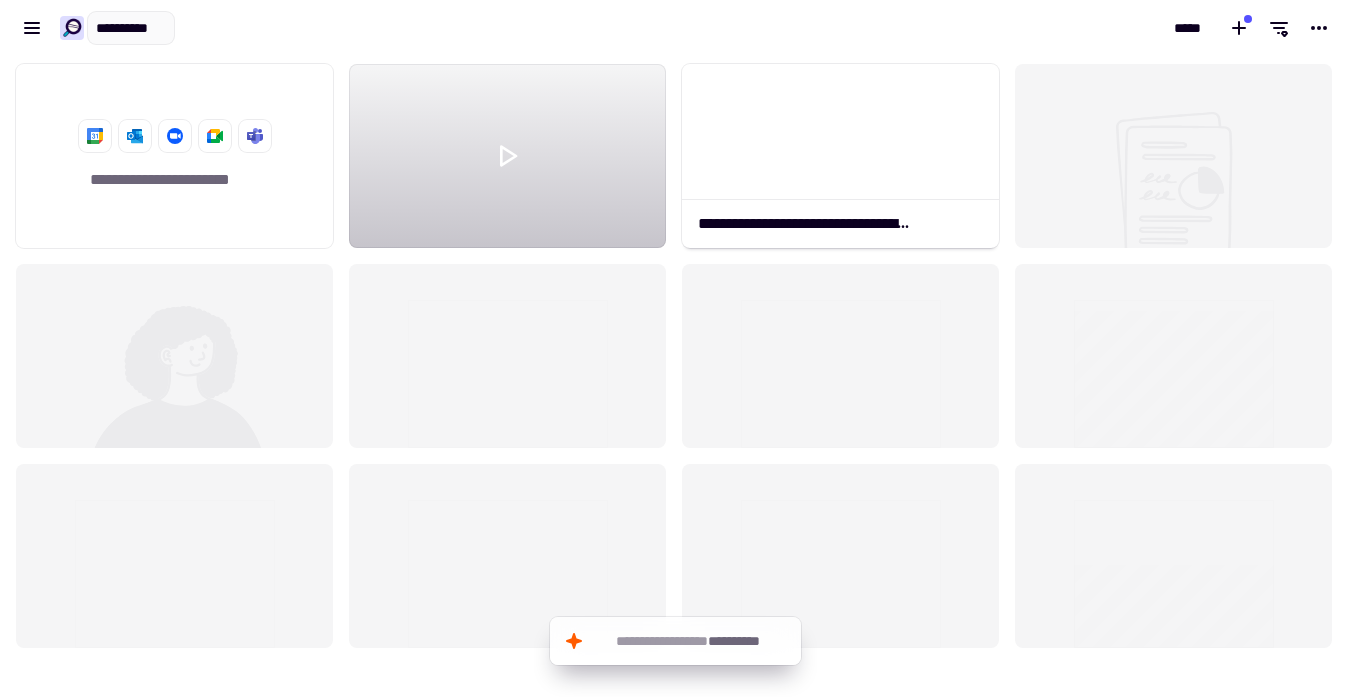 scroll, scrollTop: 0, scrollLeft: 33, axis: horizontal 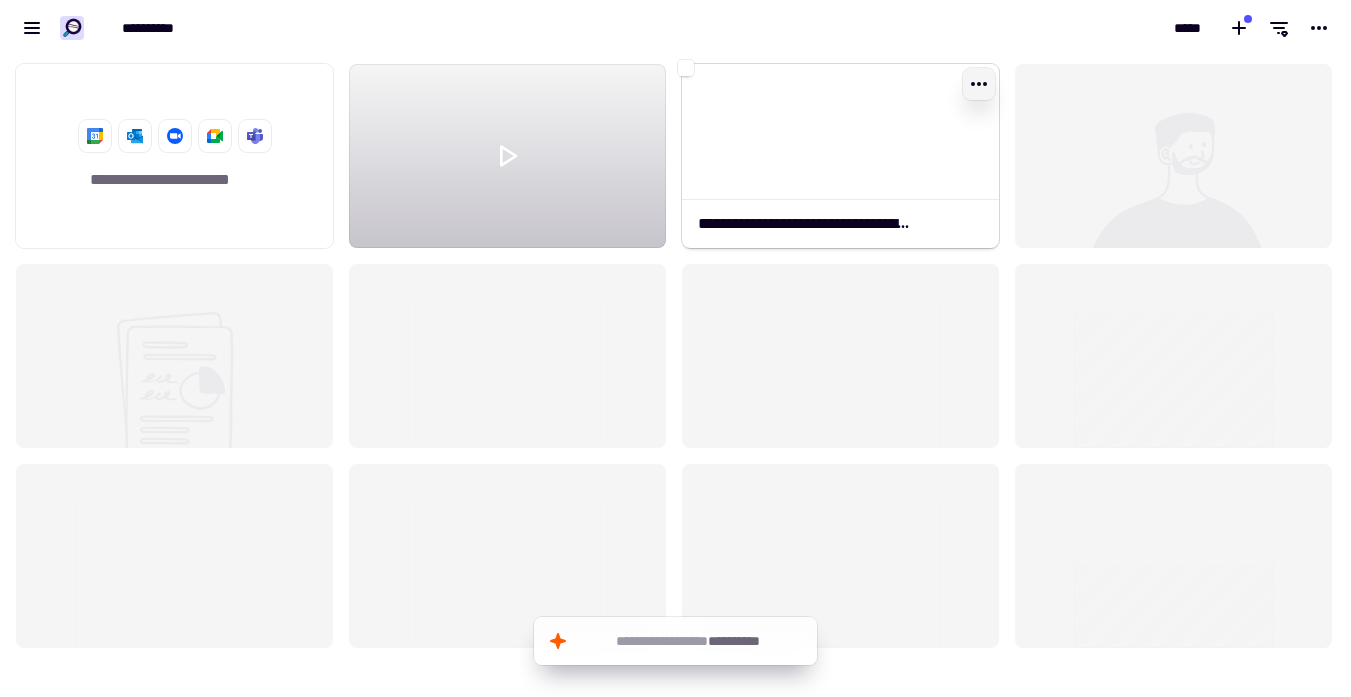 click 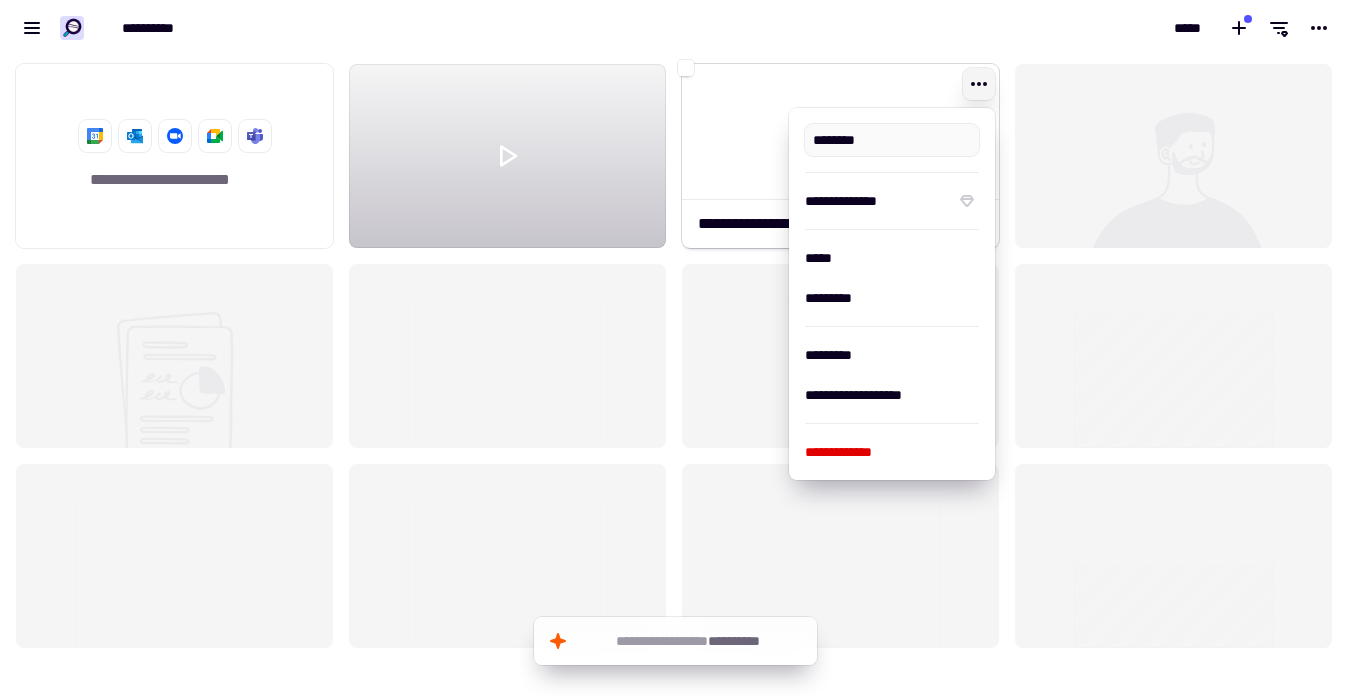 type on "**********" 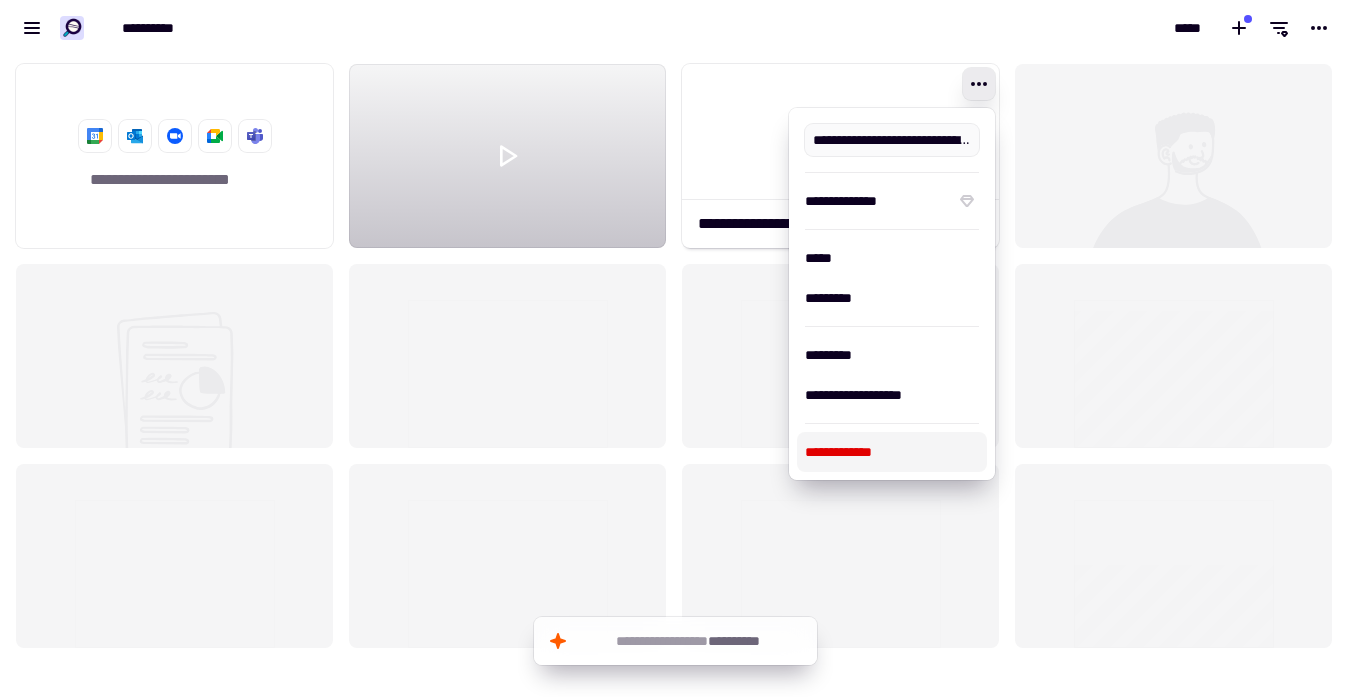 click on "**********" at bounding box center [892, 452] 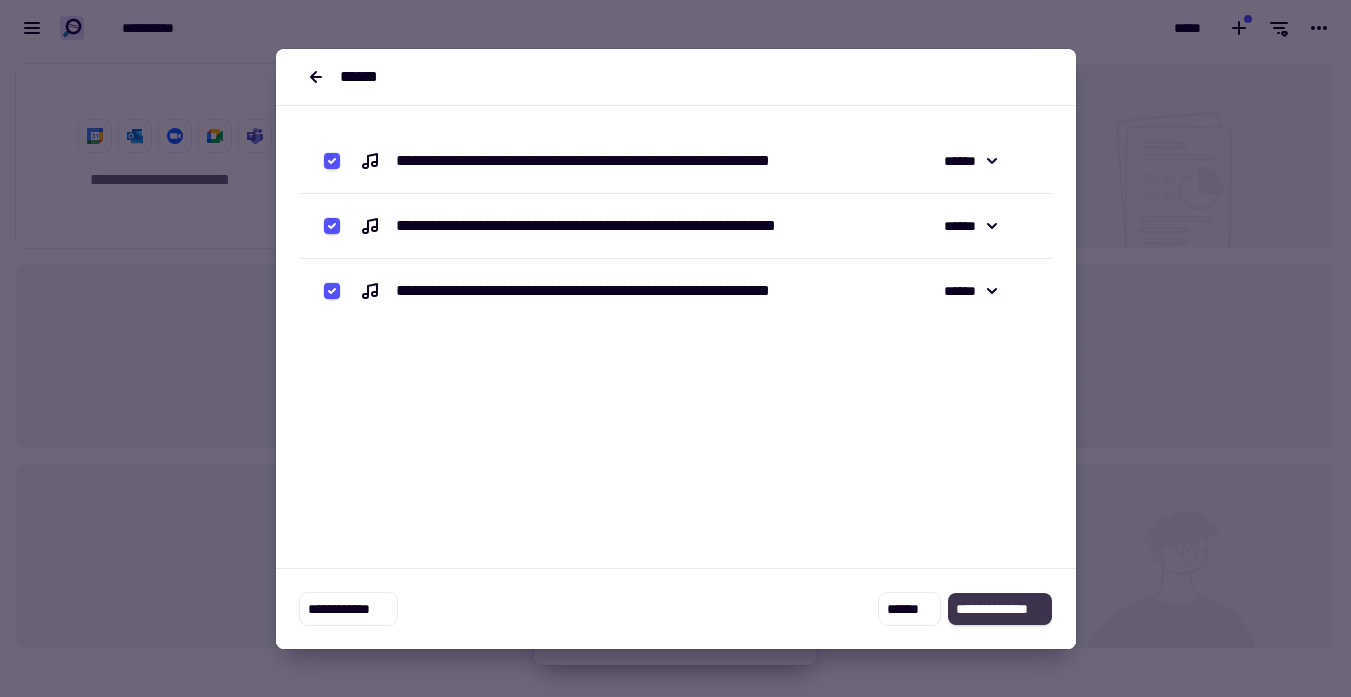 click on "**********" 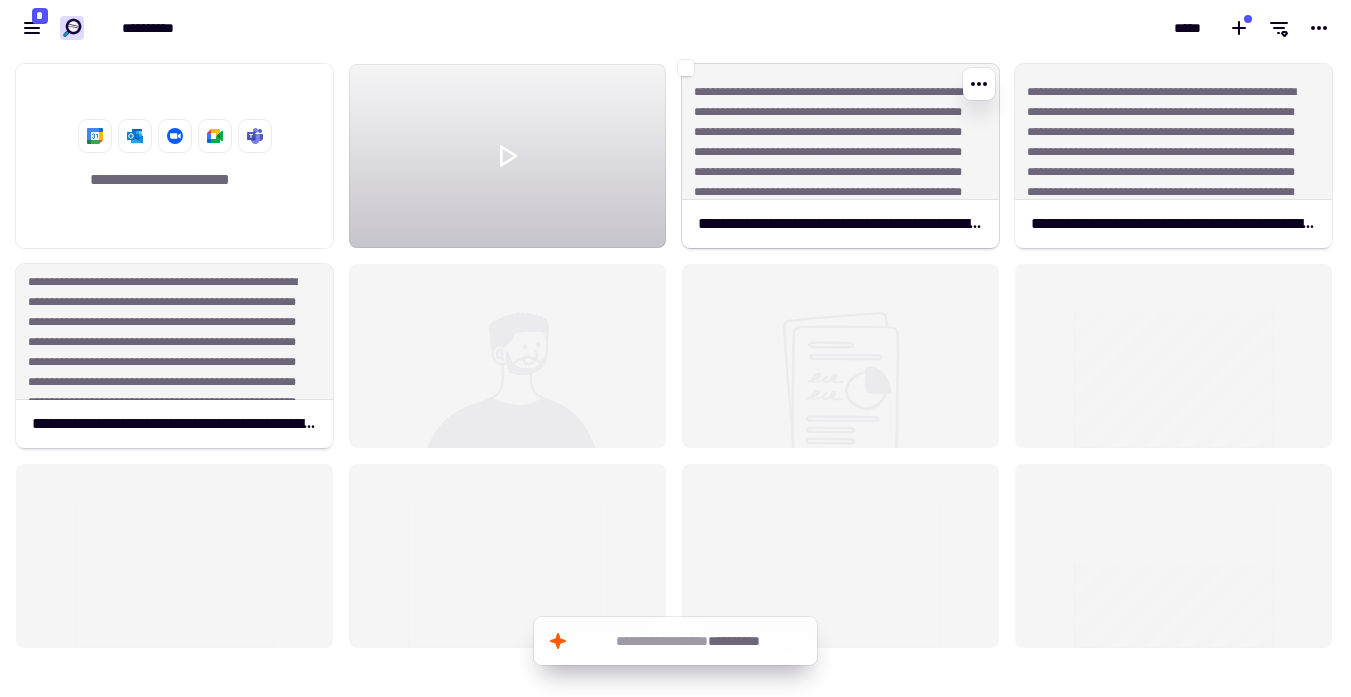 click on "**********" 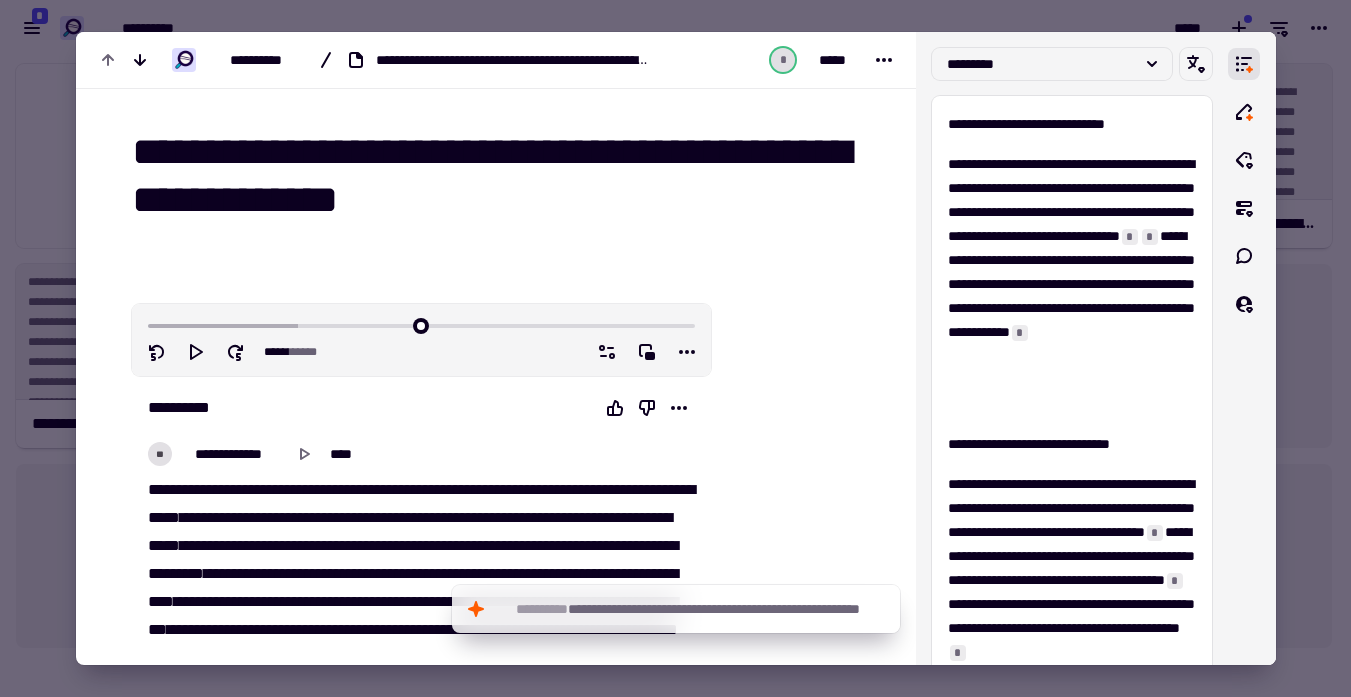 scroll, scrollTop: 31, scrollLeft: 0, axis: vertical 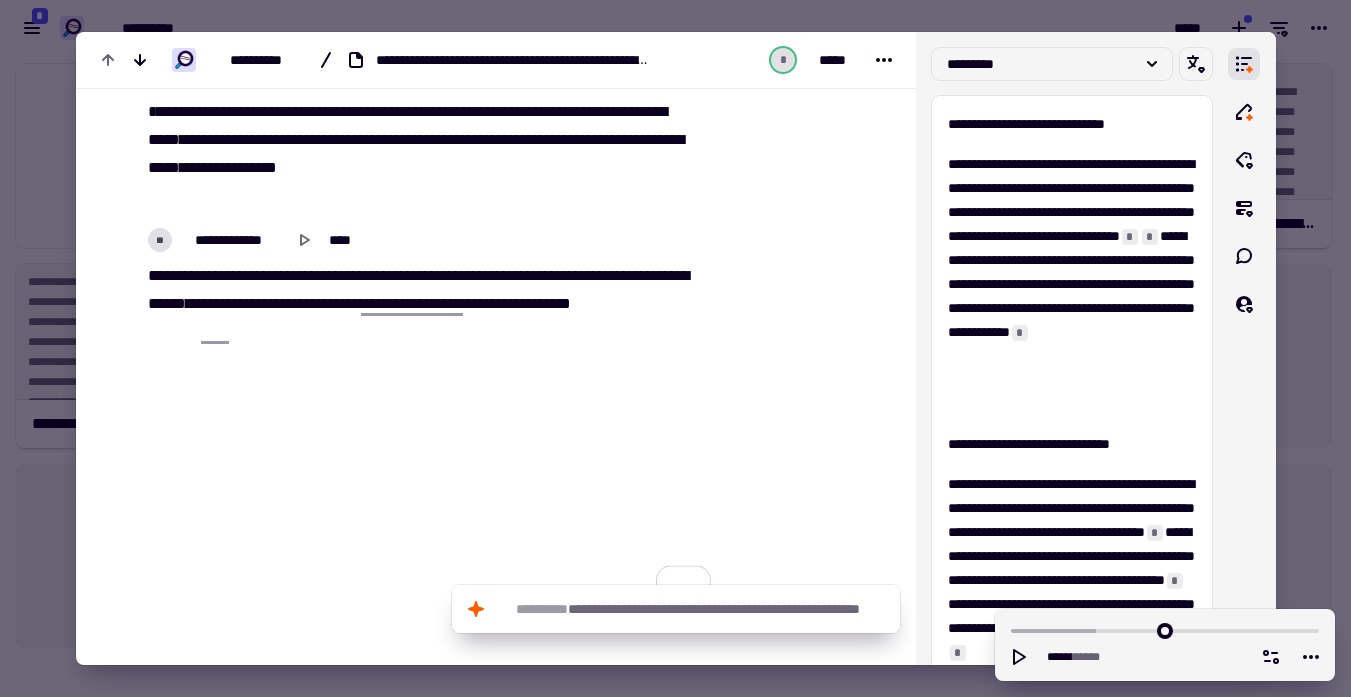 drag, startPoint x: 150, startPoint y: 463, endPoint x: 246, endPoint y: 797, distance: 347.52267 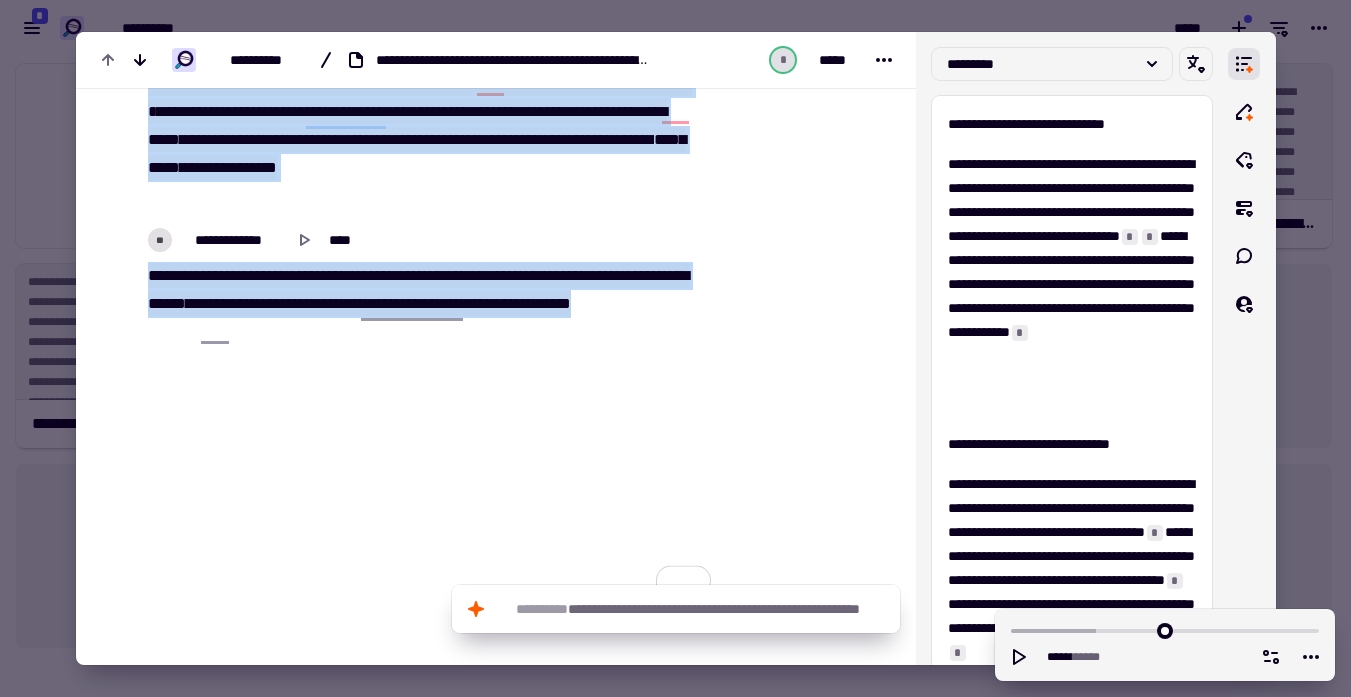 copy on "**********" 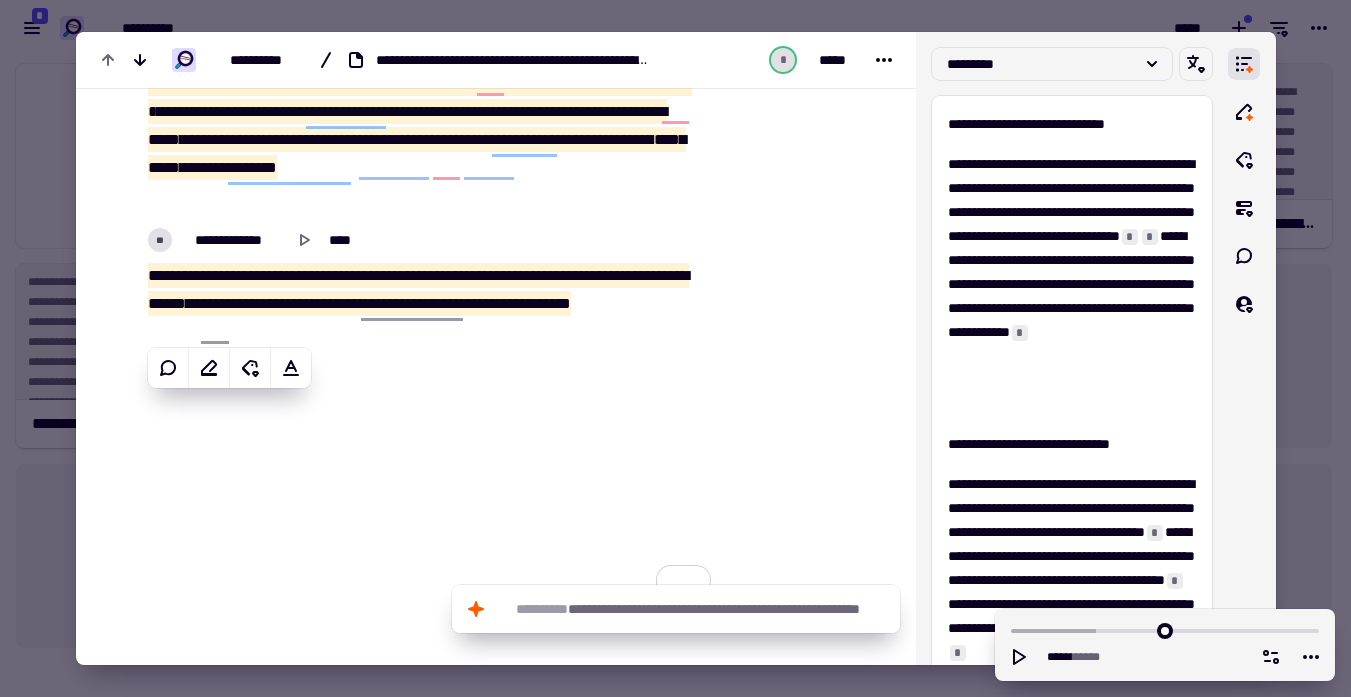 click at bounding box center (675, 348) 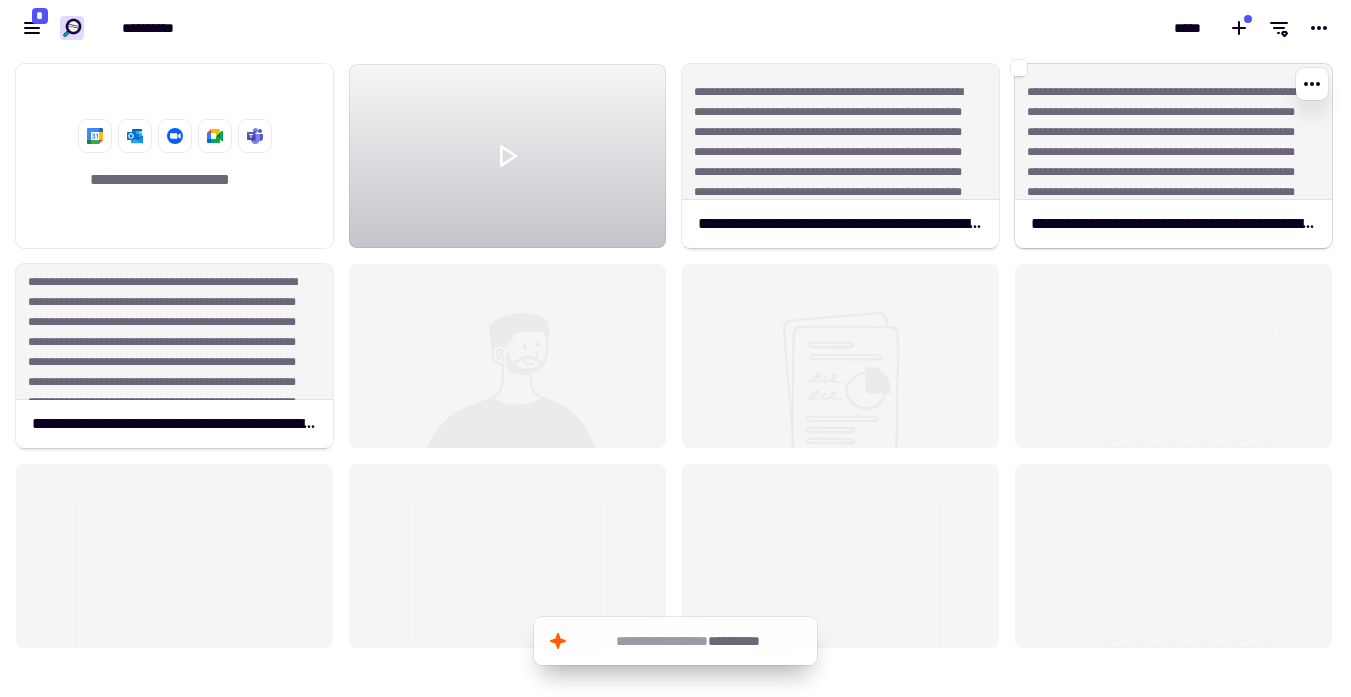 click on "**********" 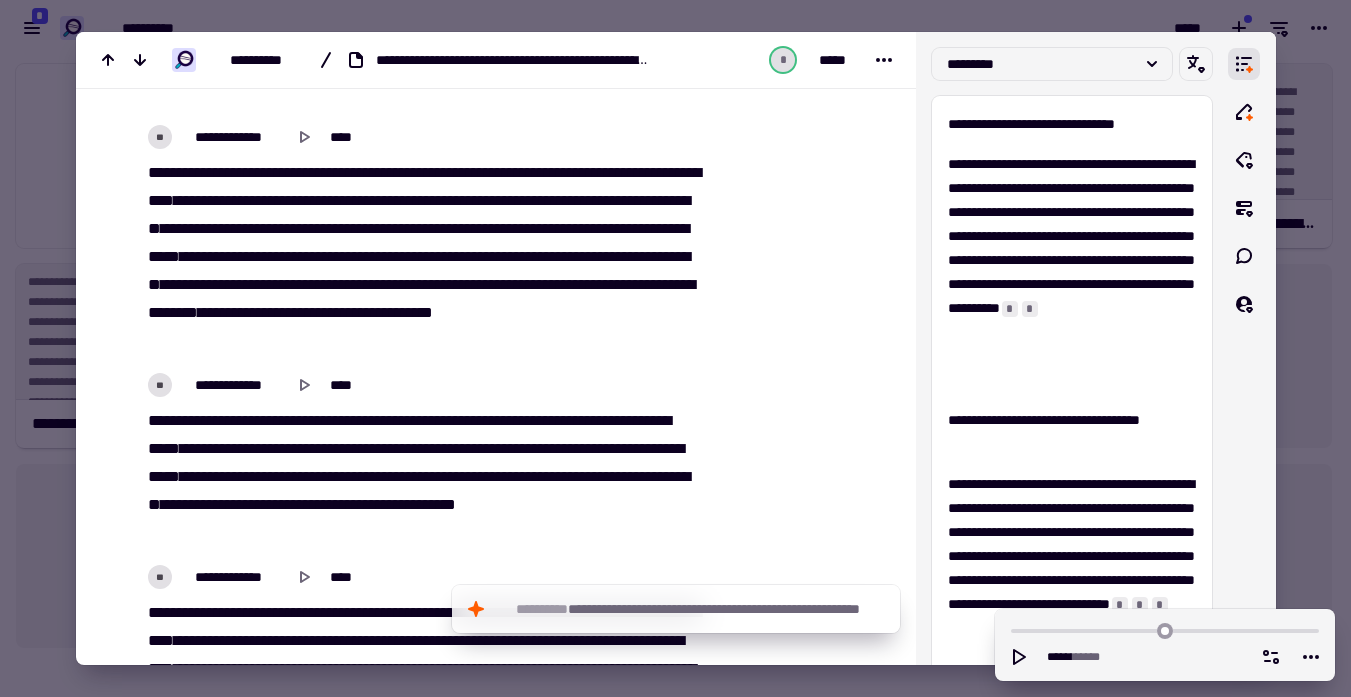 scroll, scrollTop: 2994, scrollLeft: 0, axis: vertical 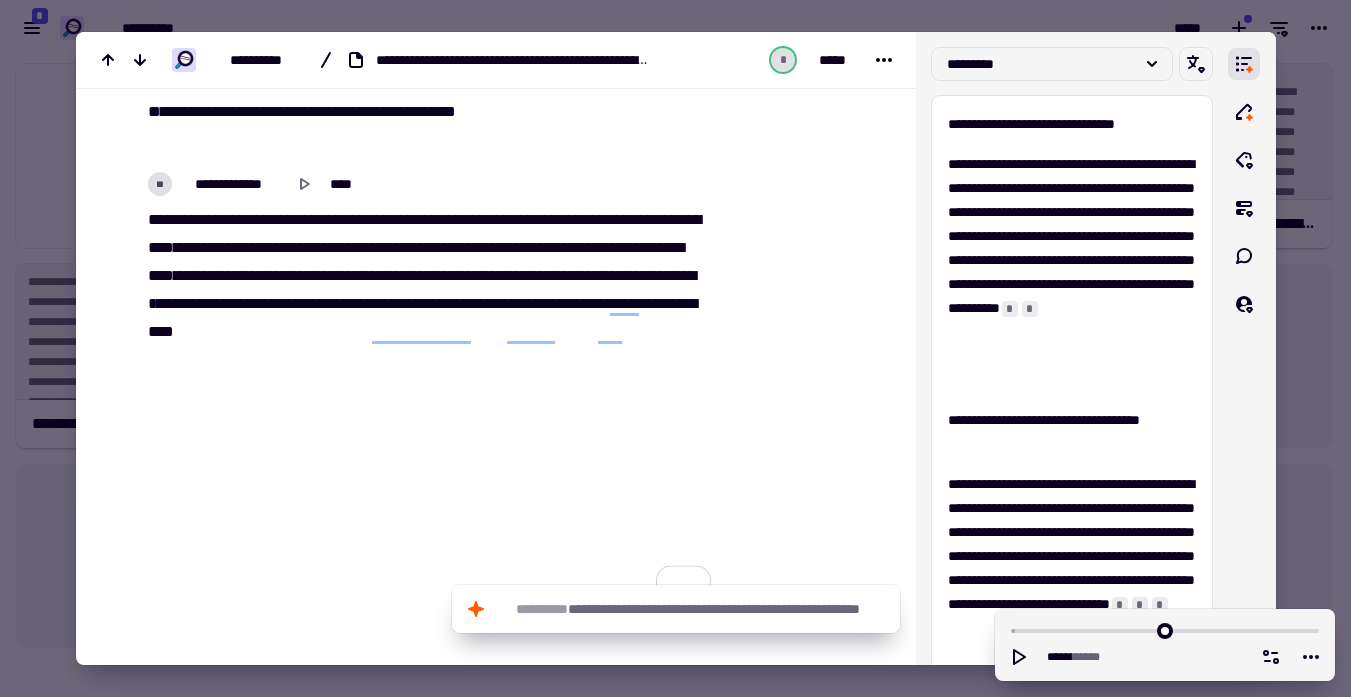 drag, startPoint x: 152, startPoint y: 486, endPoint x: 223, endPoint y: 797, distance: 319.00156 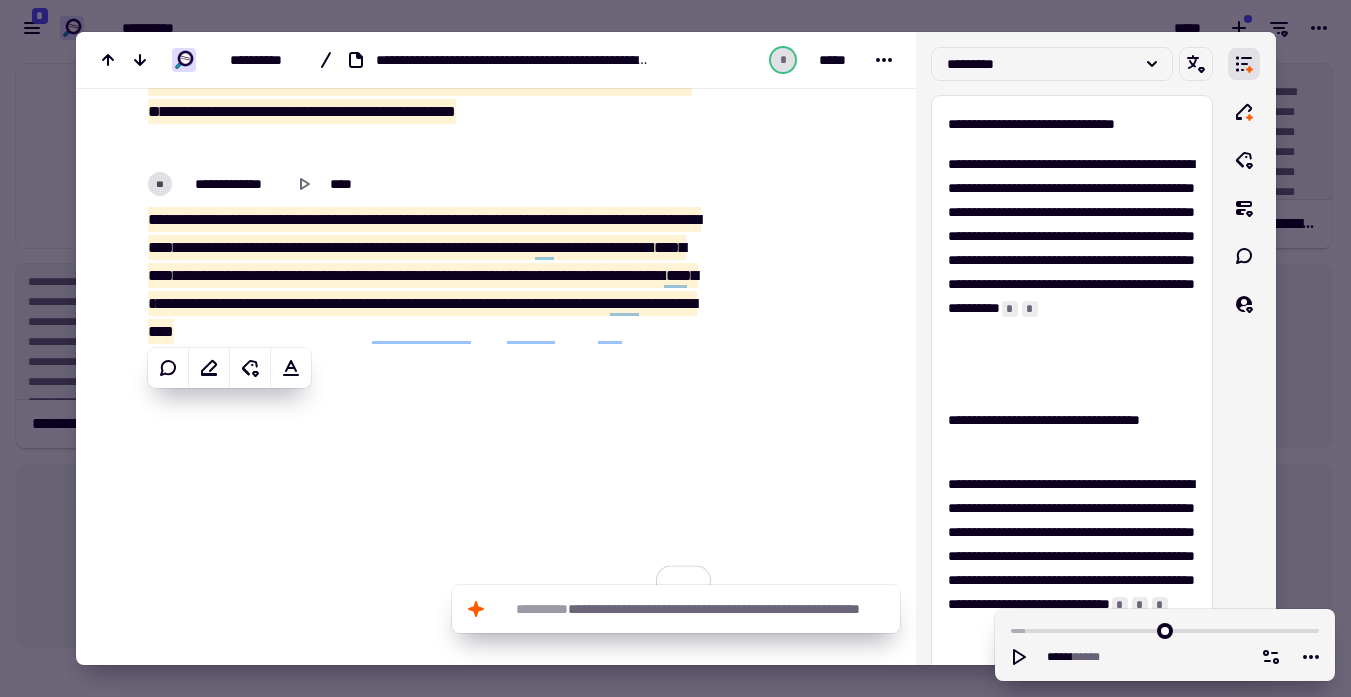 copy on "**********" 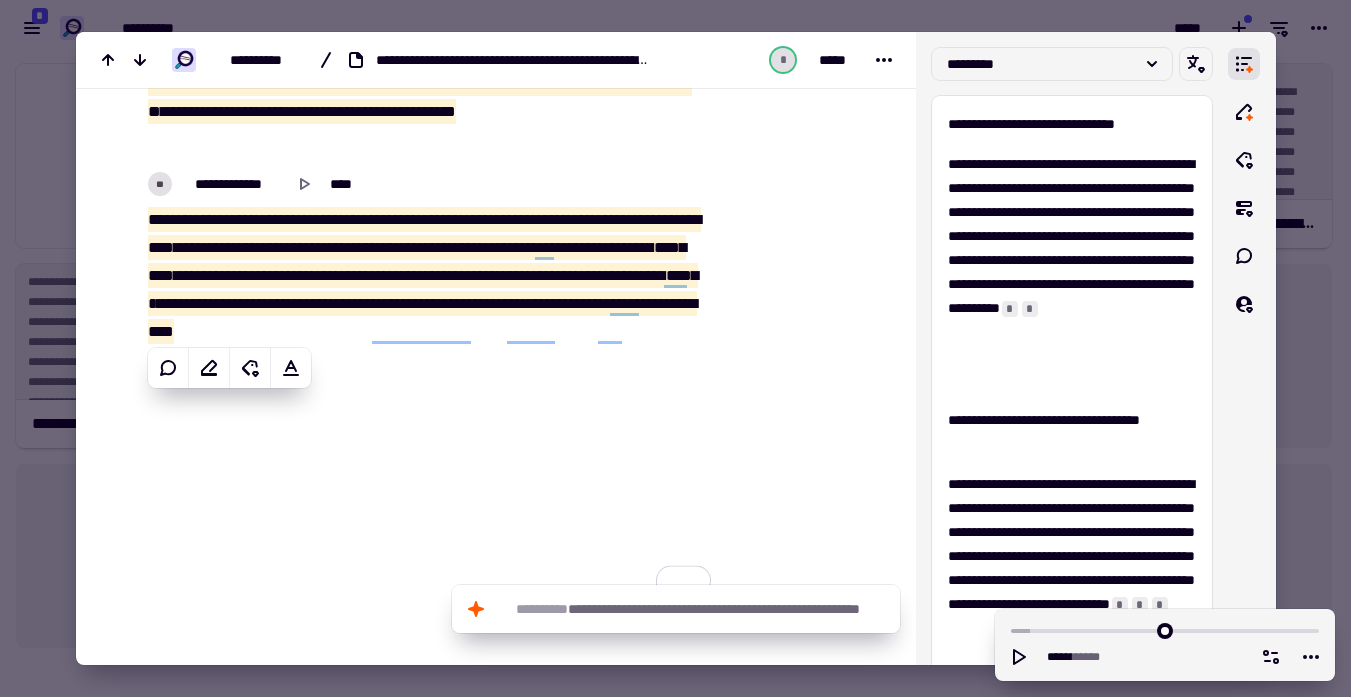 click at bounding box center [675, 348] 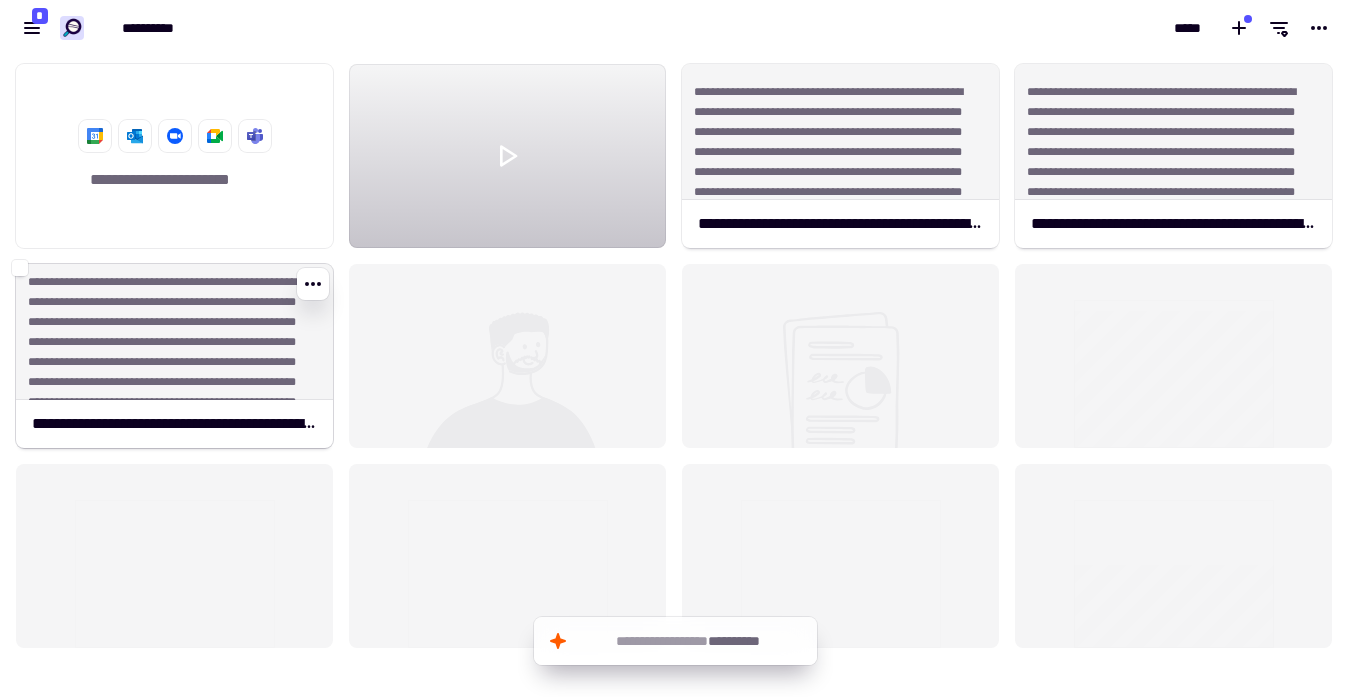 click on "**********" 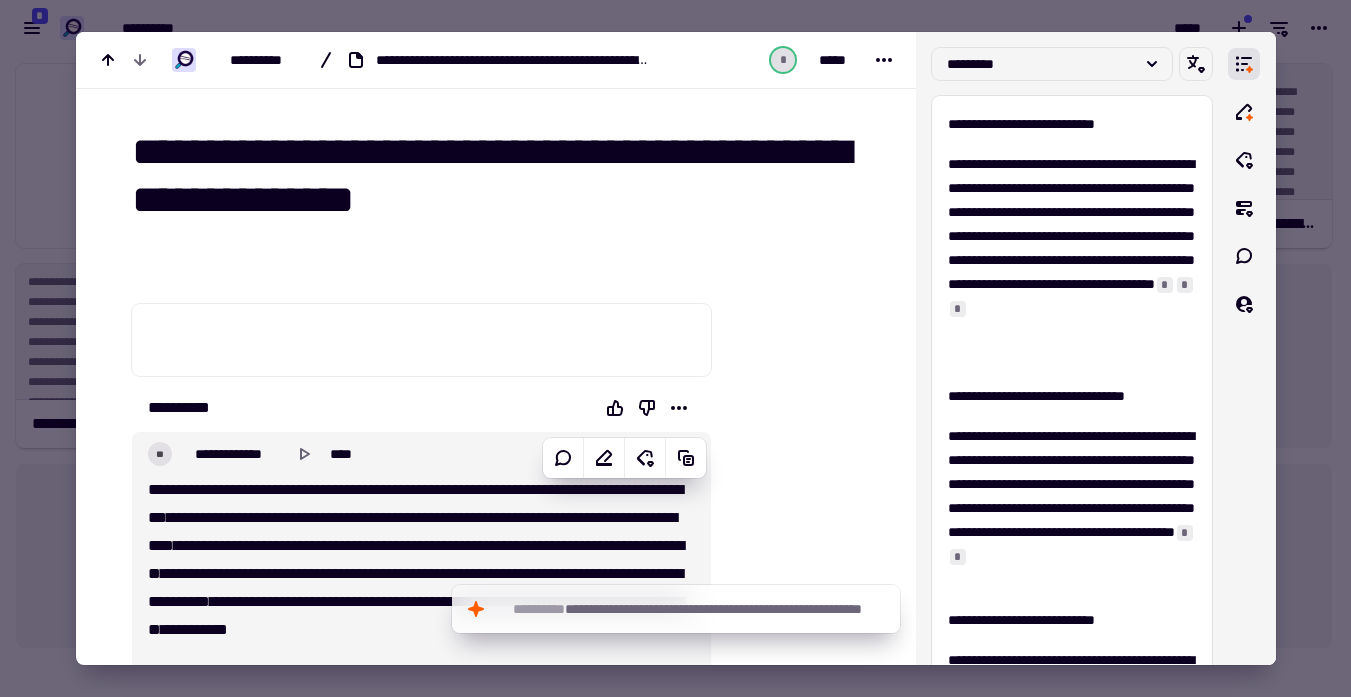 scroll, scrollTop: 40, scrollLeft: 0, axis: vertical 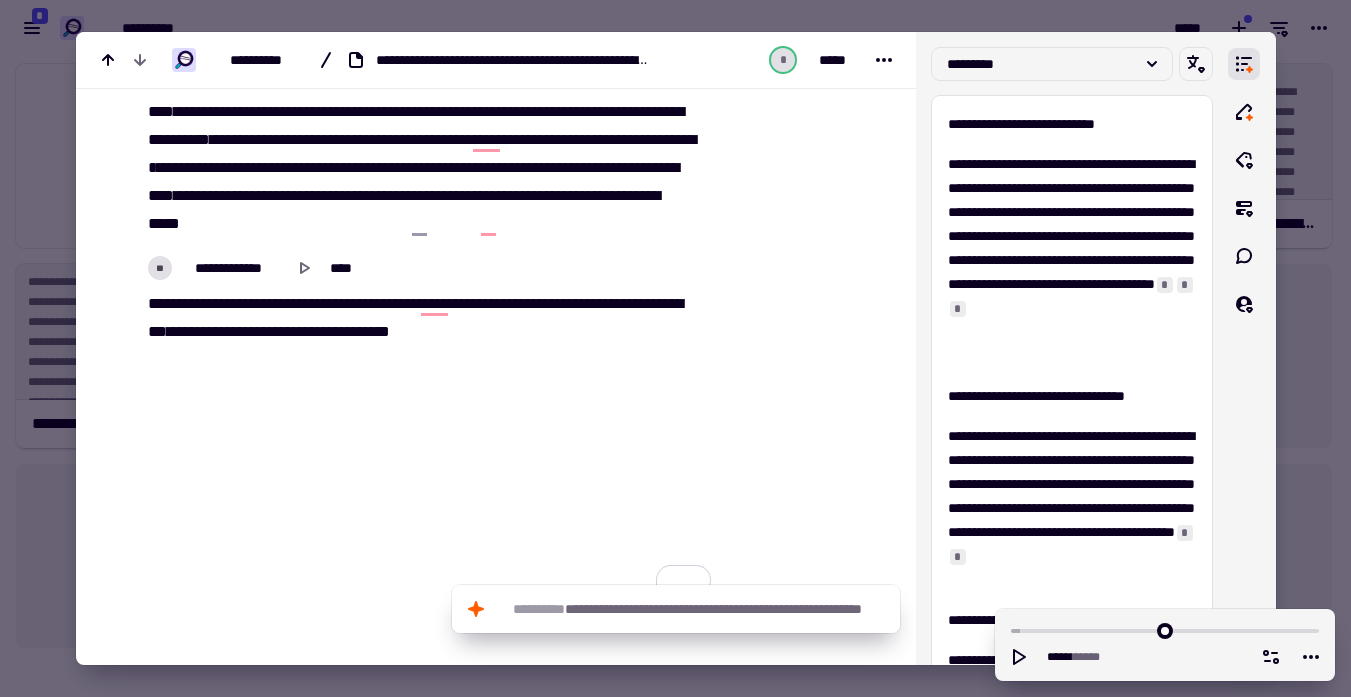 drag, startPoint x: 152, startPoint y: 450, endPoint x: 192, endPoint y: 797, distance: 349.29788 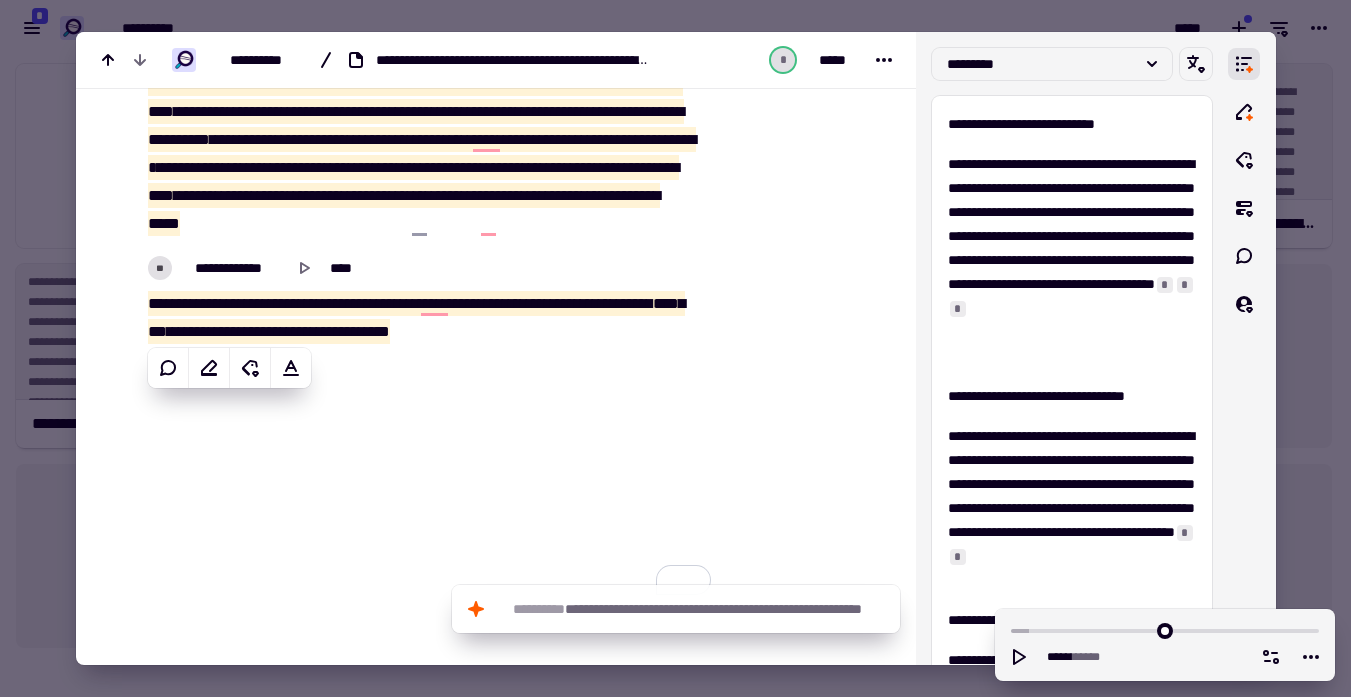 copy on "**********" 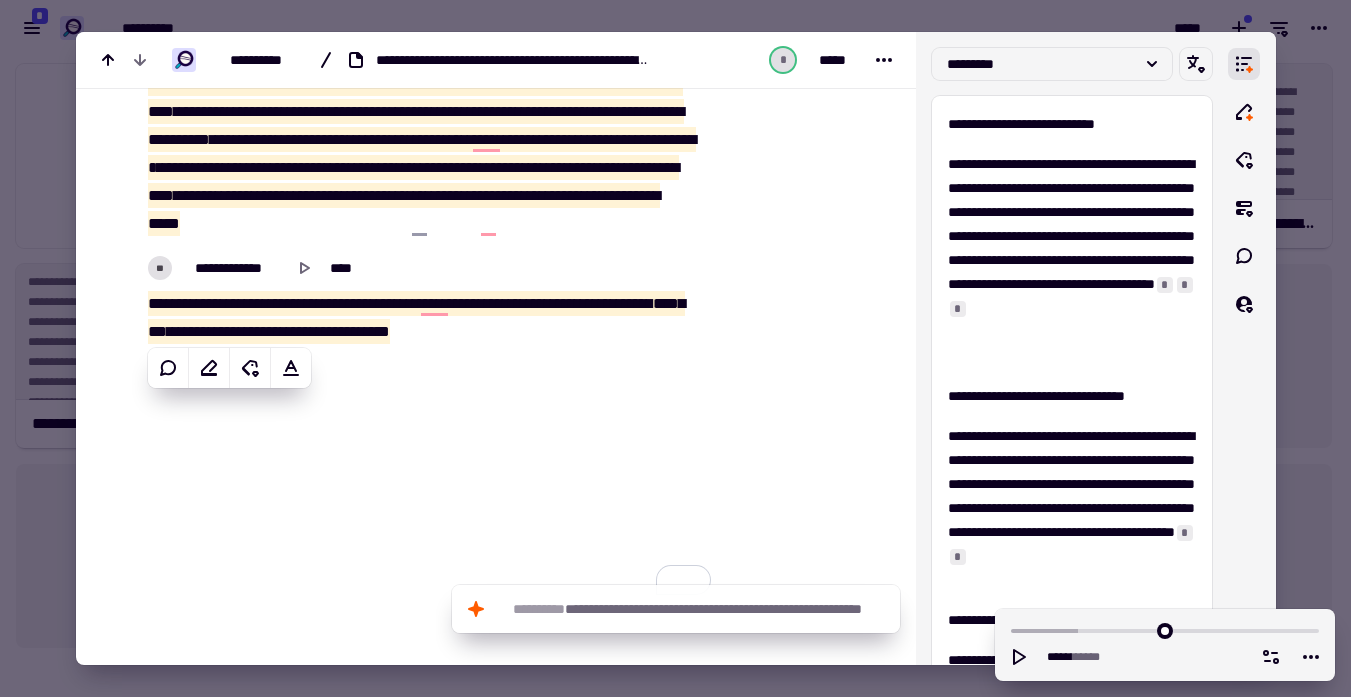 click at bounding box center [799, -1552] 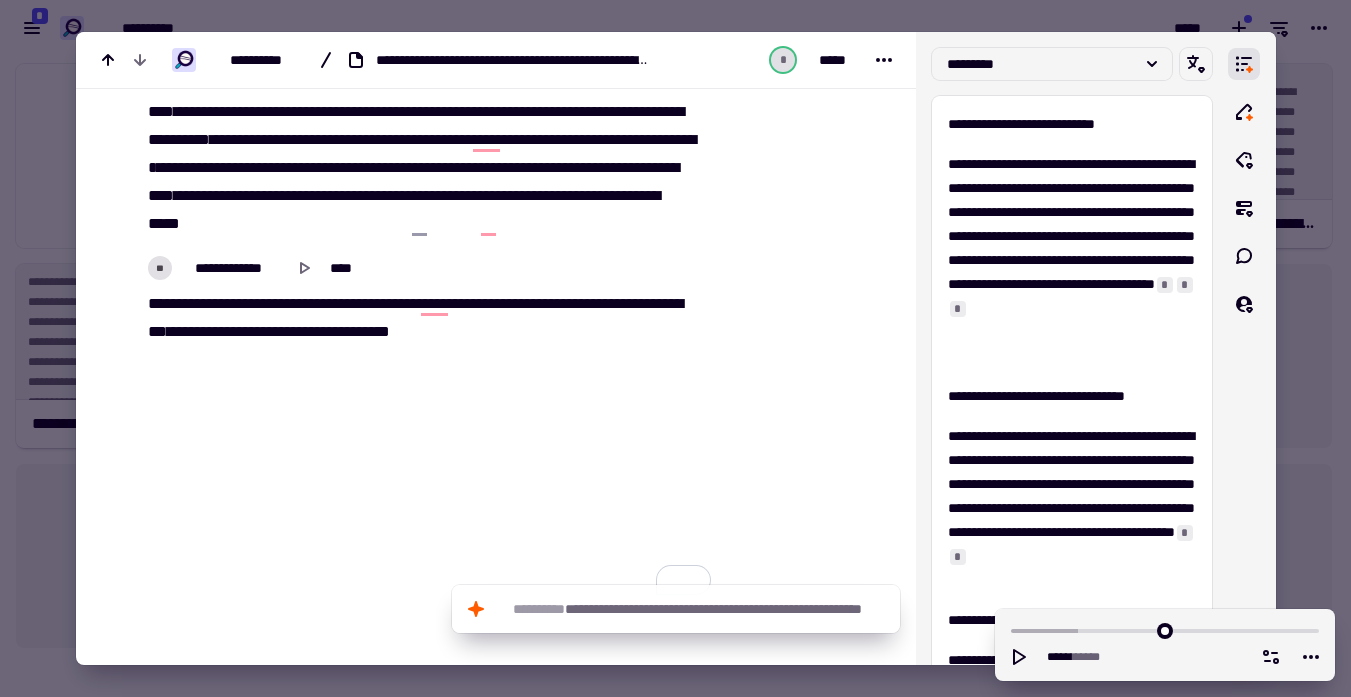 click at bounding box center (675, 348) 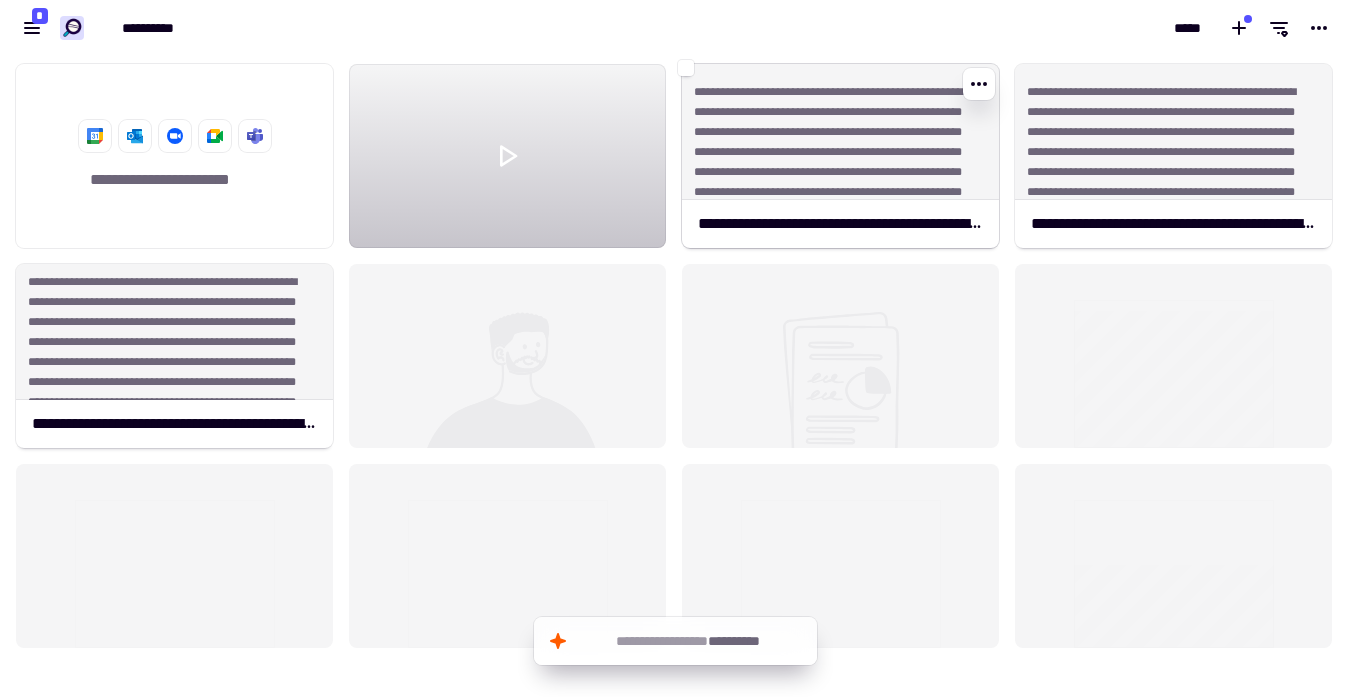 click on "**********" 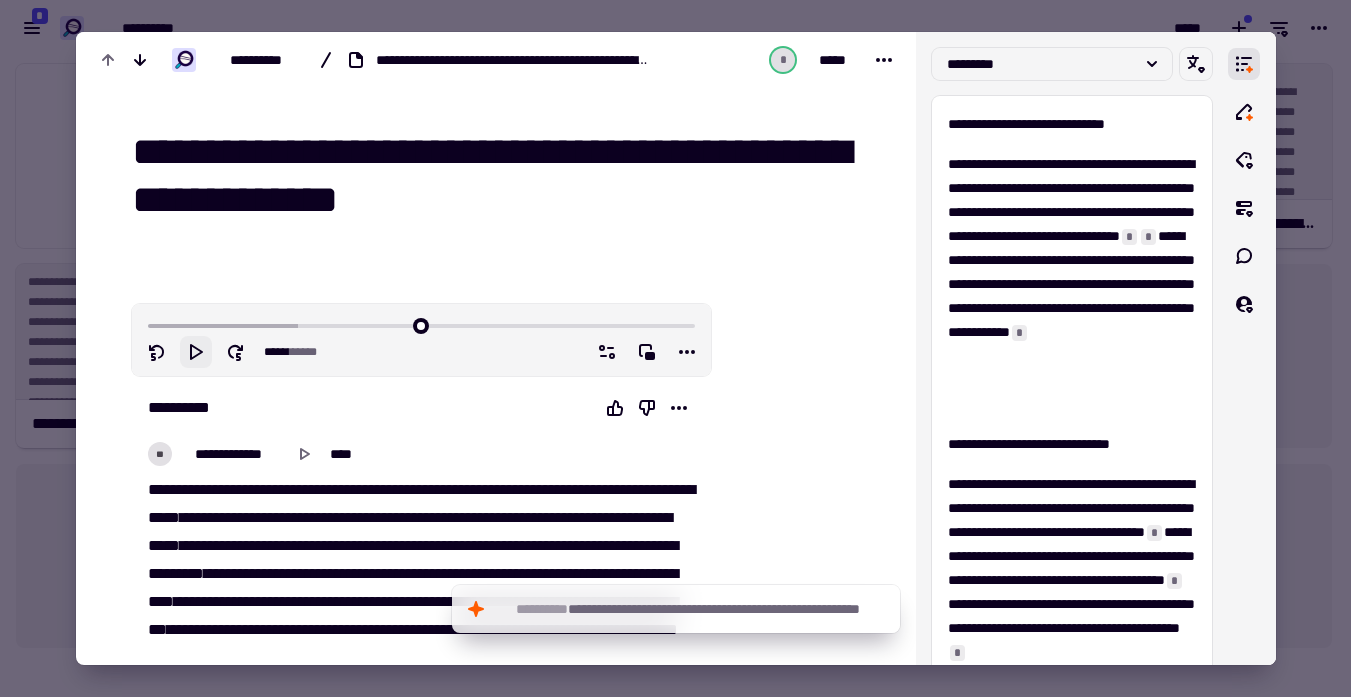 click 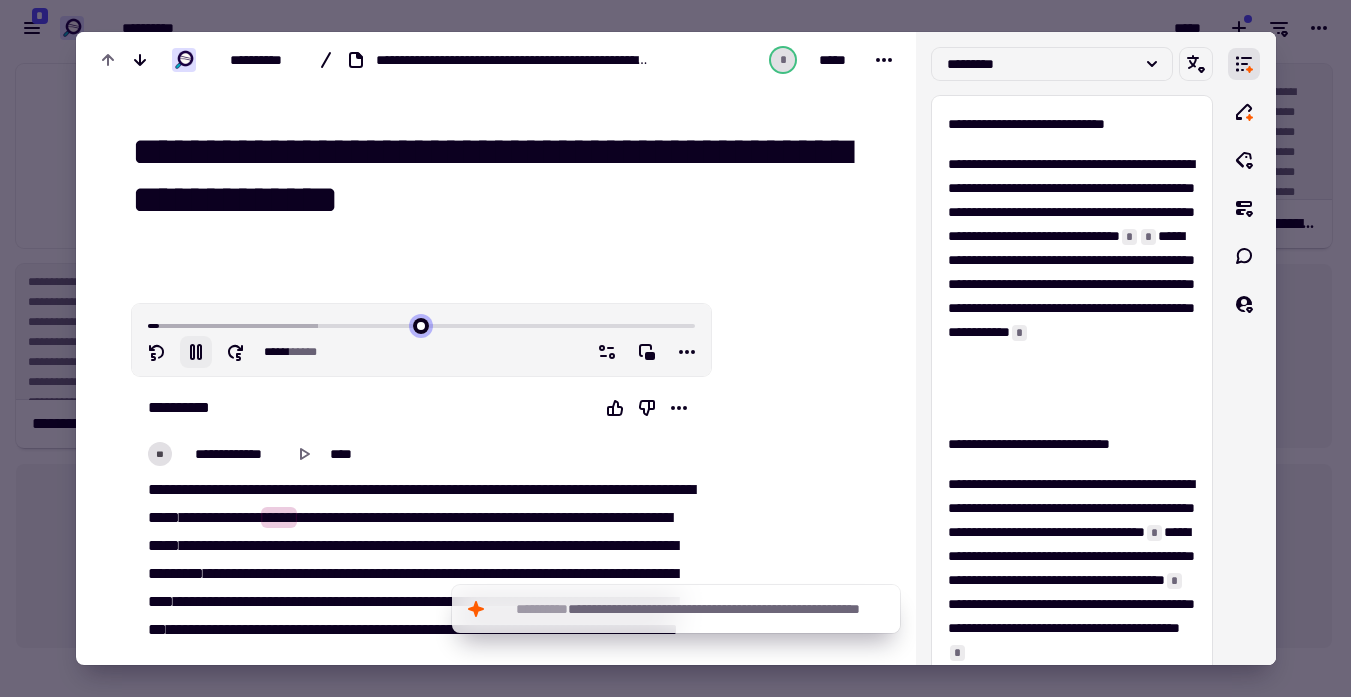 drag, startPoint x: 169, startPoint y: 319, endPoint x: 94, endPoint y: 318, distance: 75.00667 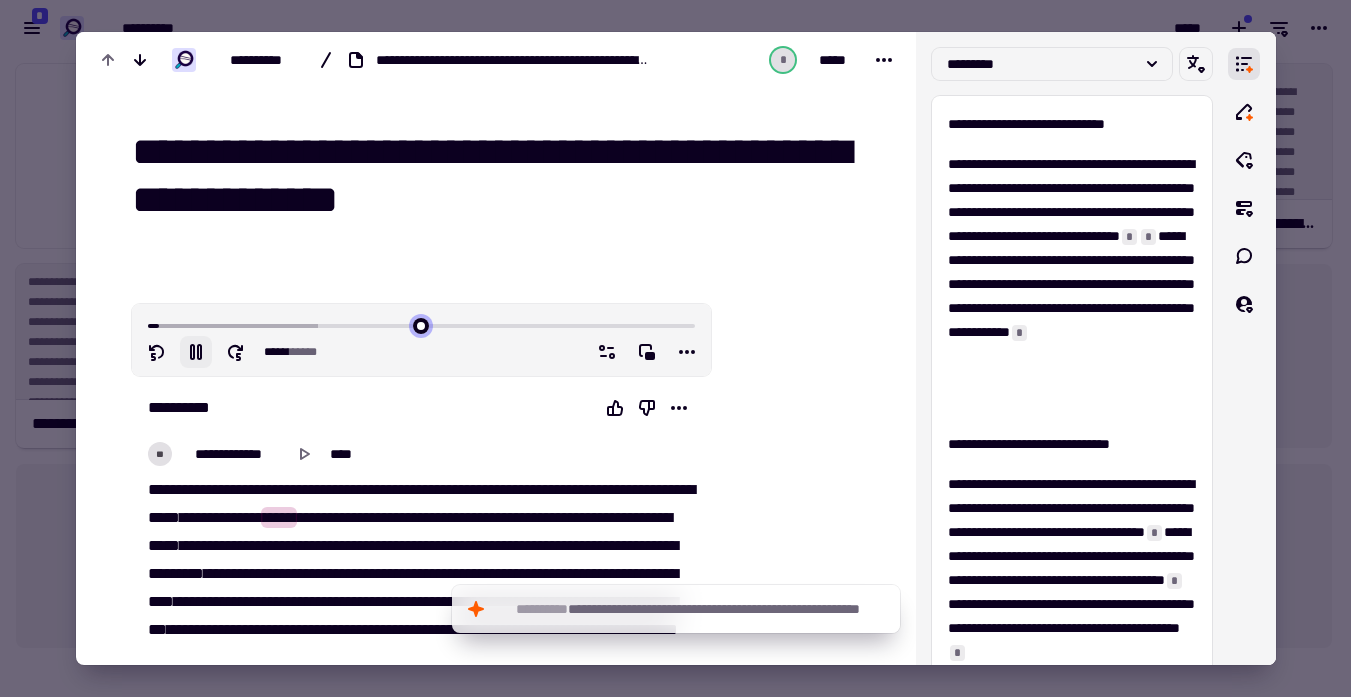 click at bounding box center (421, 324) 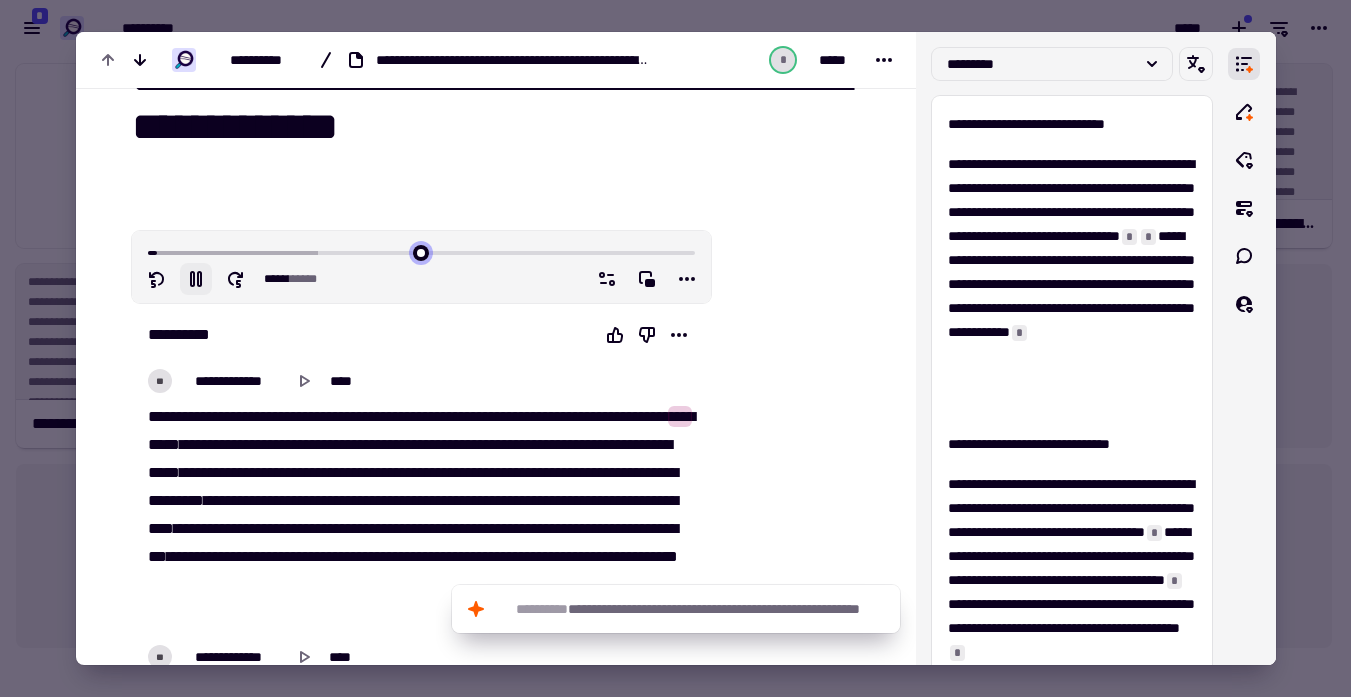 scroll, scrollTop: 74, scrollLeft: 0, axis: vertical 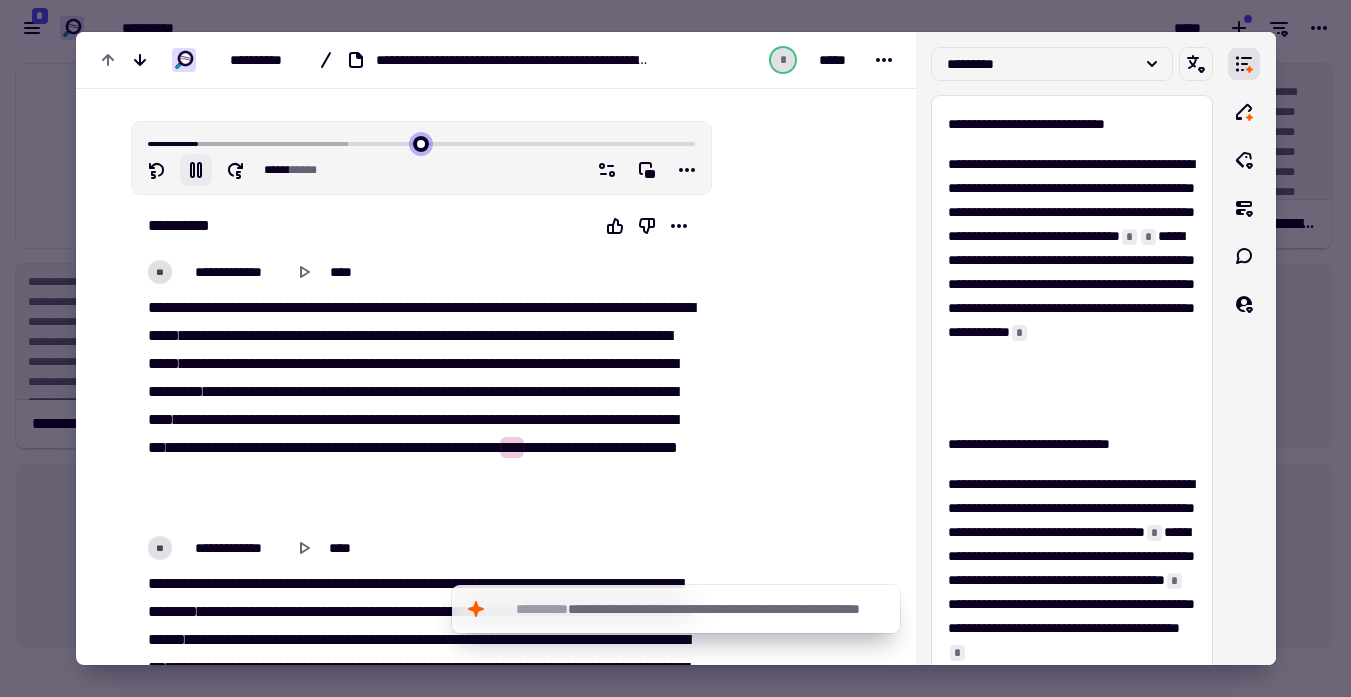 type on "*****" 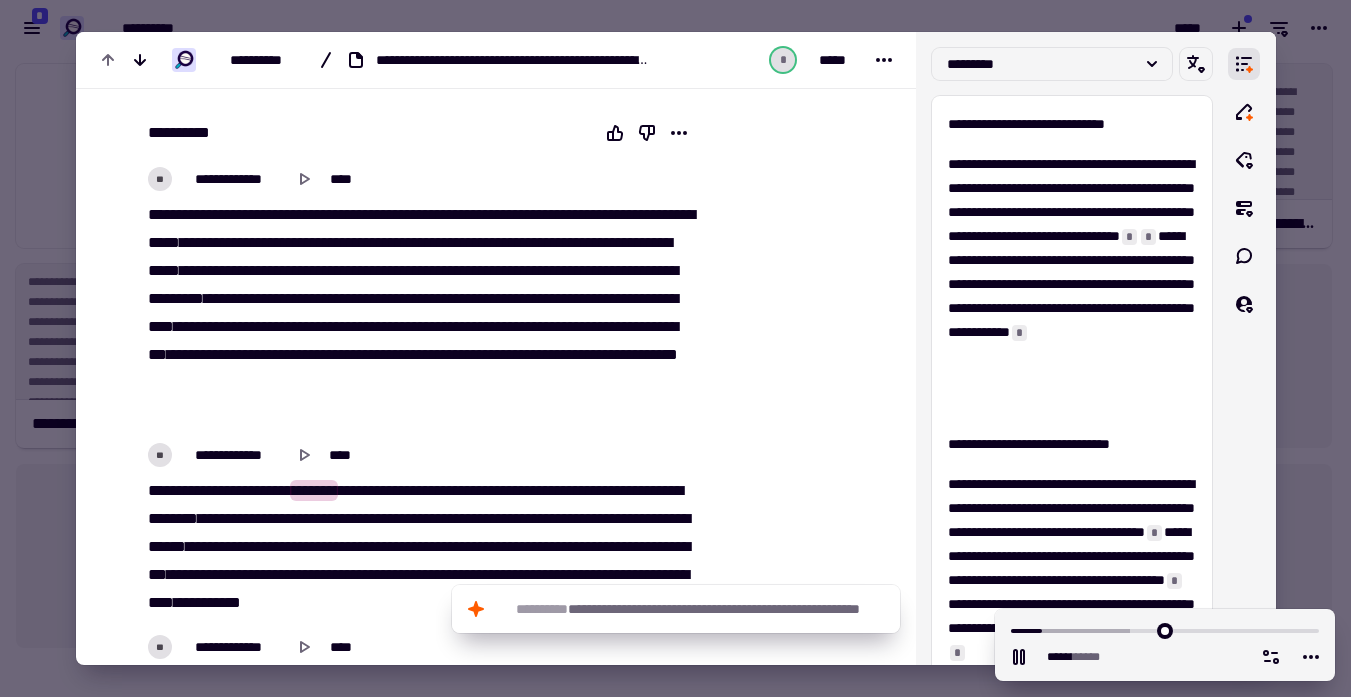 scroll, scrollTop: 277, scrollLeft: 0, axis: vertical 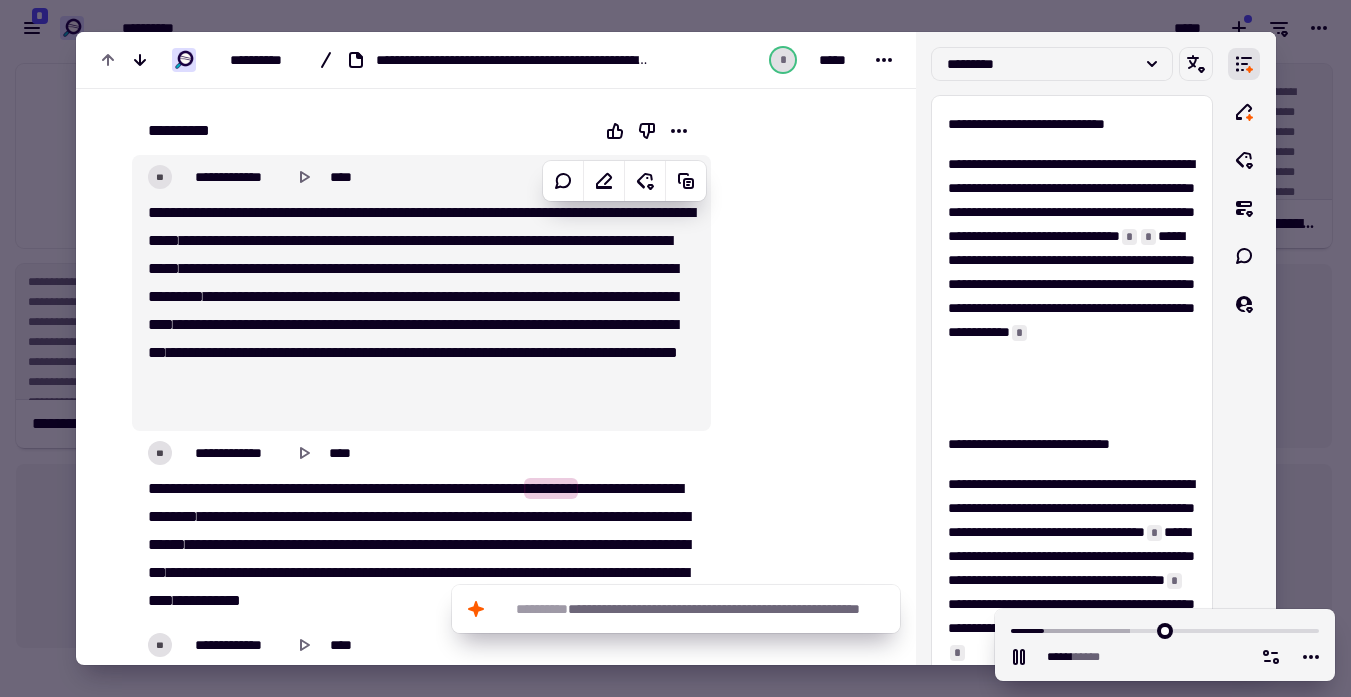 type on "****" 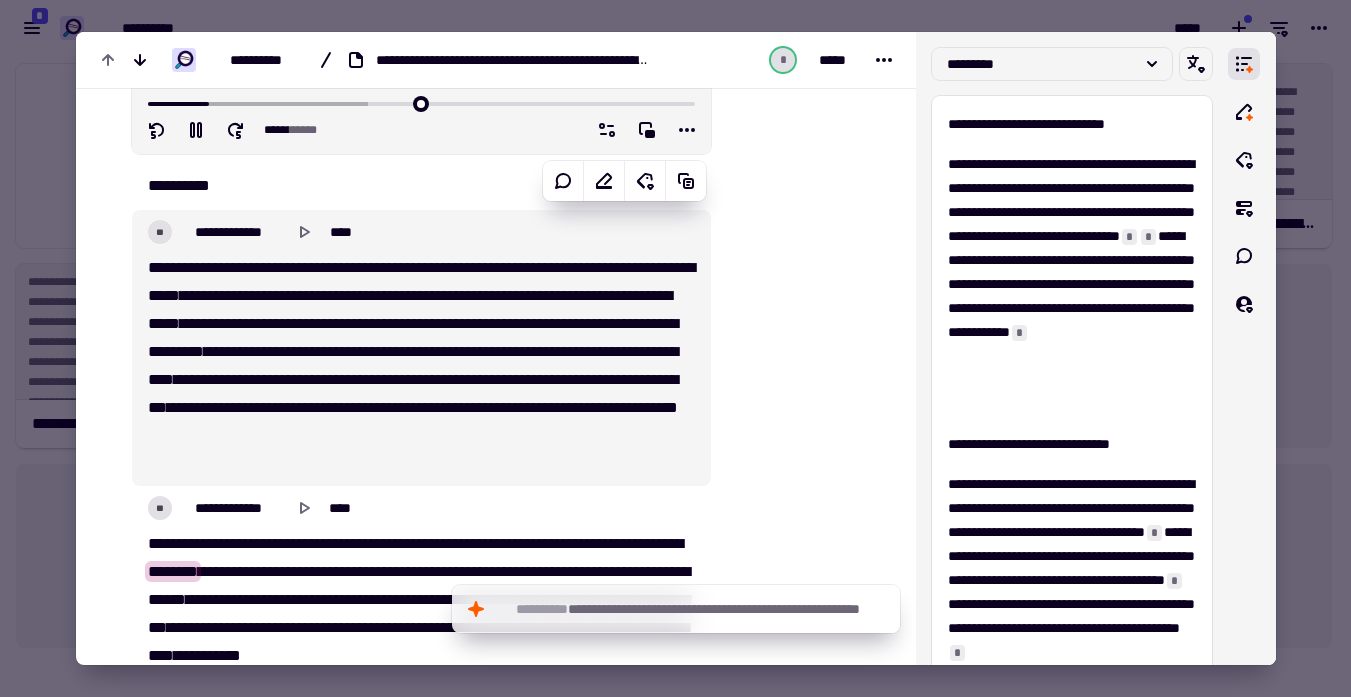 type on "*****" 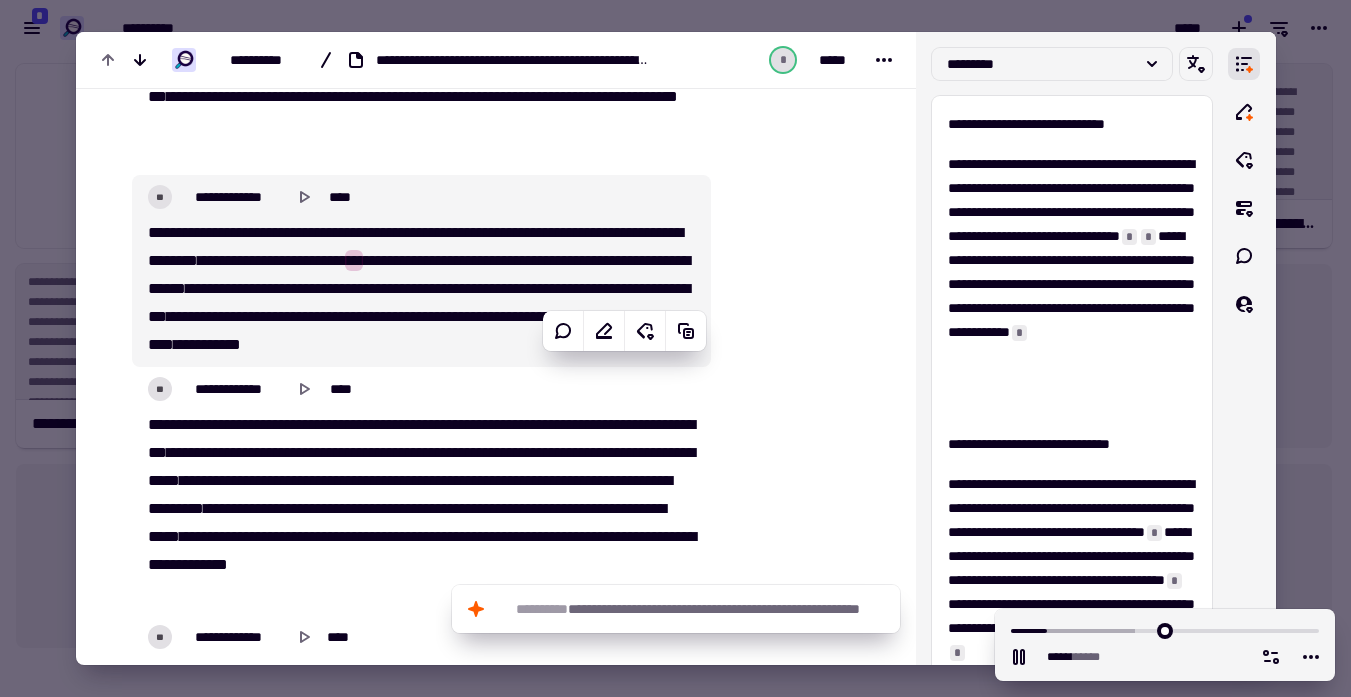 scroll, scrollTop: 534, scrollLeft: 0, axis: vertical 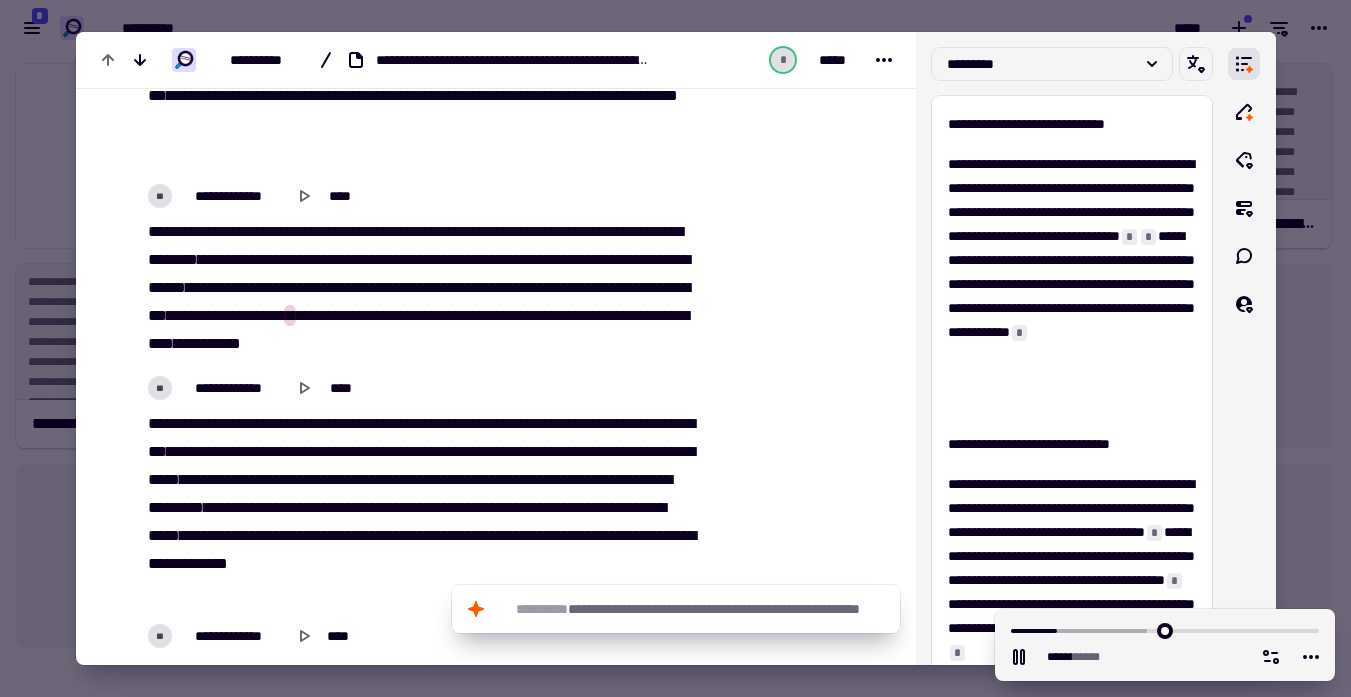 click on "******" 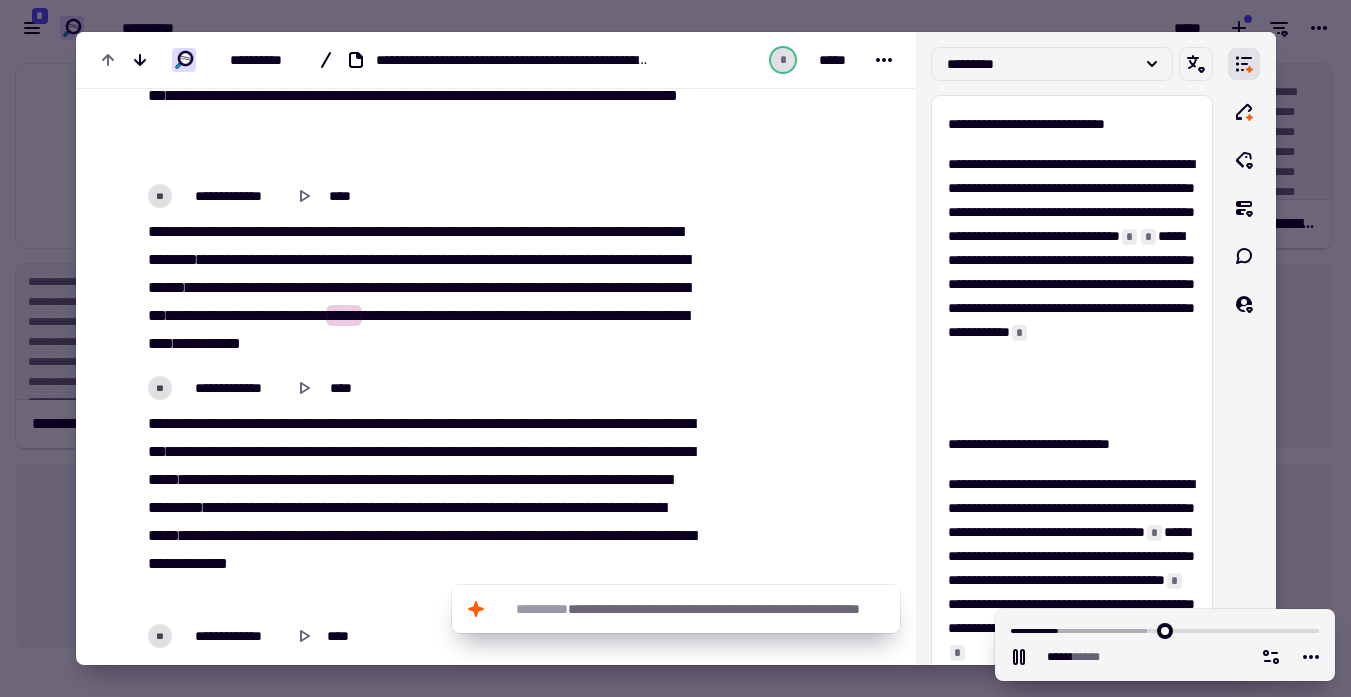 click on "******" 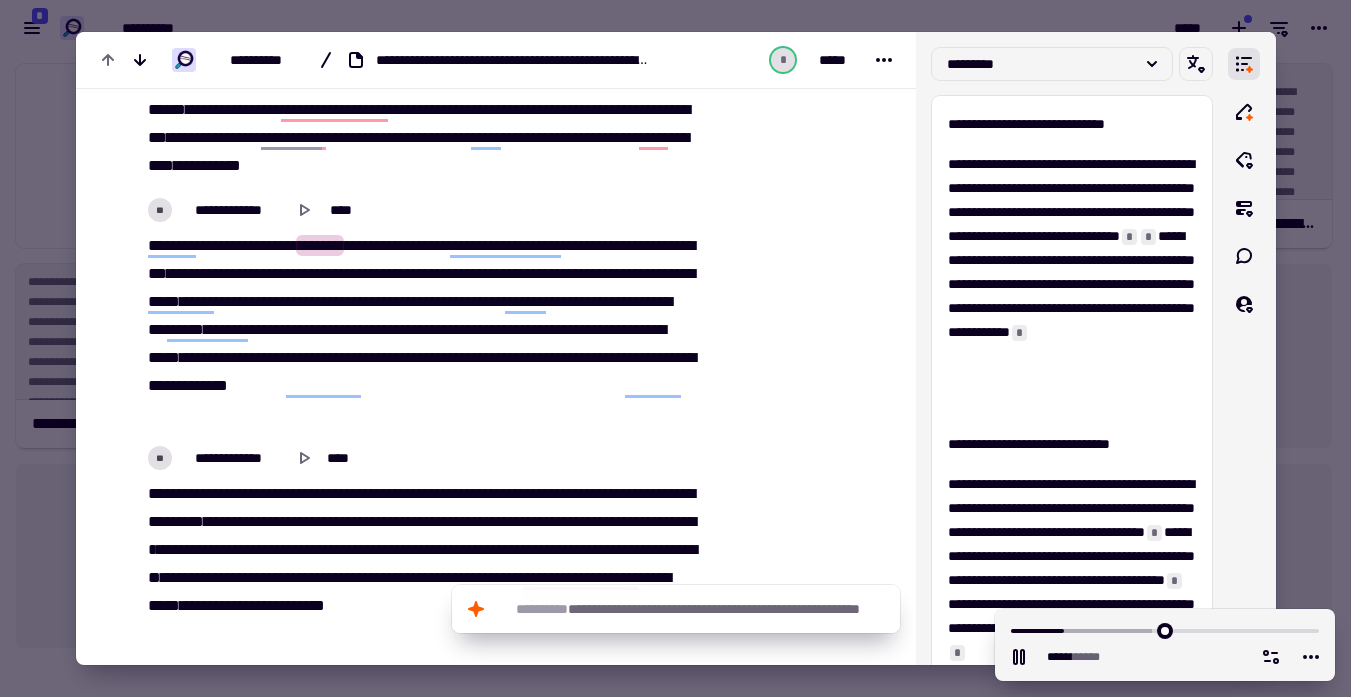 scroll, scrollTop: 713, scrollLeft: 0, axis: vertical 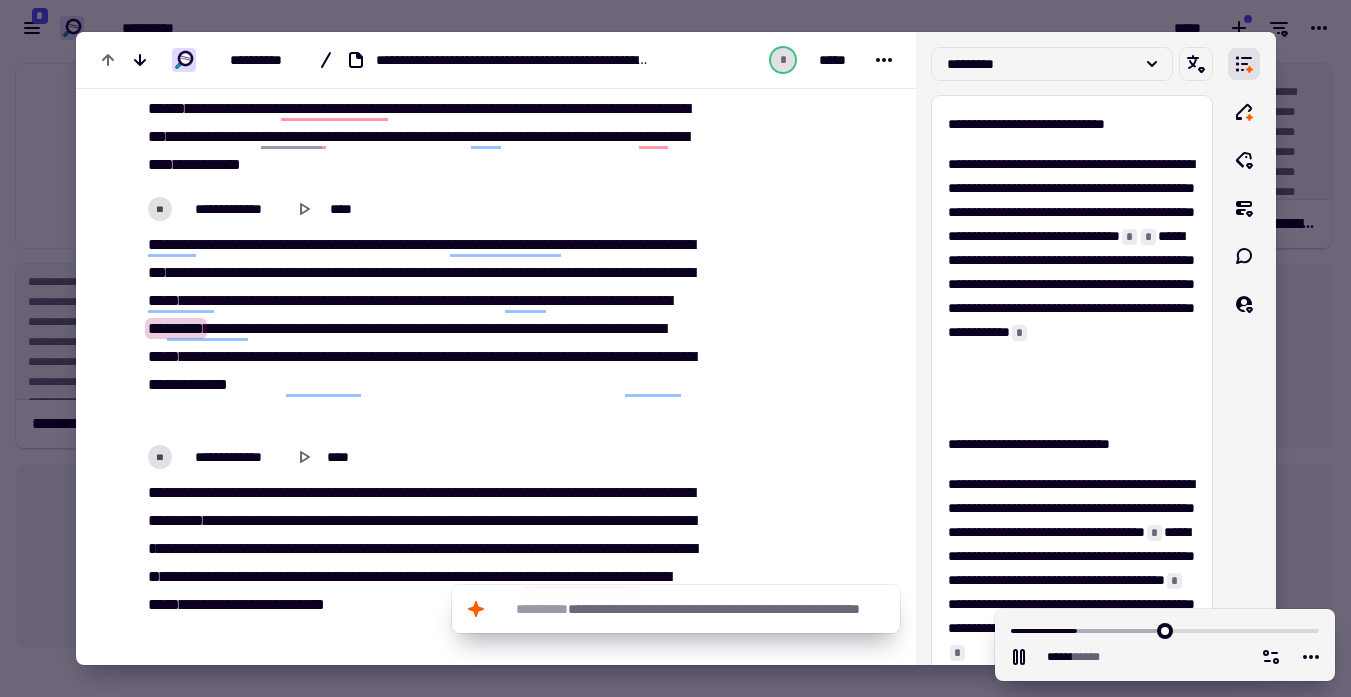 click on "**********" 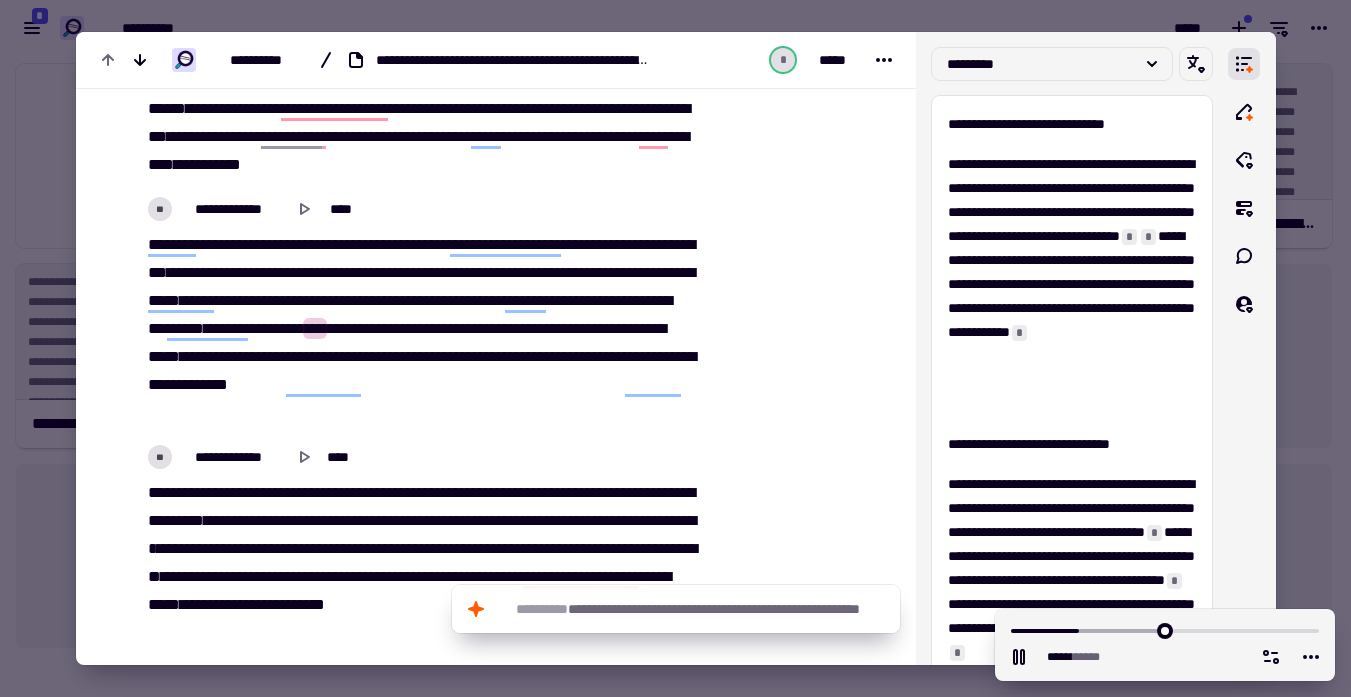 click on "********" 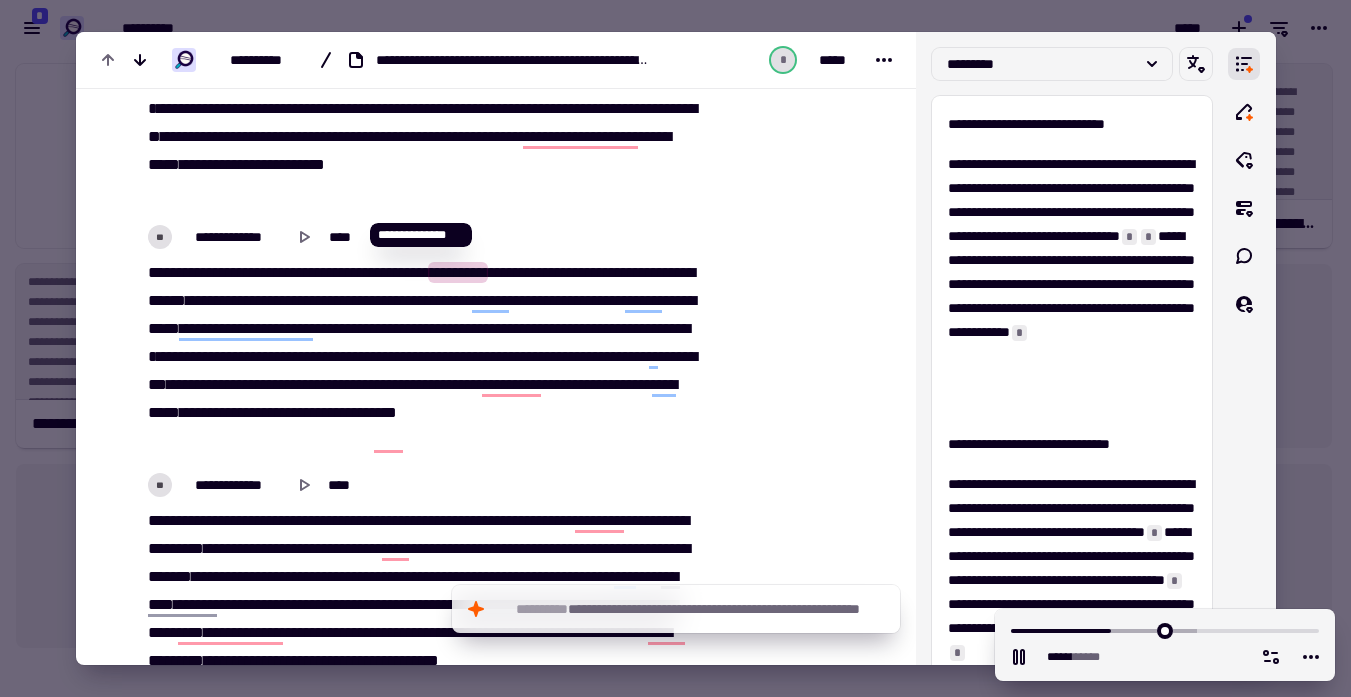 scroll, scrollTop: 1187, scrollLeft: 0, axis: vertical 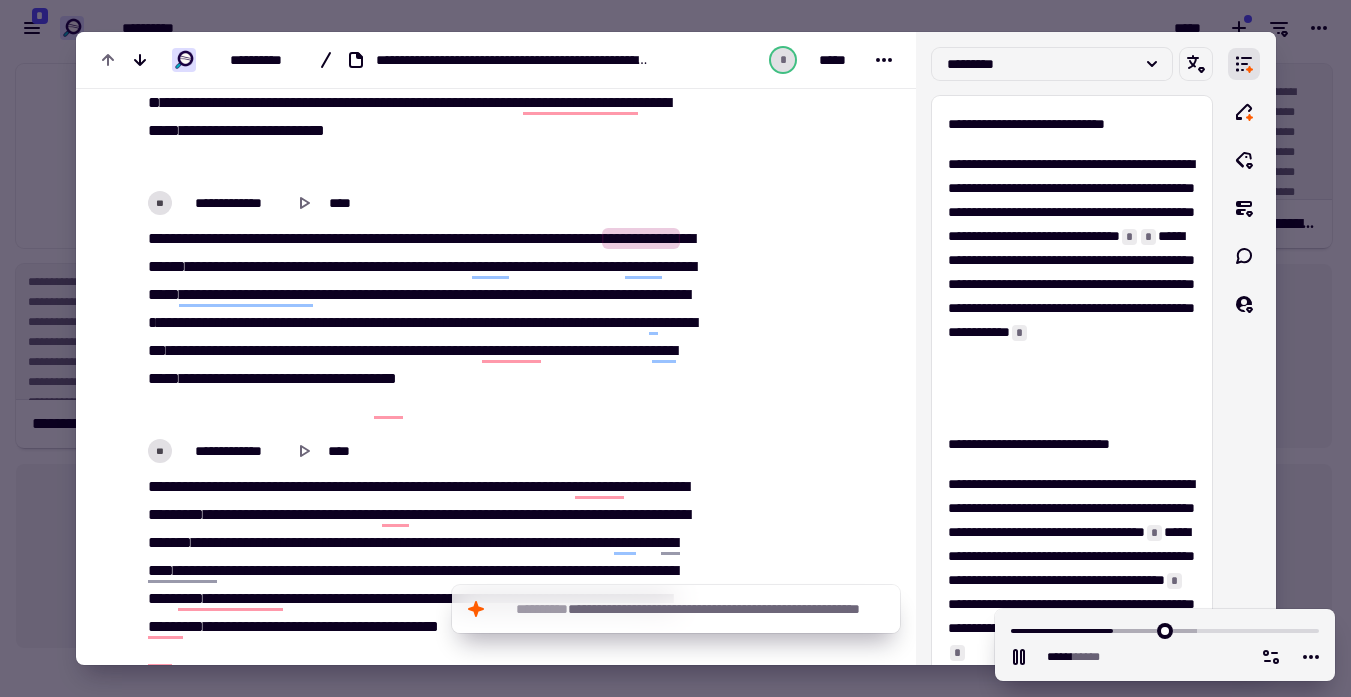 click on "******" 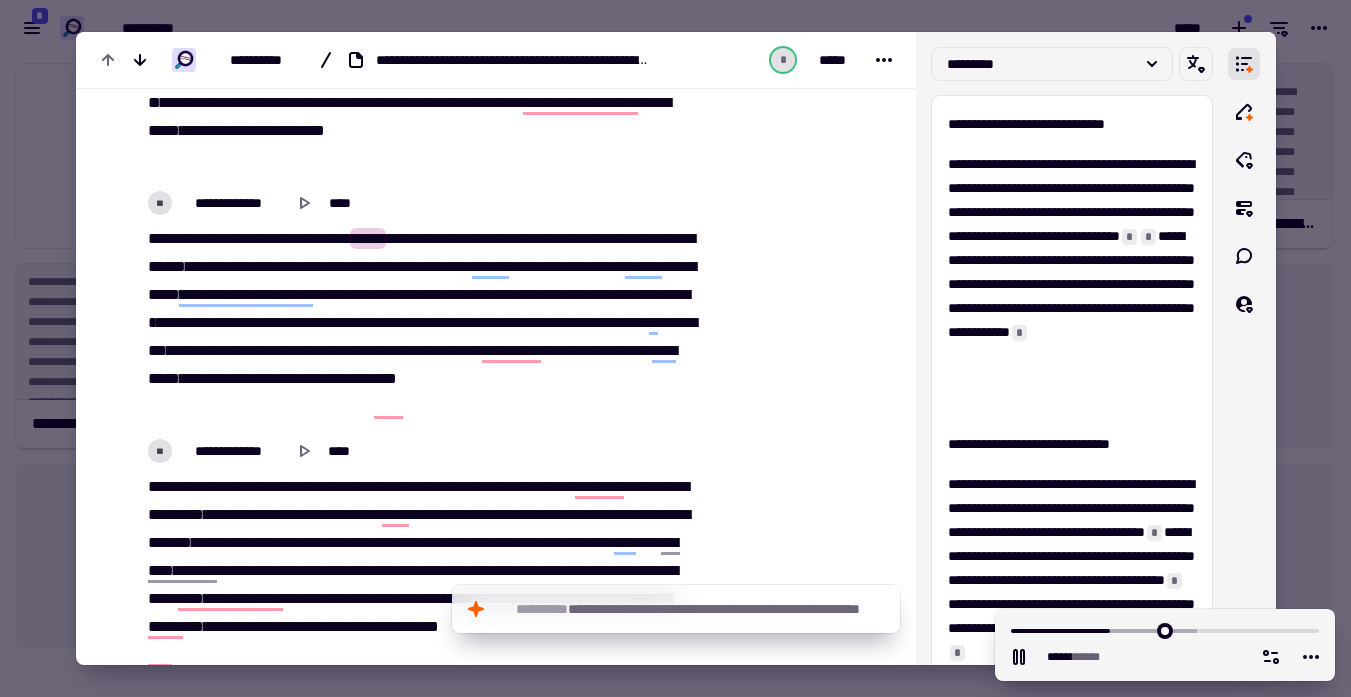 click on "**" 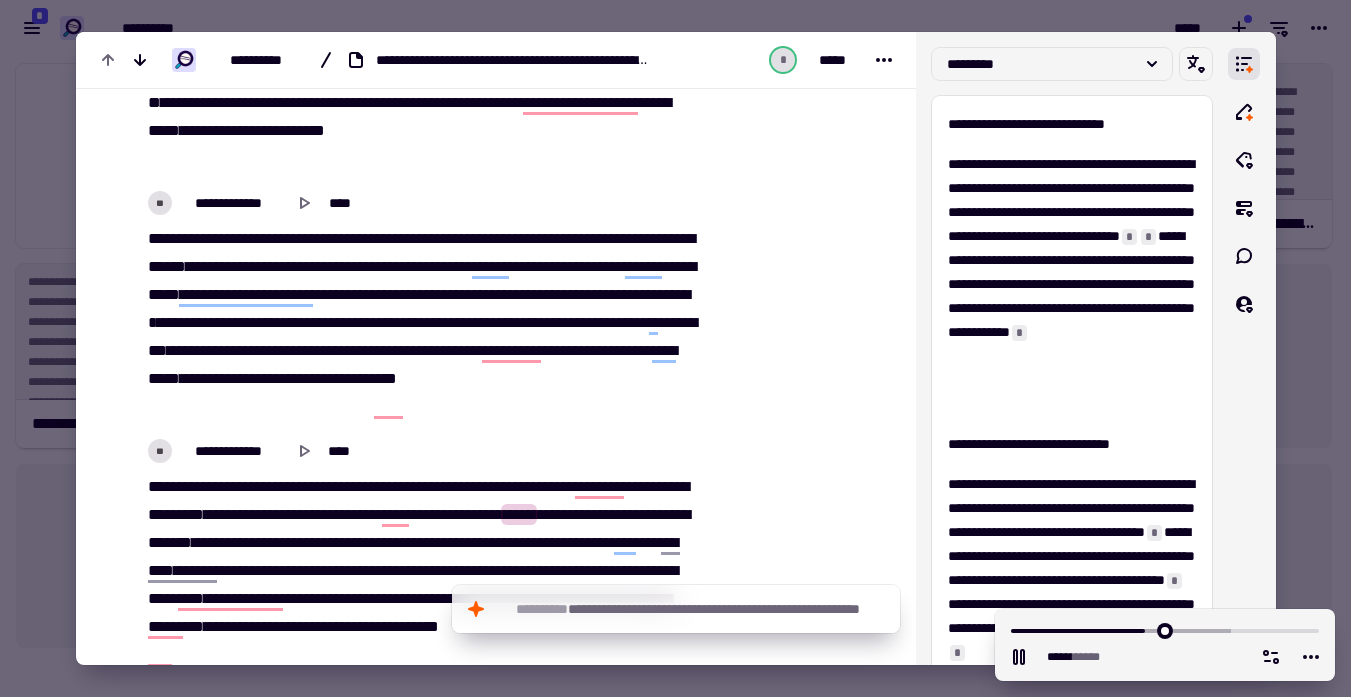 click on "**********" 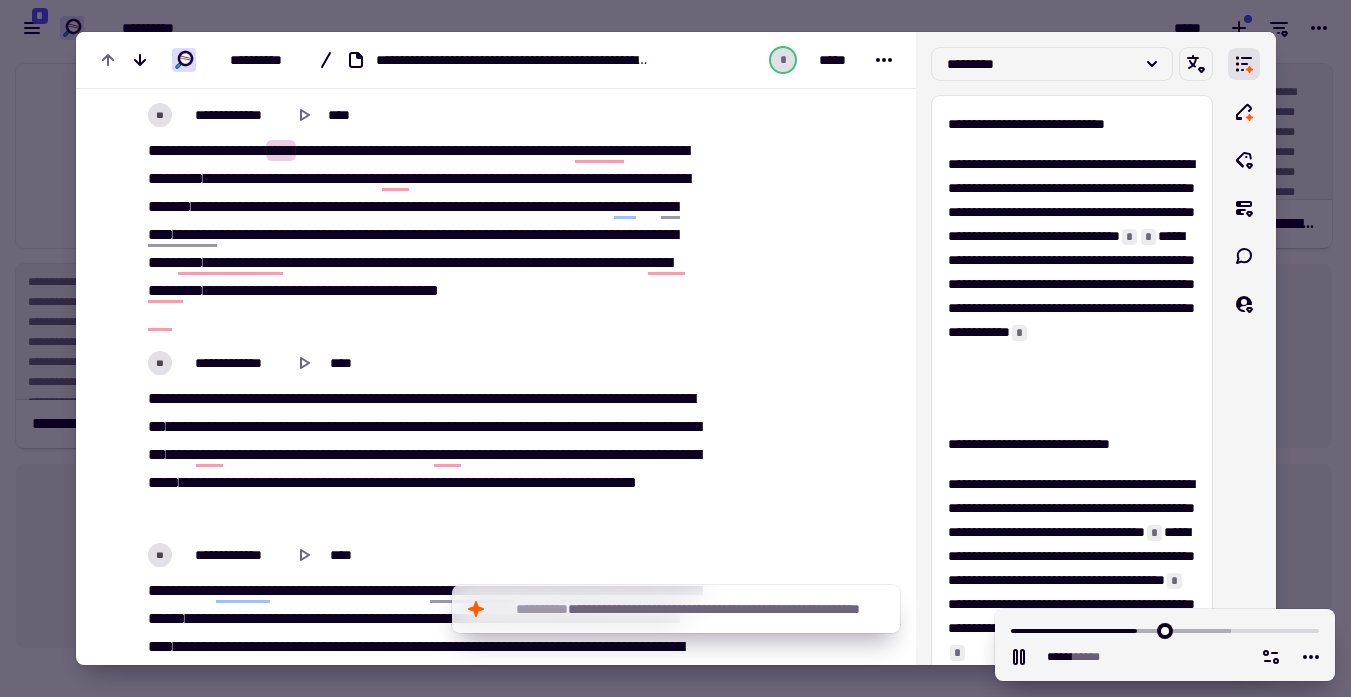 scroll, scrollTop: 1507, scrollLeft: 0, axis: vertical 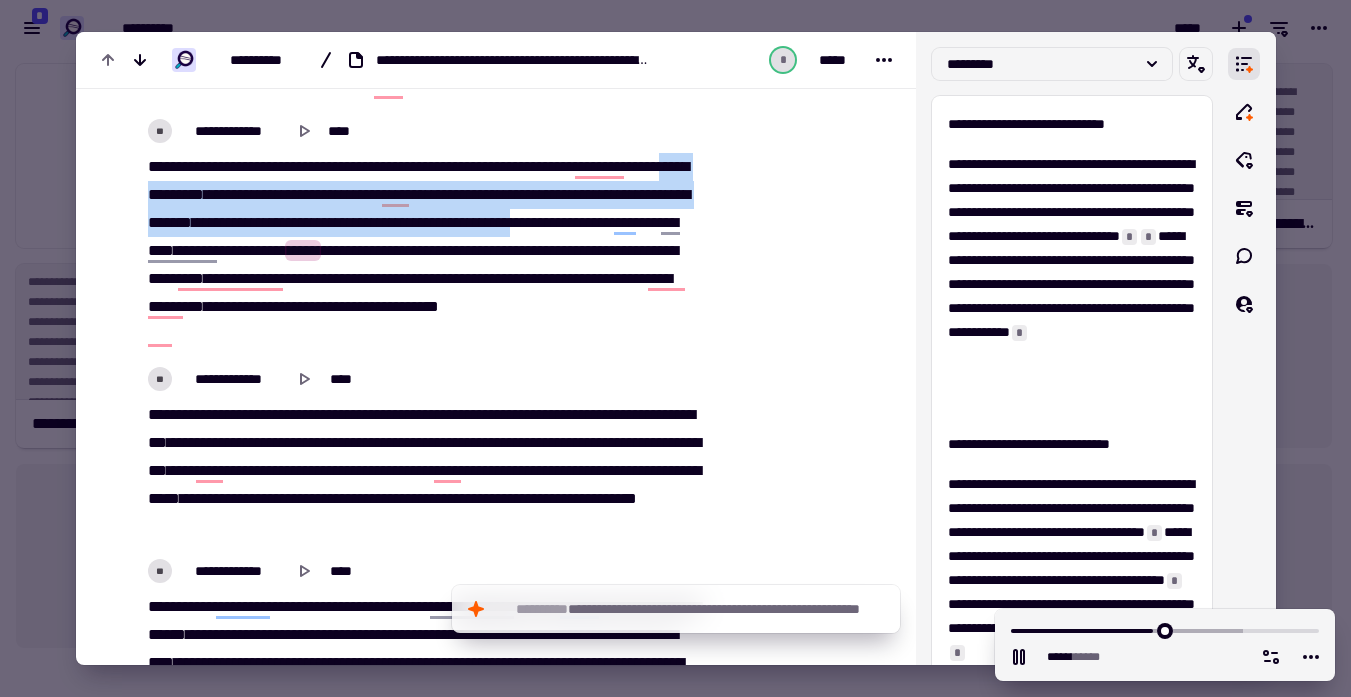 drag, startPoint x: 218, startPoint y: 193, endPoint x: 261, endPoint y: 241, distance: 64.44377 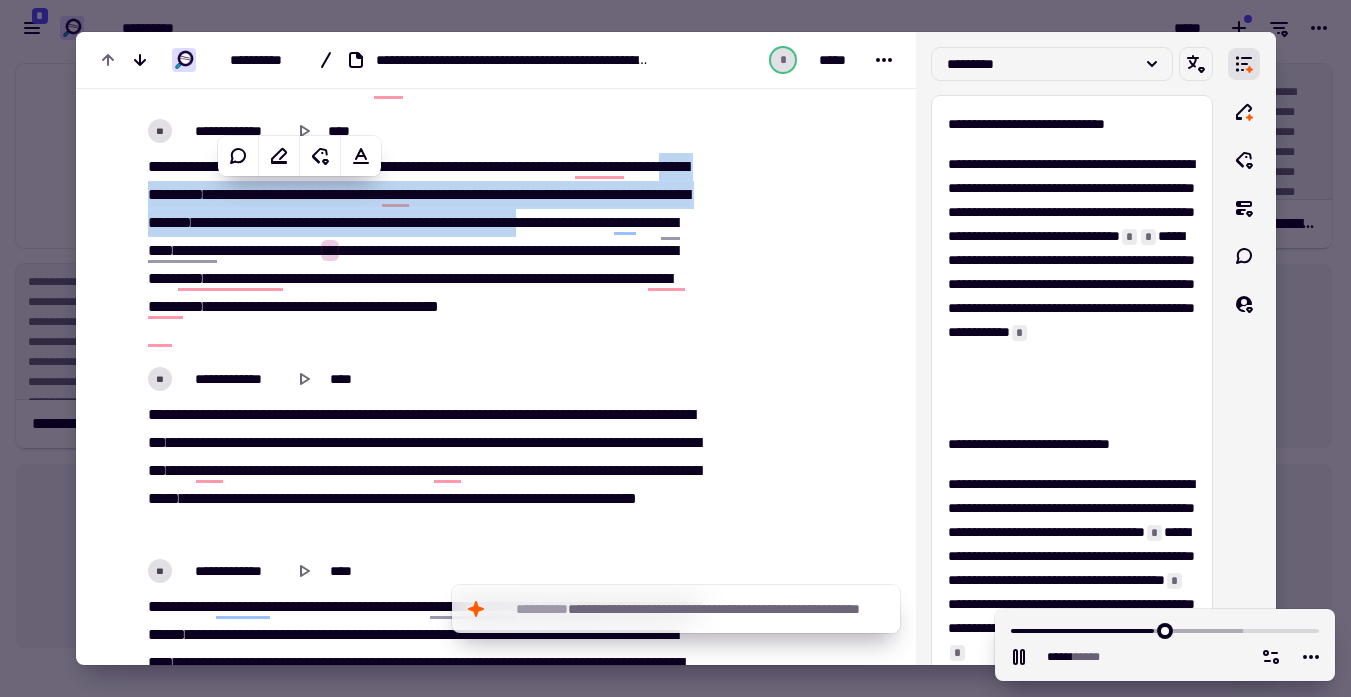copy on "**********" 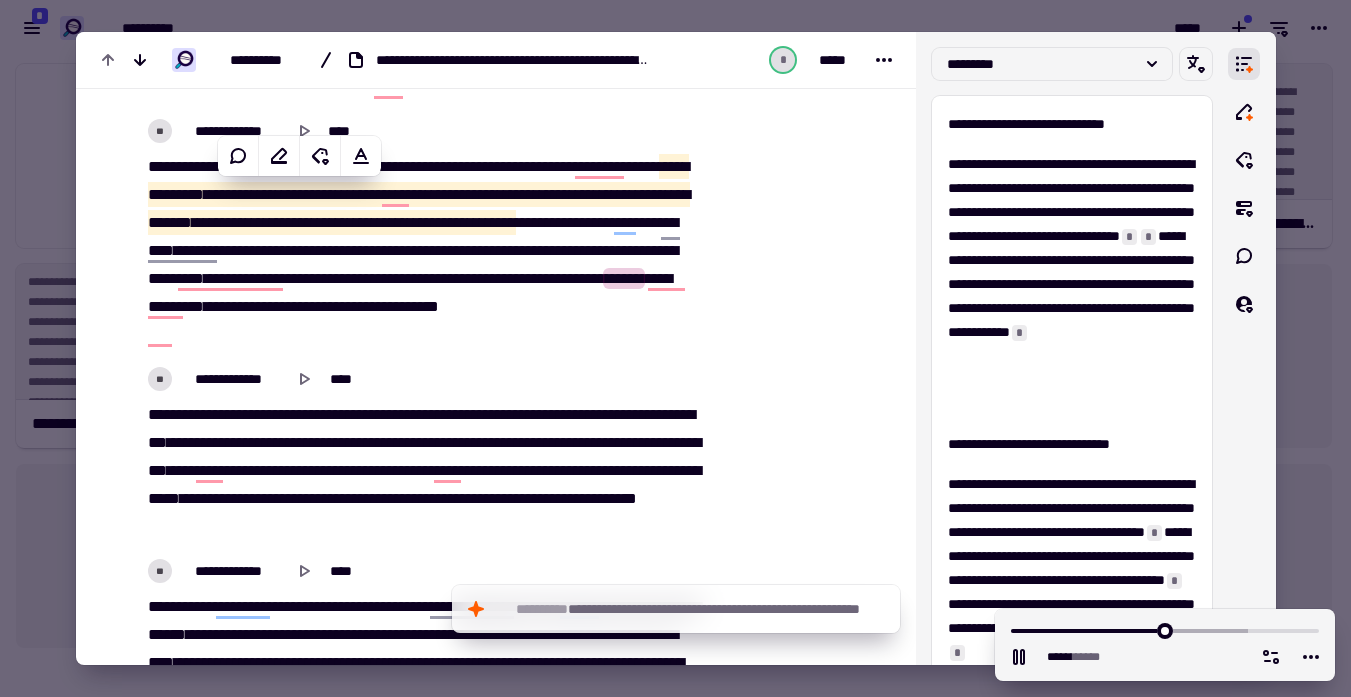 click on "****" 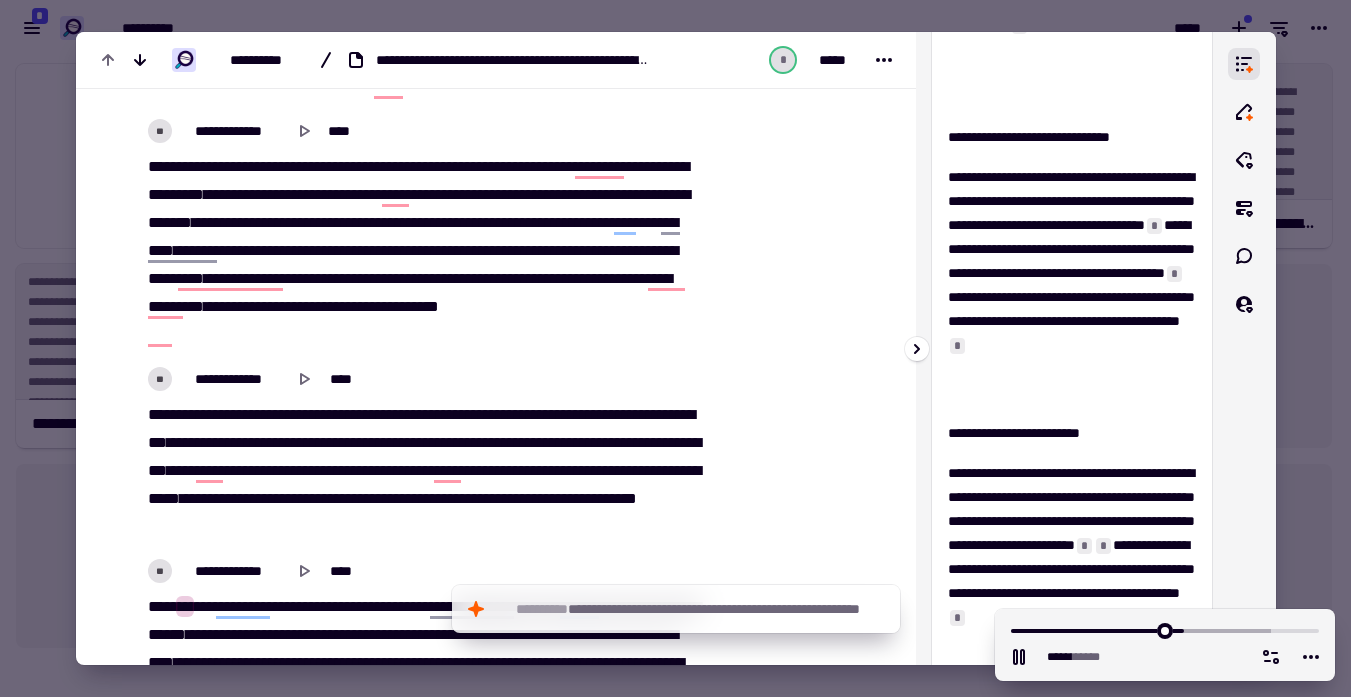 scroll, scrollTop: 353, scrollLeft: 0, axis: vertical 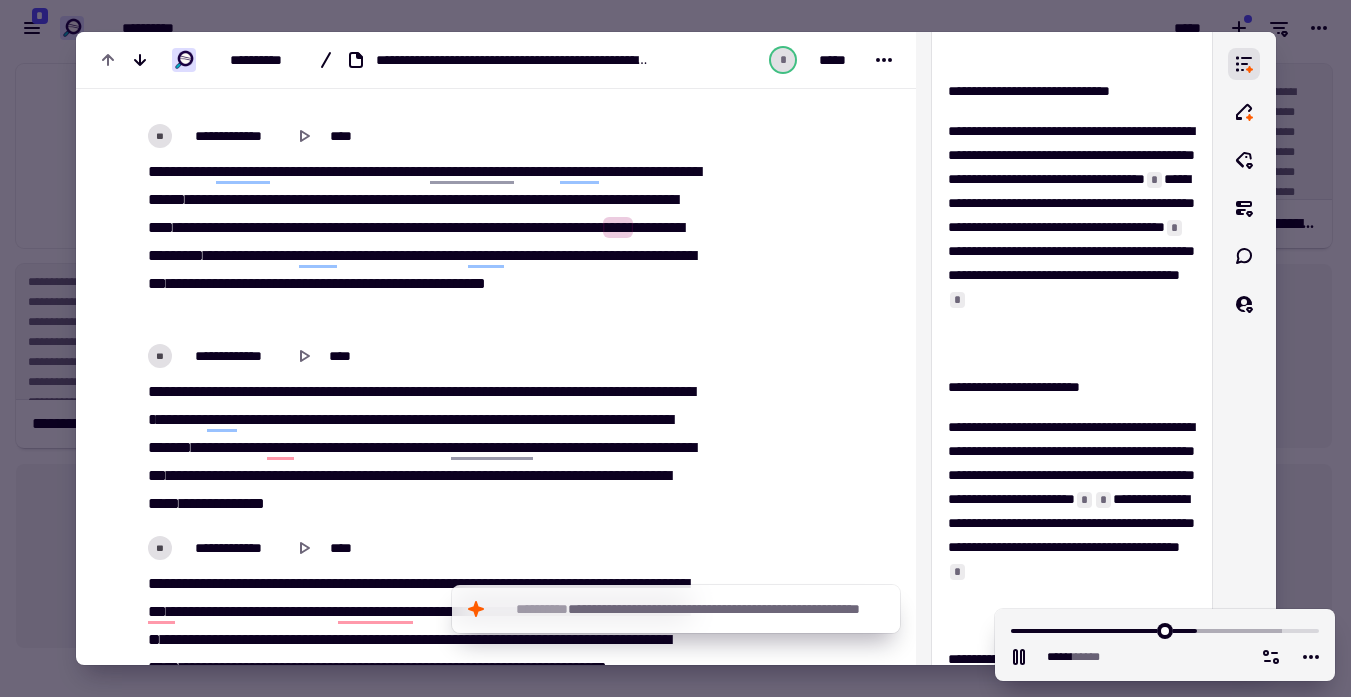 click on "**********" 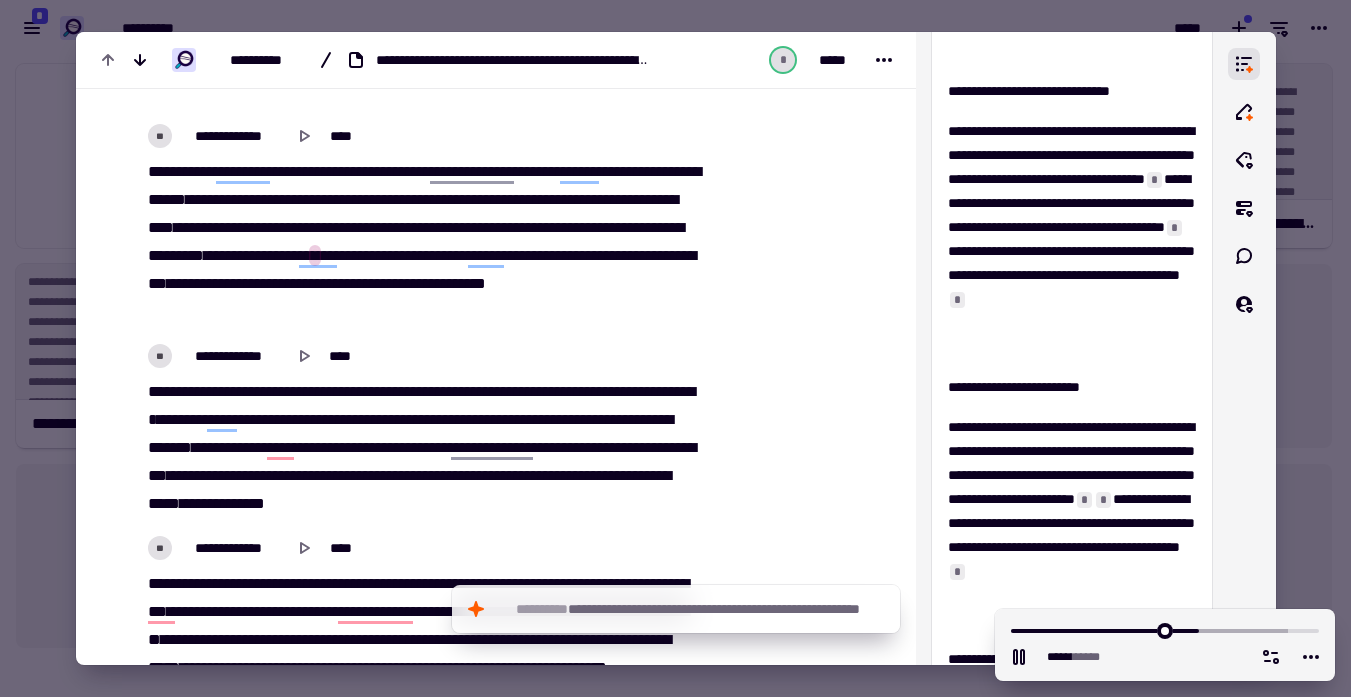 click on "**********" 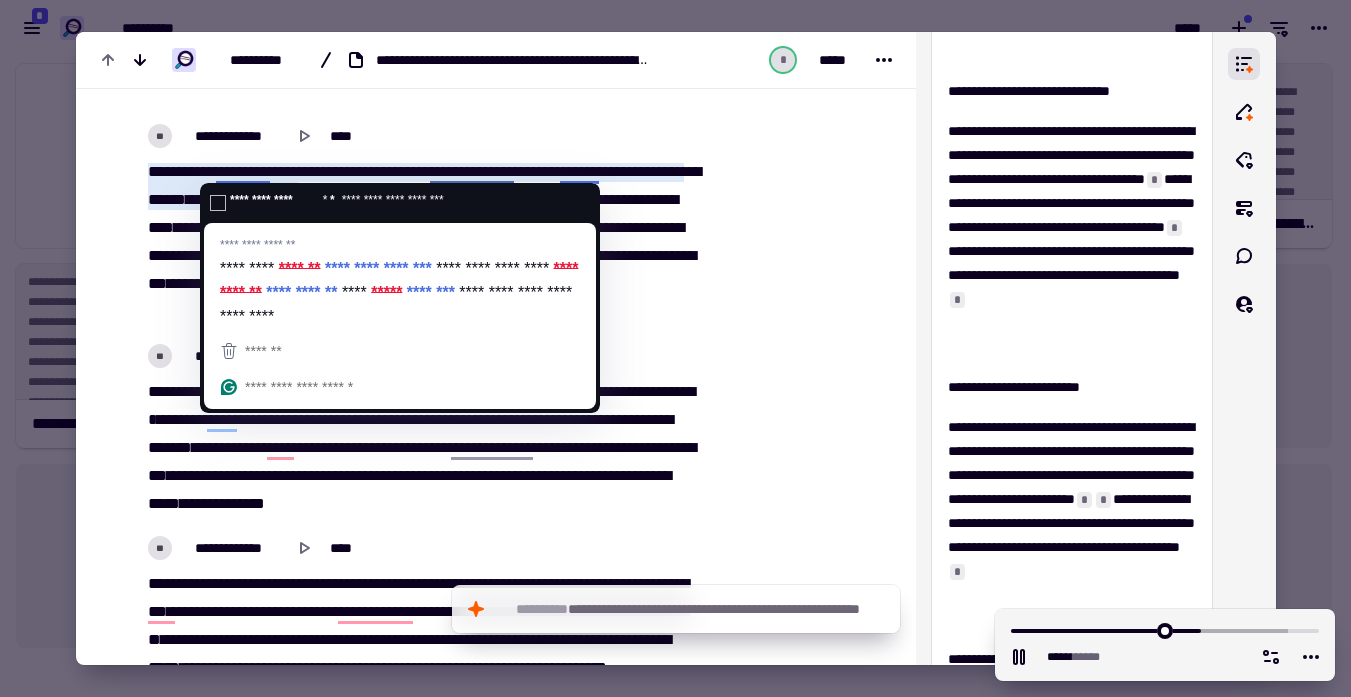 click on "***" 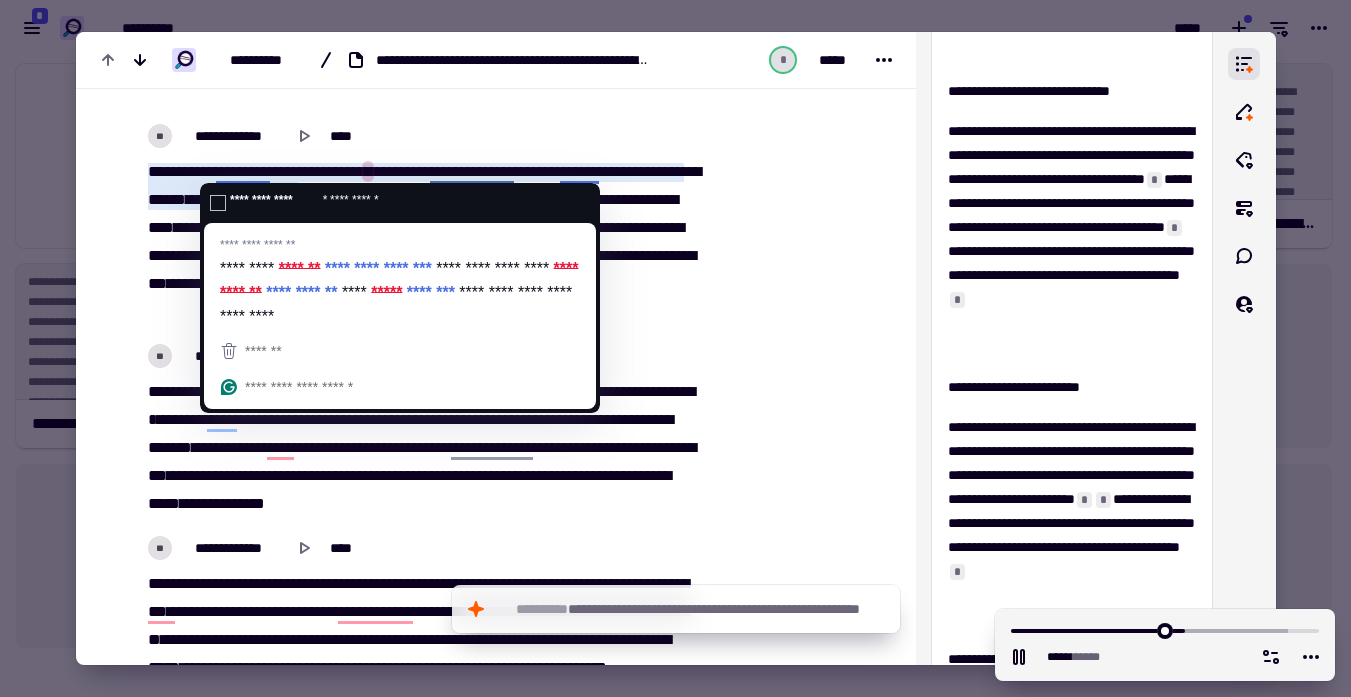 click on "*******" 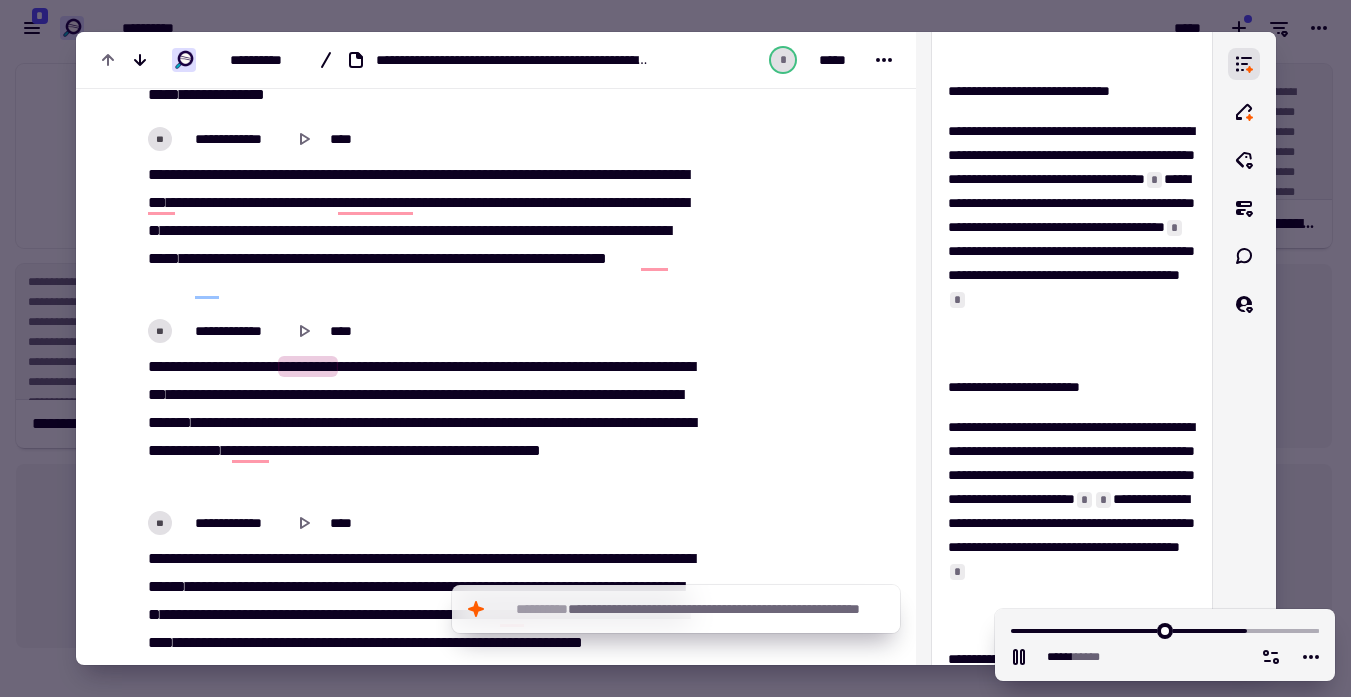 scroll, scrollTop: 2340, scrollLeft: 0, axis: vertical 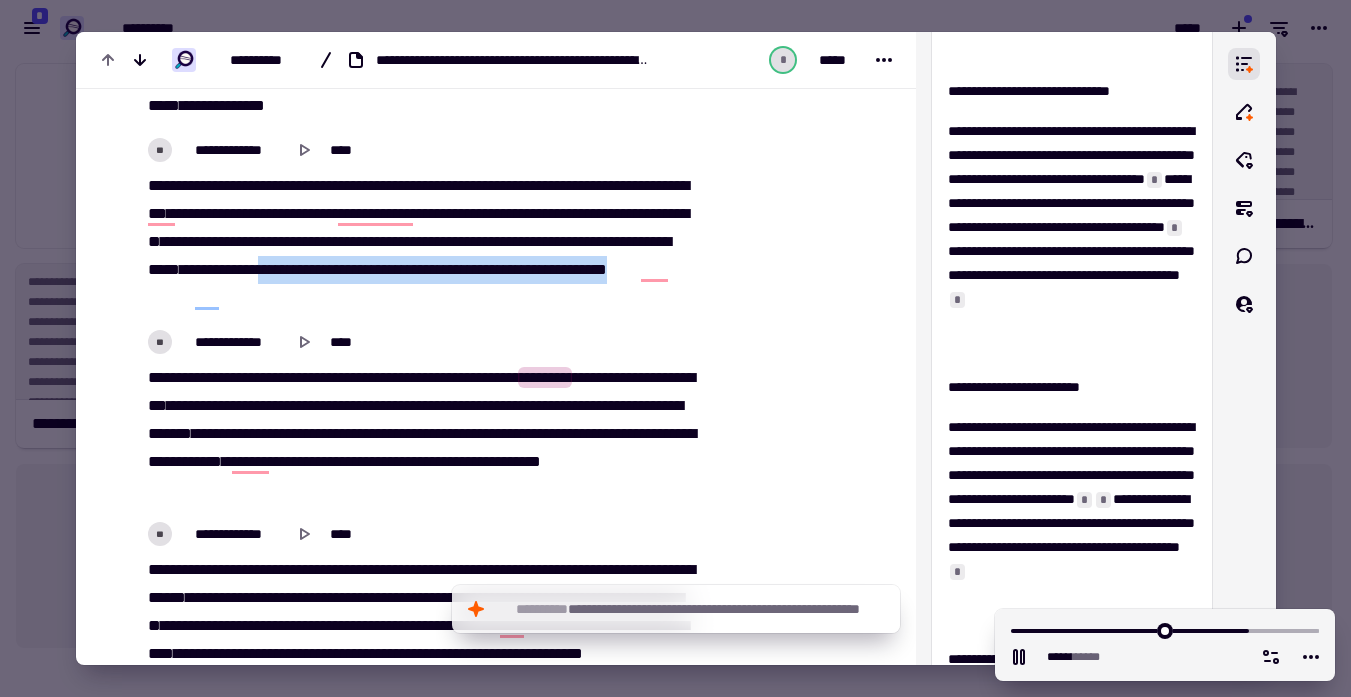 drag, startPoint x: 514, startPoint y: 266, endPoint x: 544, endPoint y: 295, distance: 41.725292 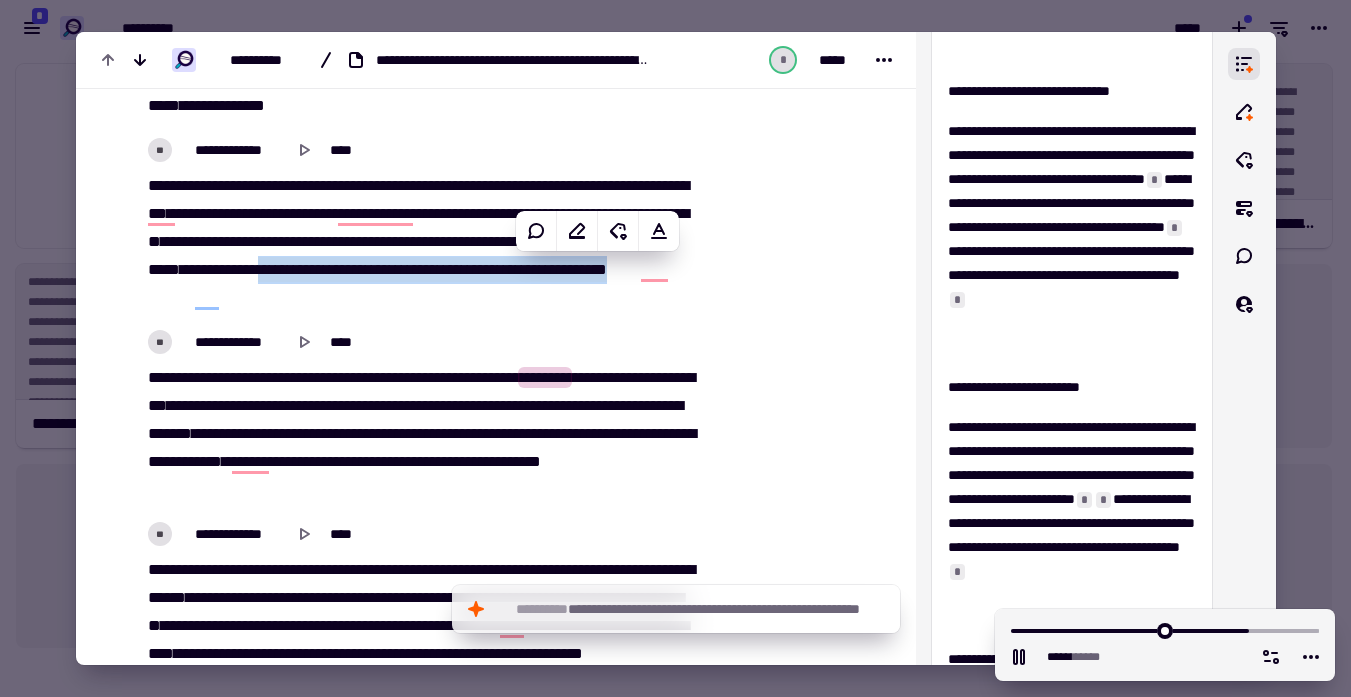 copy on "**   **   *****   ******   ***   *   *****   ***   *****   **   ***   *********" 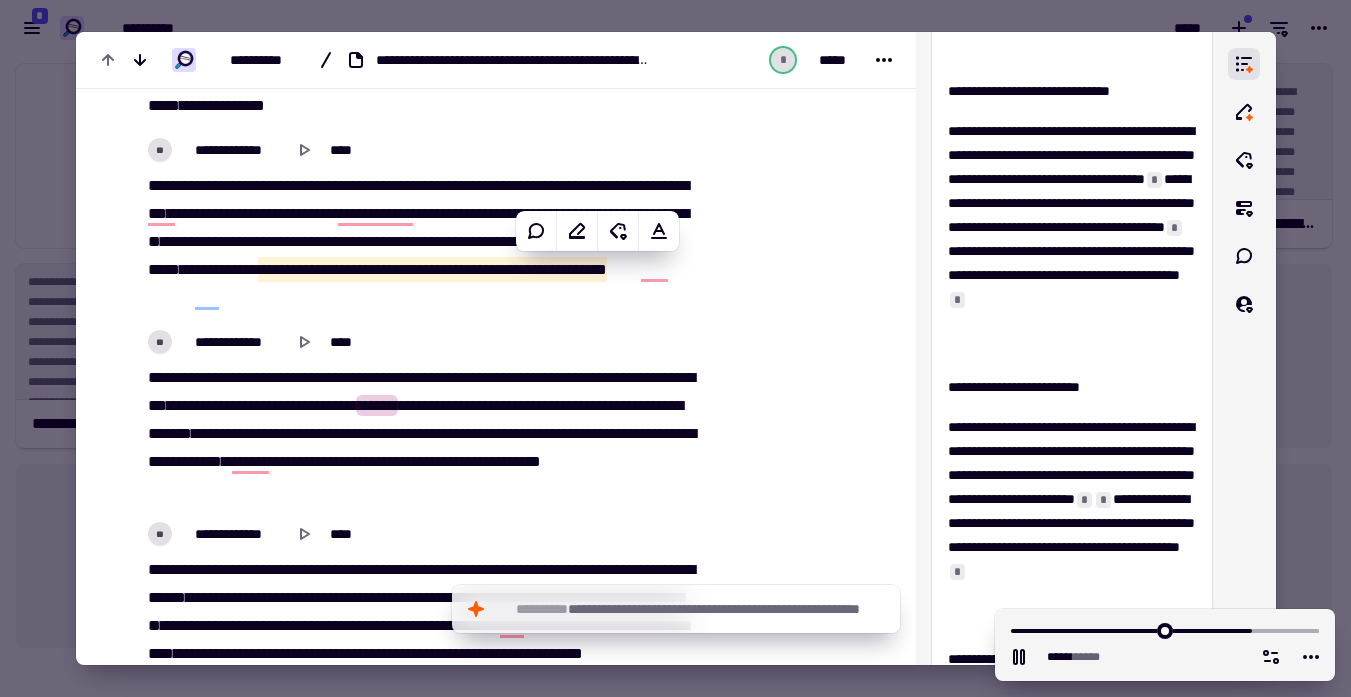 click on "**********" 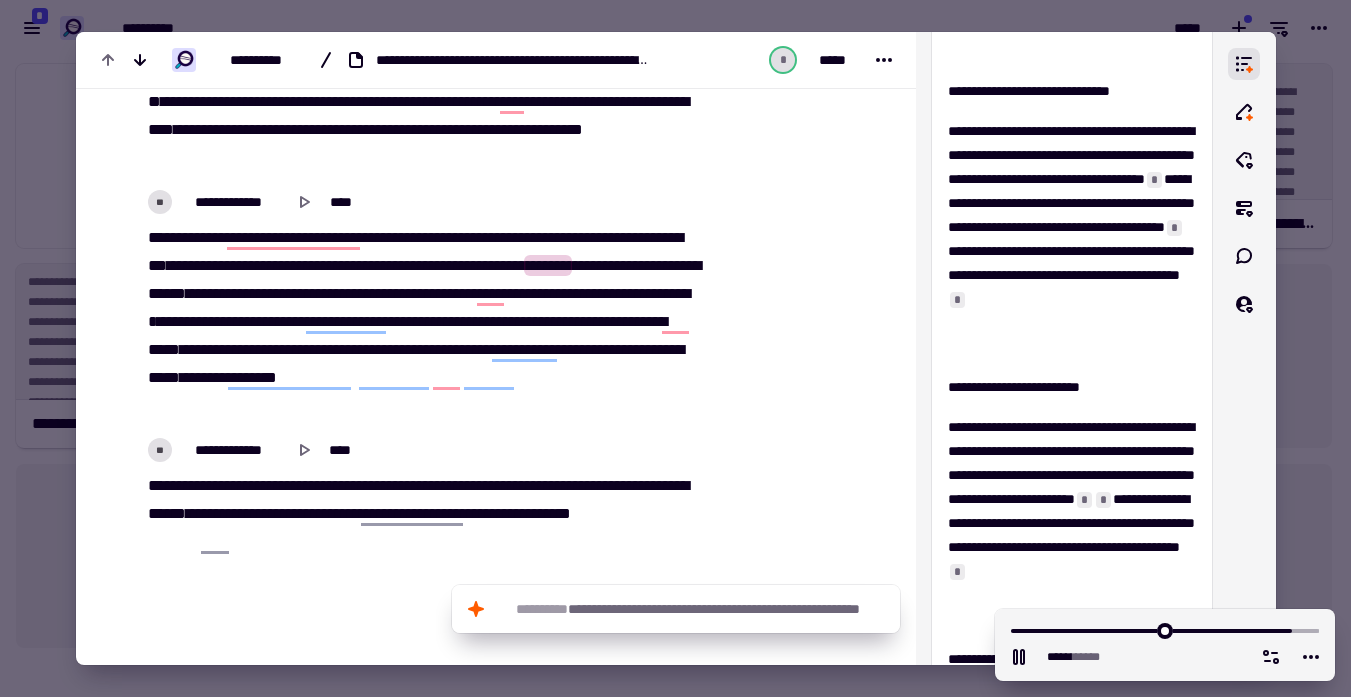 scroll, scrollTop: 2866, scrollLeft: 0, axis: vertical 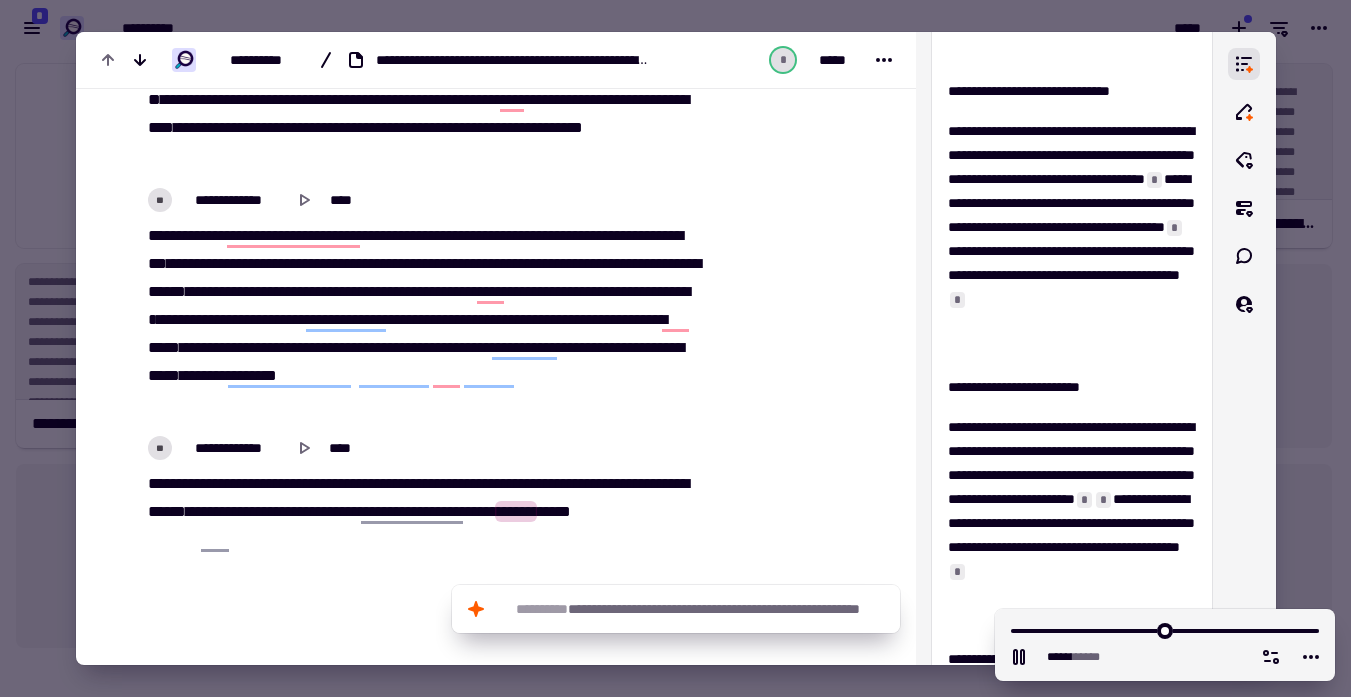 type on "******" 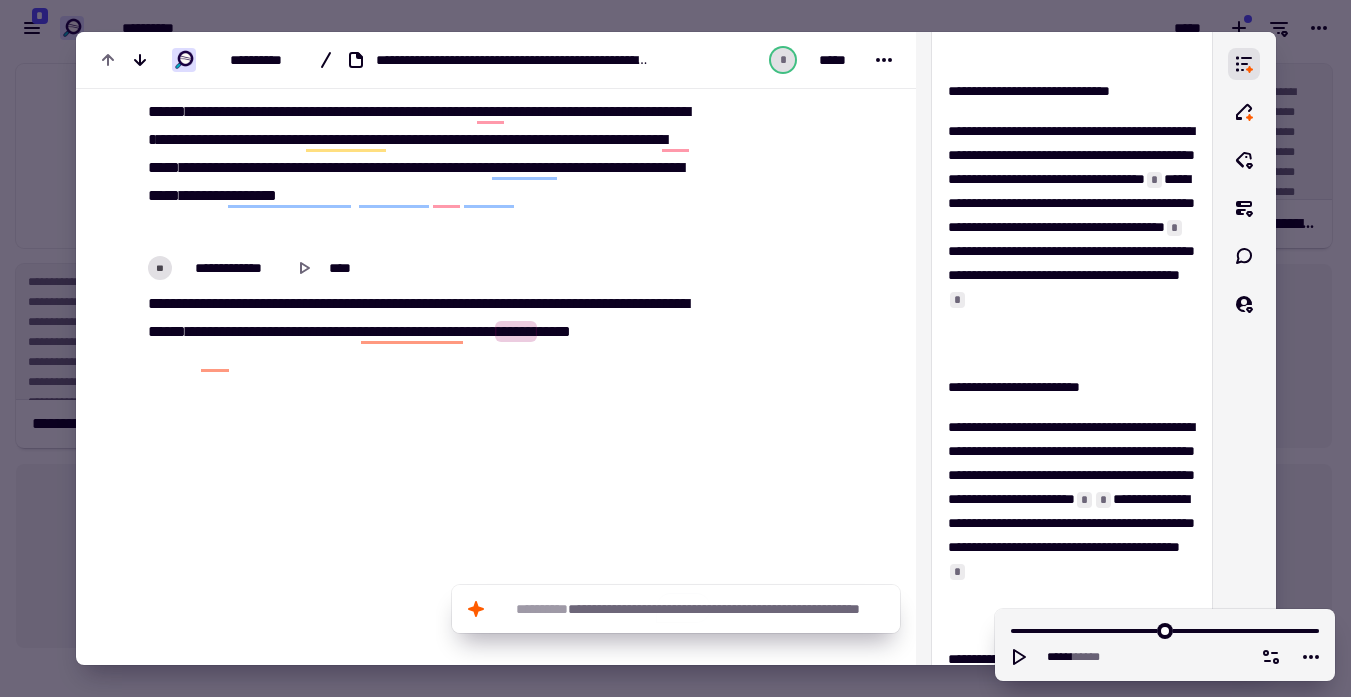 scroll, scrollTop: 3074, scrollLeft: 0, axis: vertical 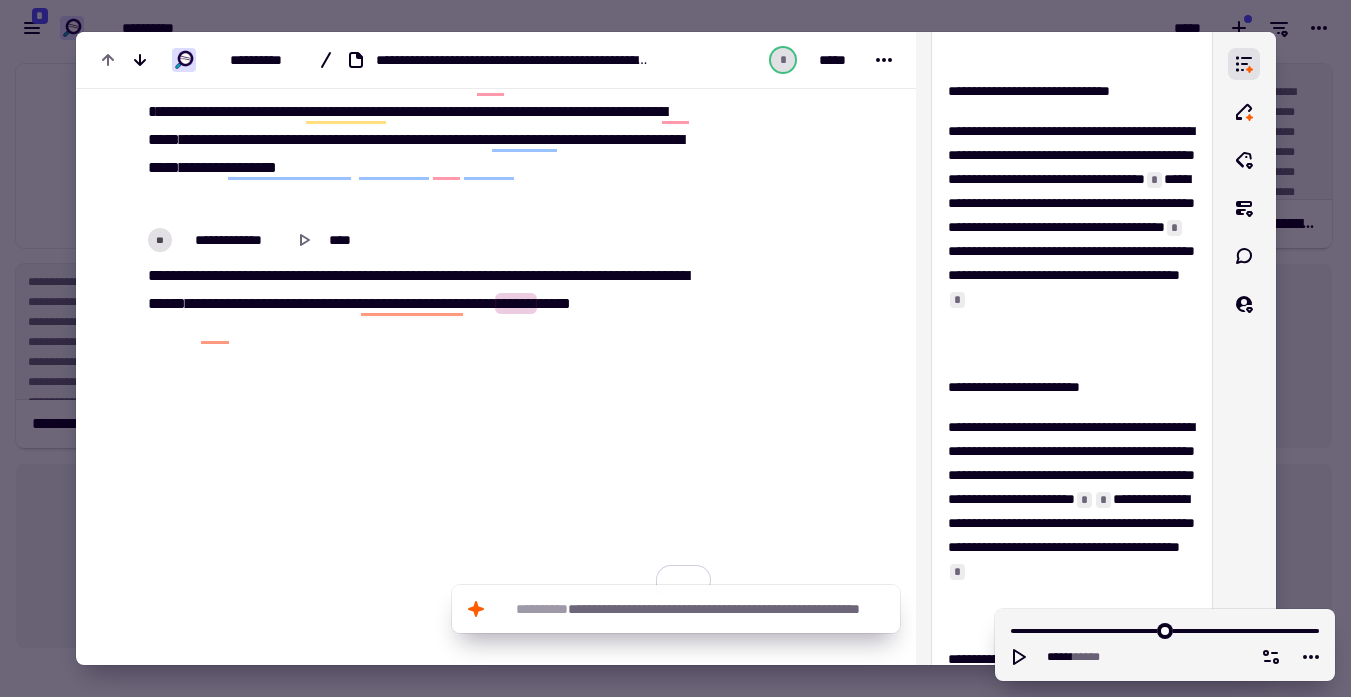 click at bounding box center [675, 348] 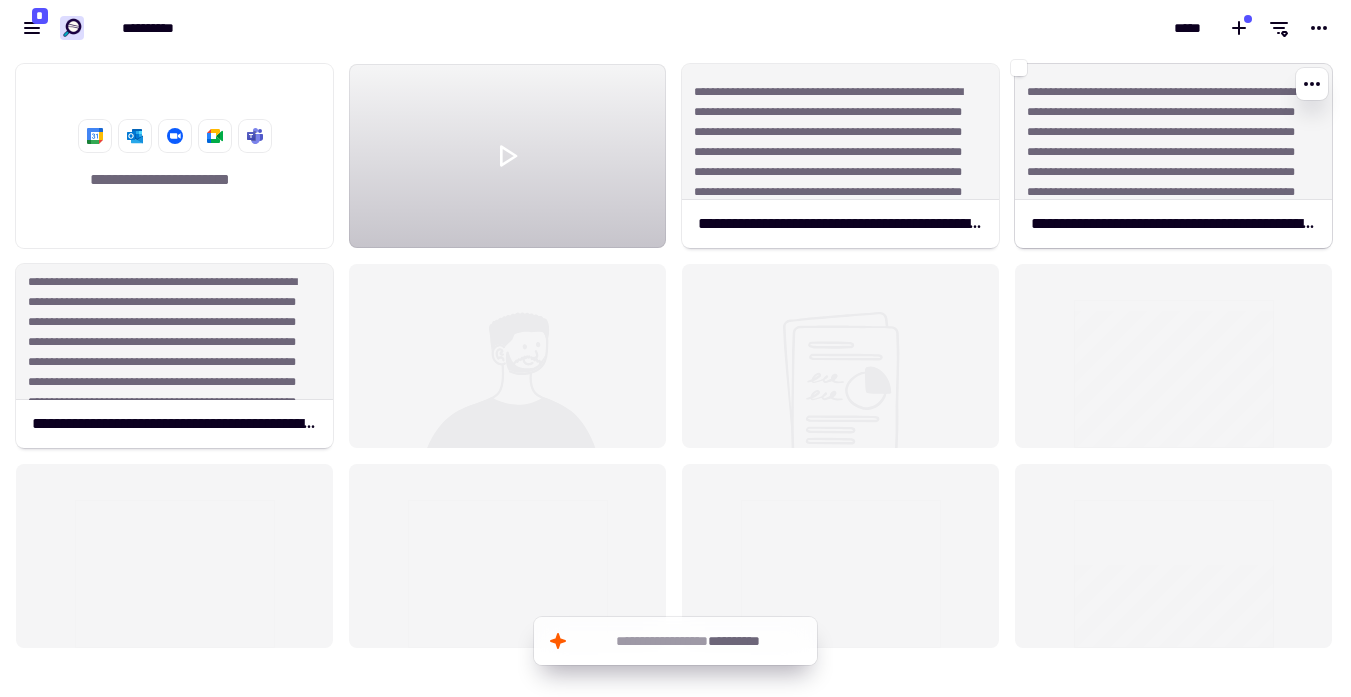 click on "**********" 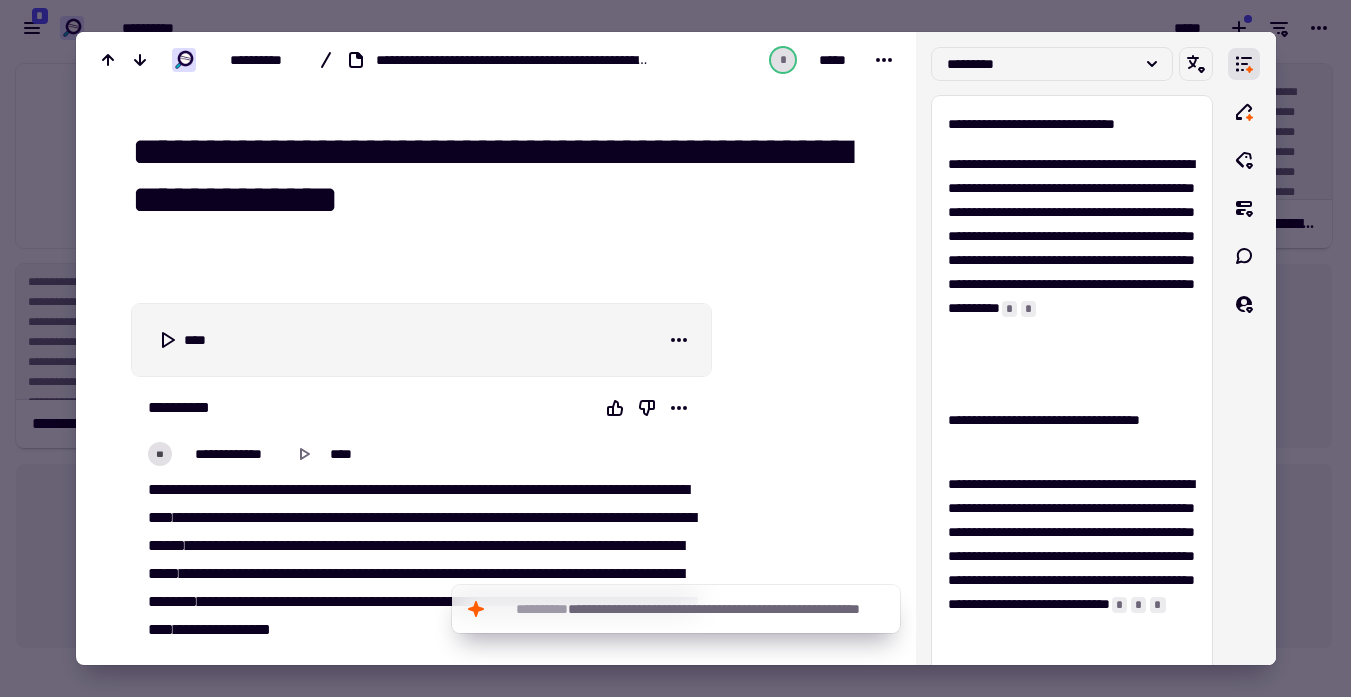 click at bounding box center (675, 348) 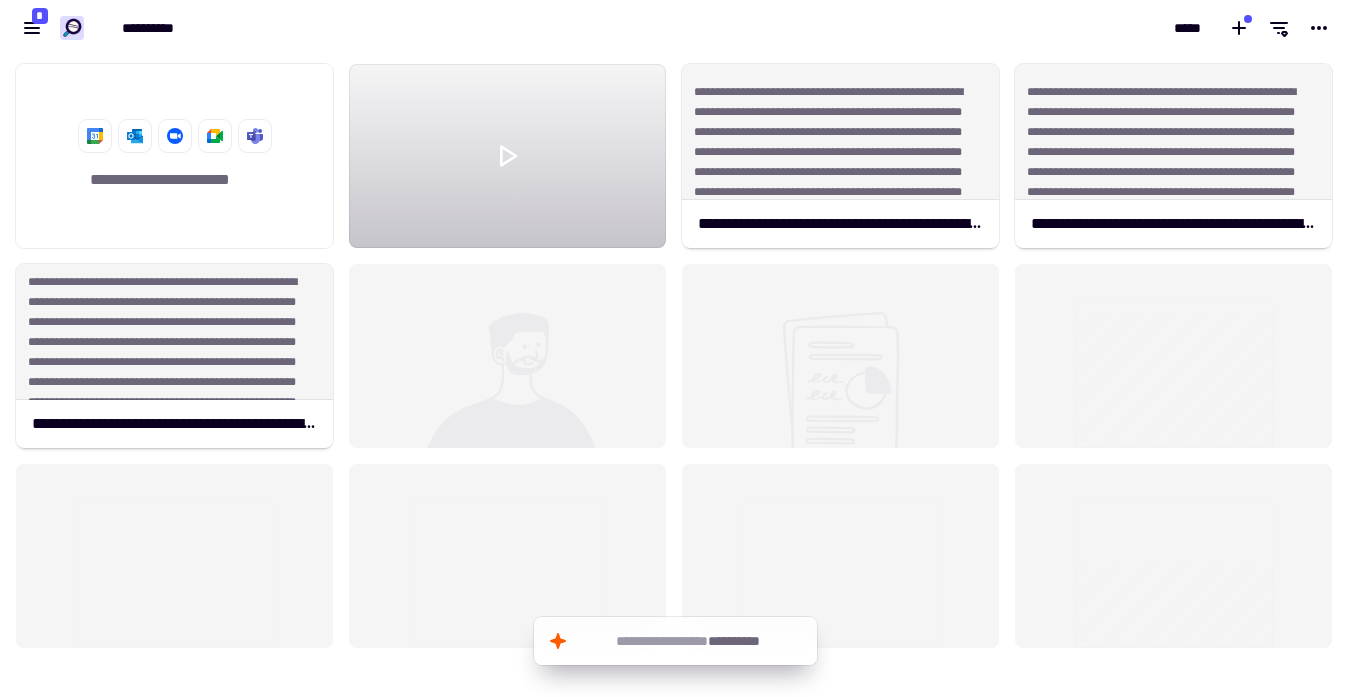 click 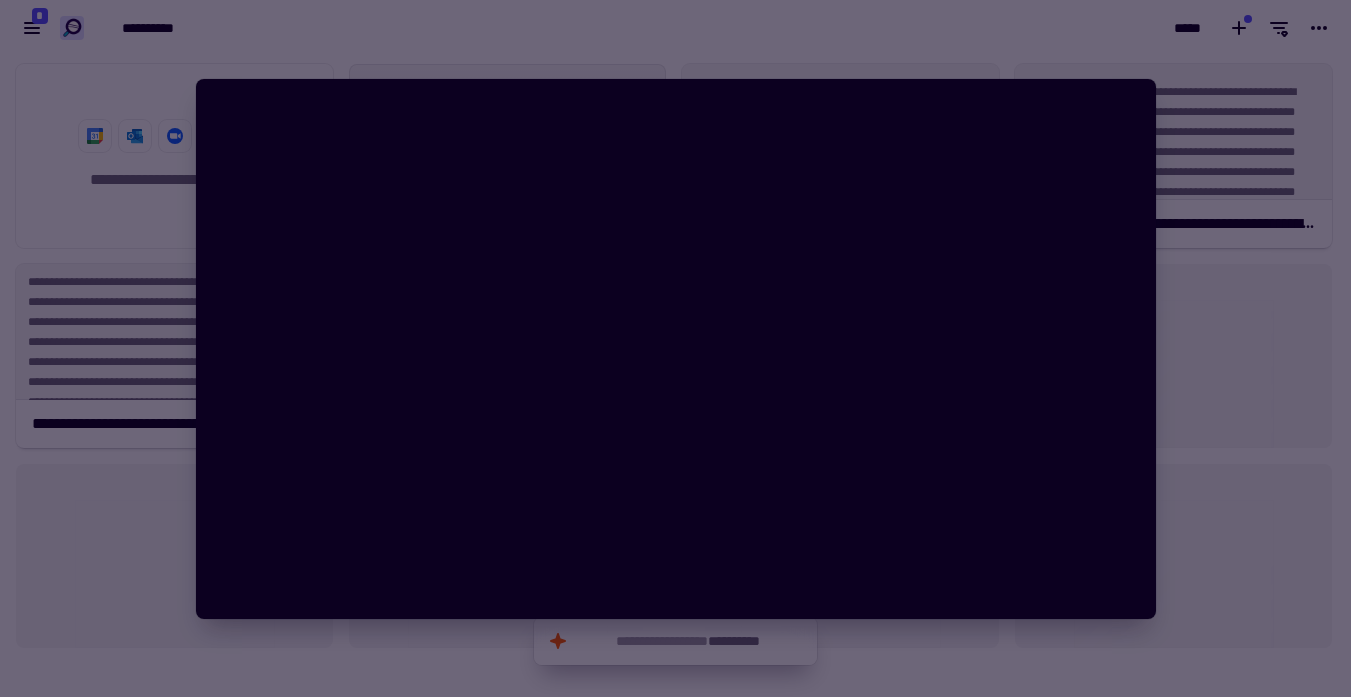 click at bounding box center (675, 348) 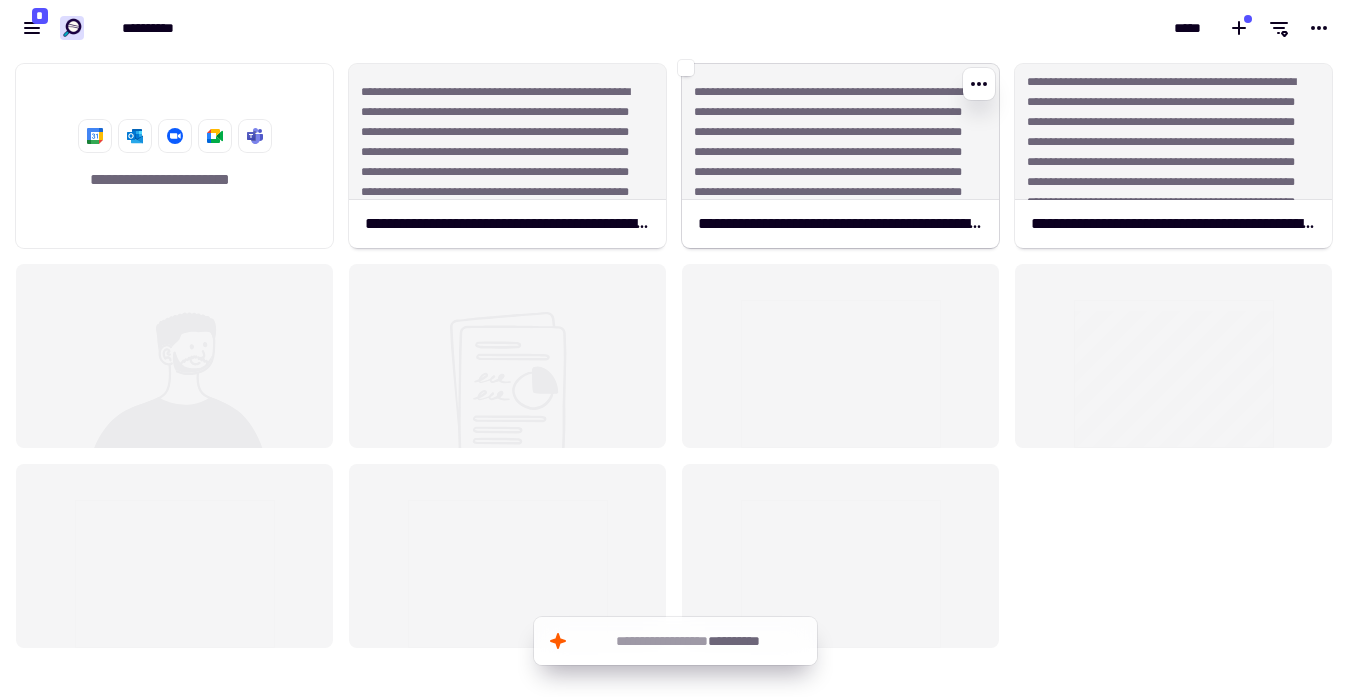 click on "**********" 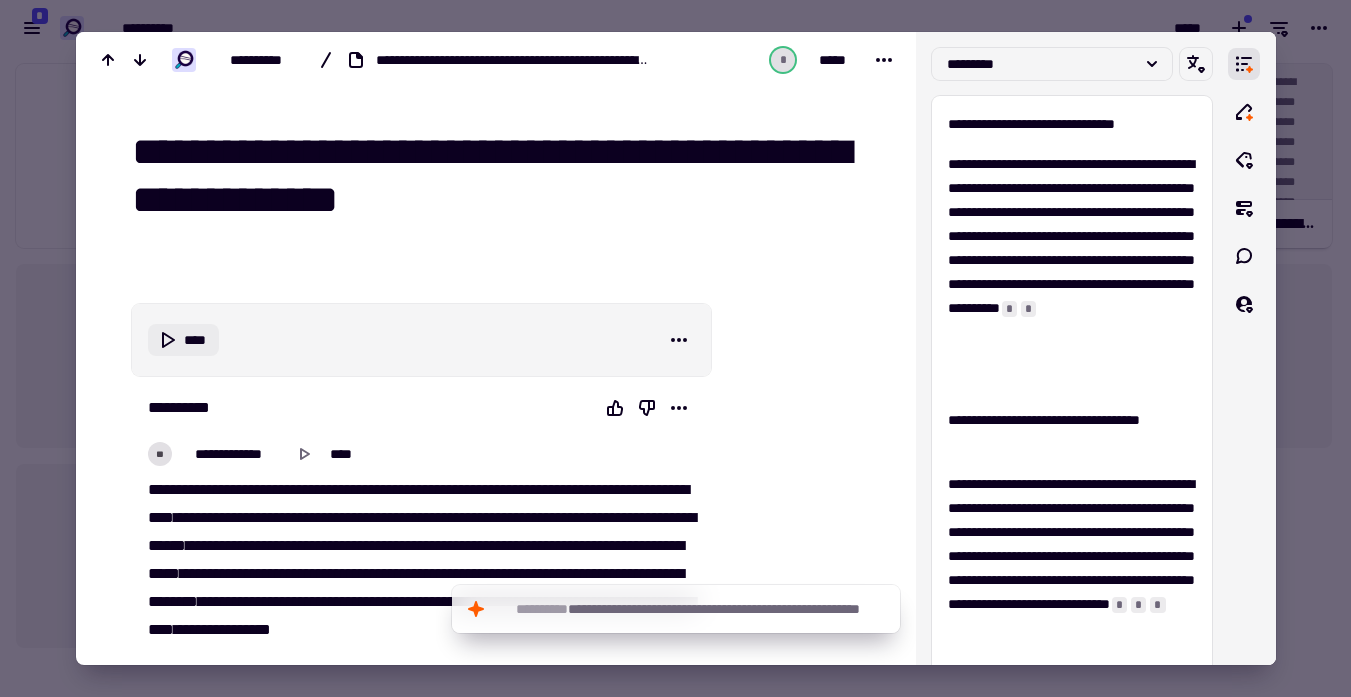 click 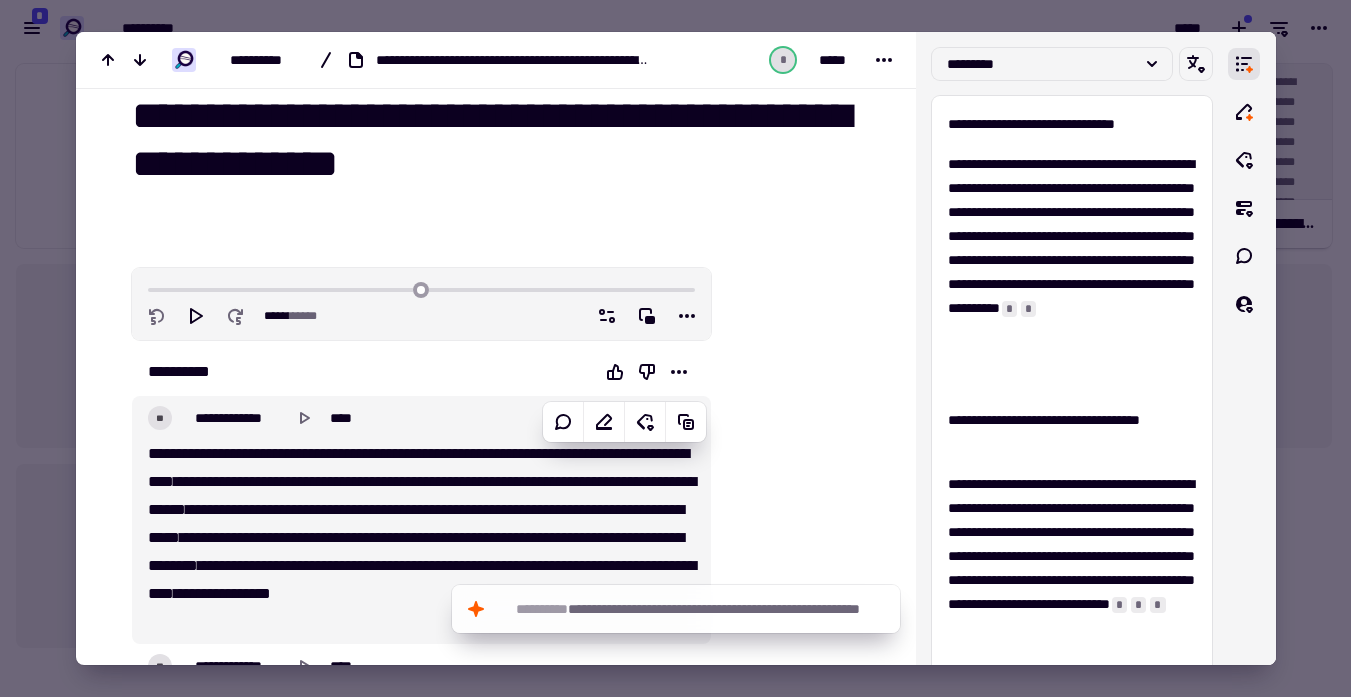 scroll, scrollTop: 38, scrollLeft: 0, axis: vertical 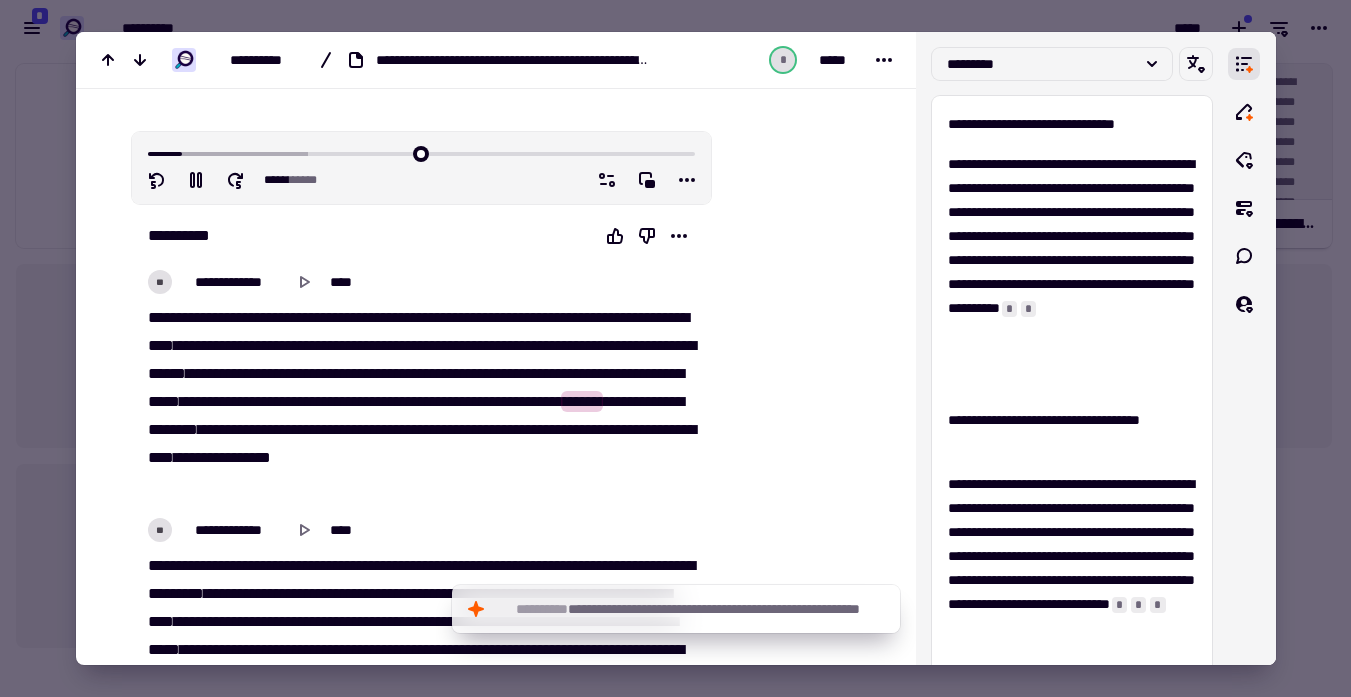 type on "*****" 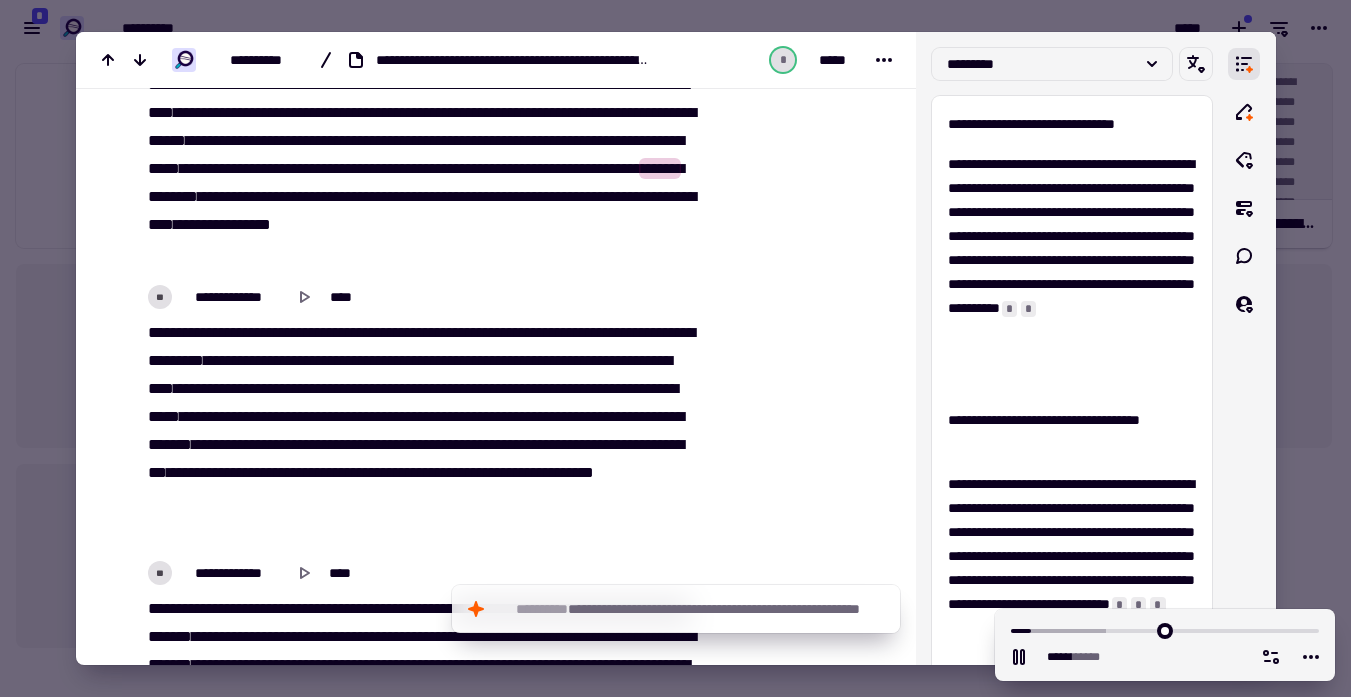 scroll, scrollTop: 408, scrollLeft: 0, axis: vertical 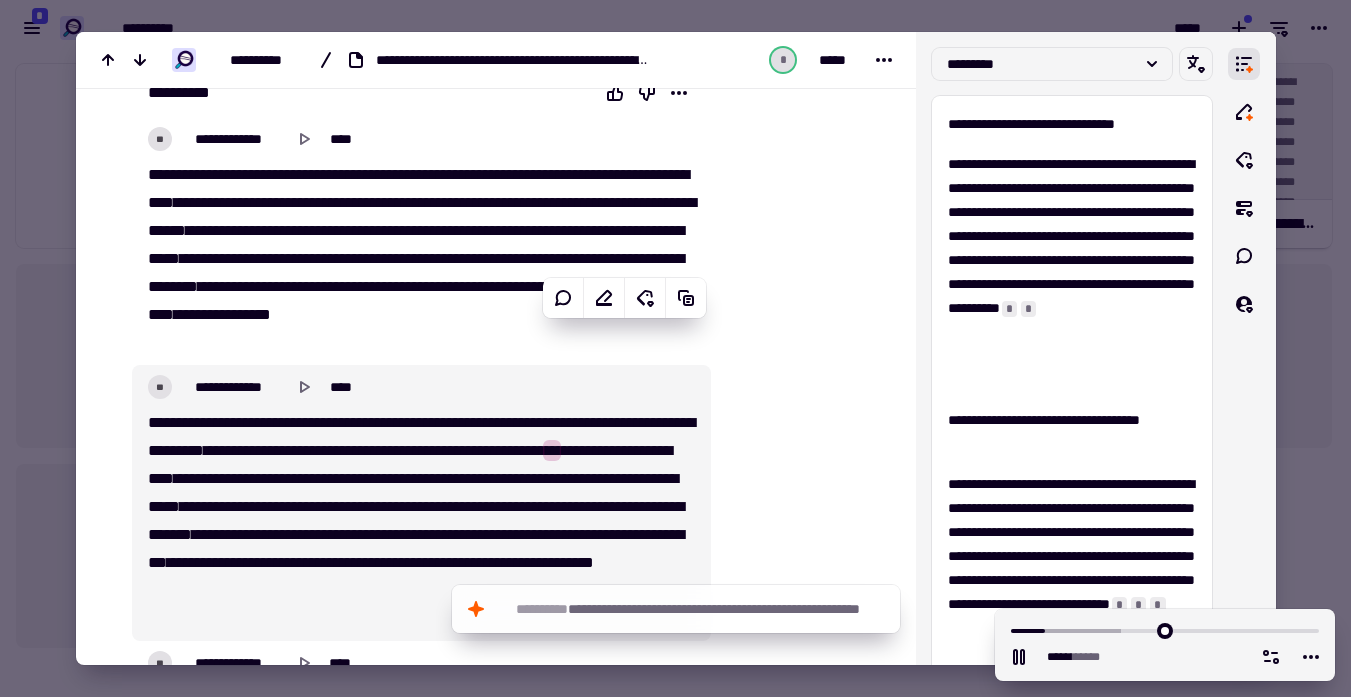 type on "*****" 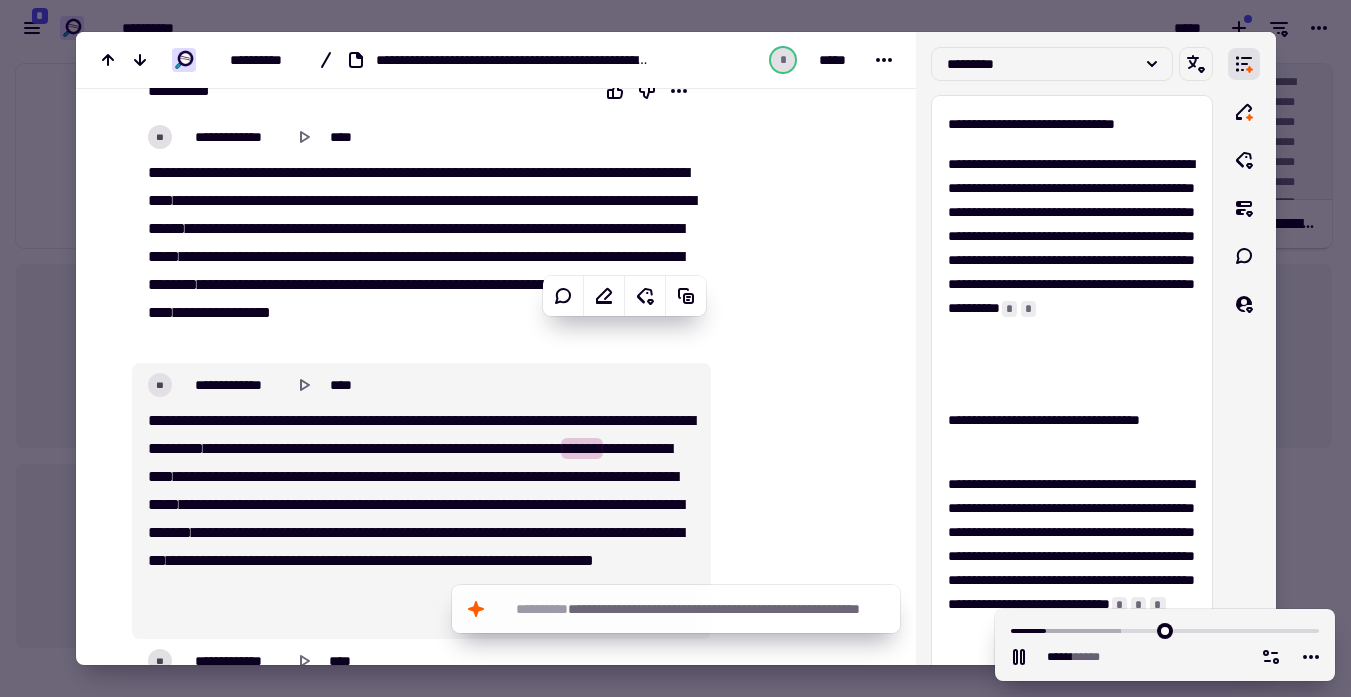 scroll, scrollTop: 0, scrollLeft: 0, axis: both 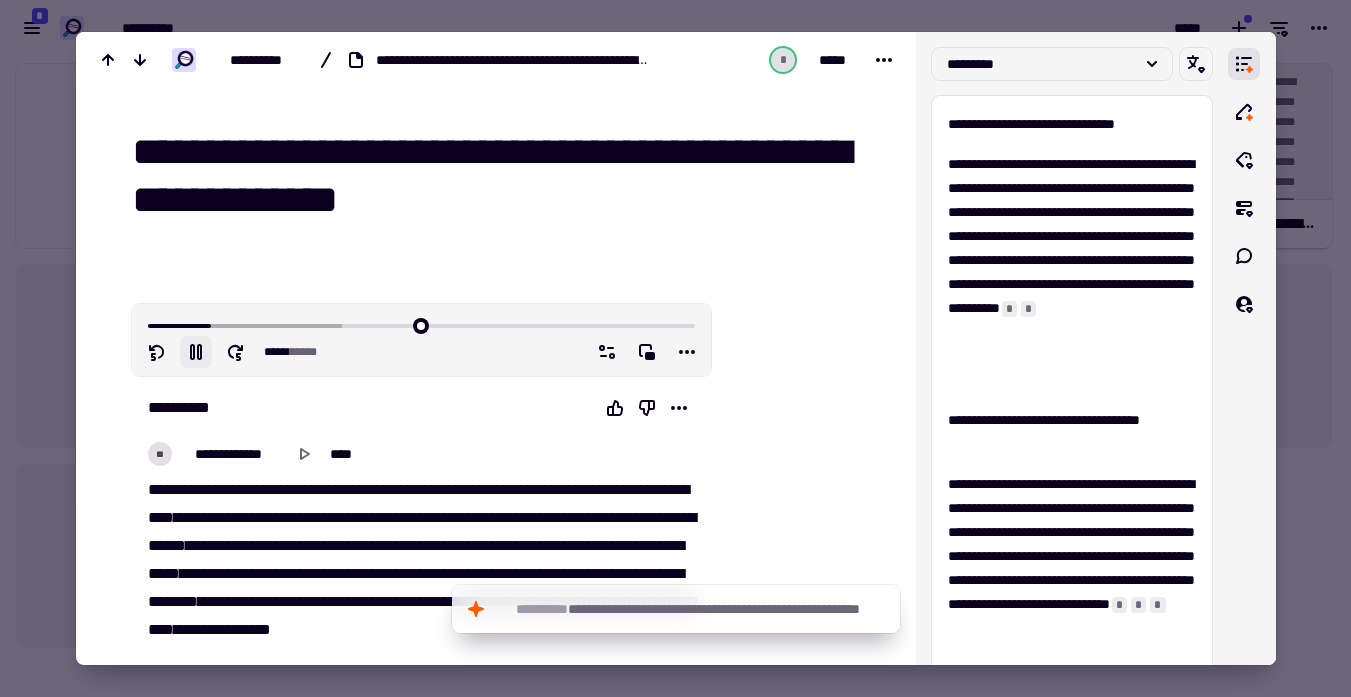 click 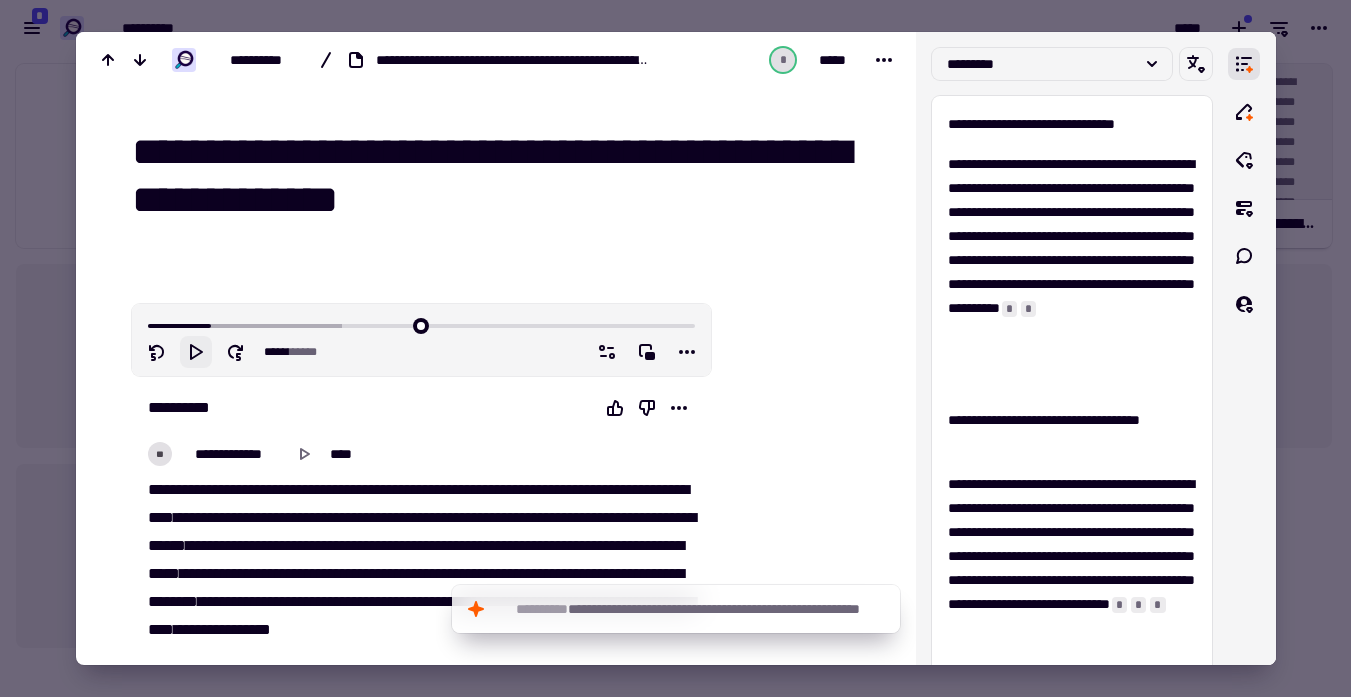 click 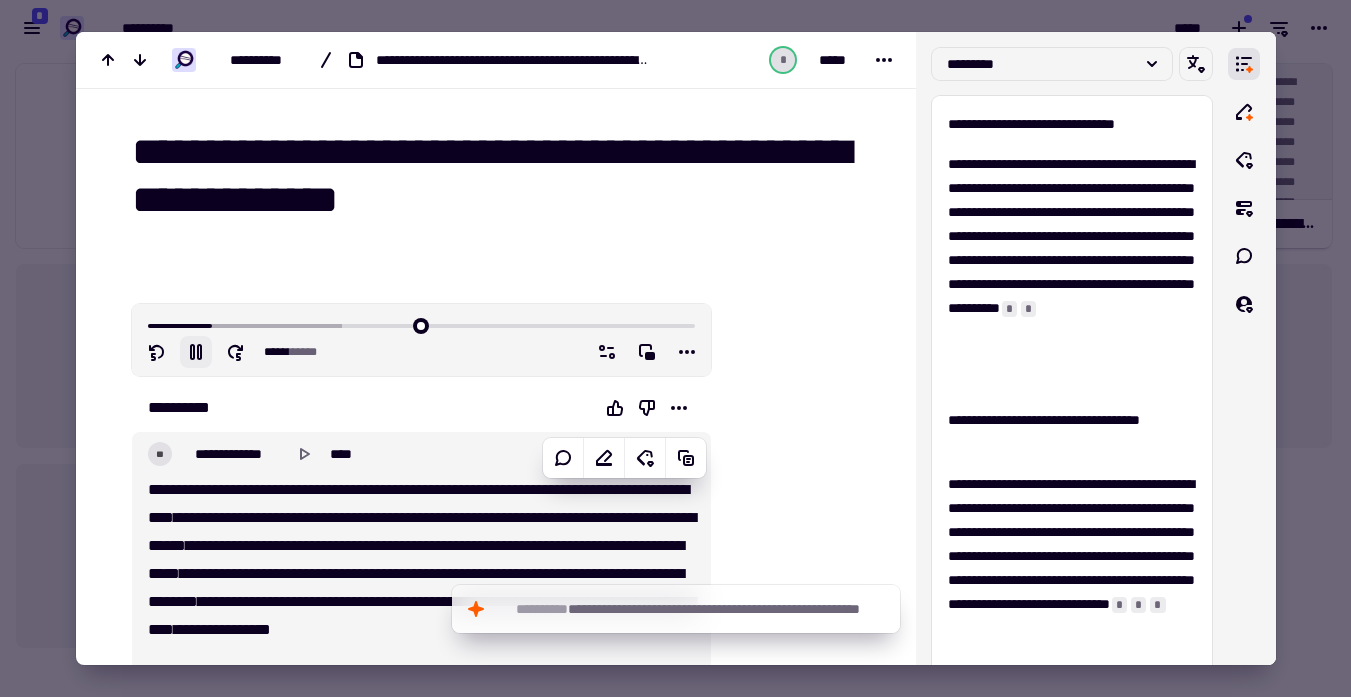 type on "*****" 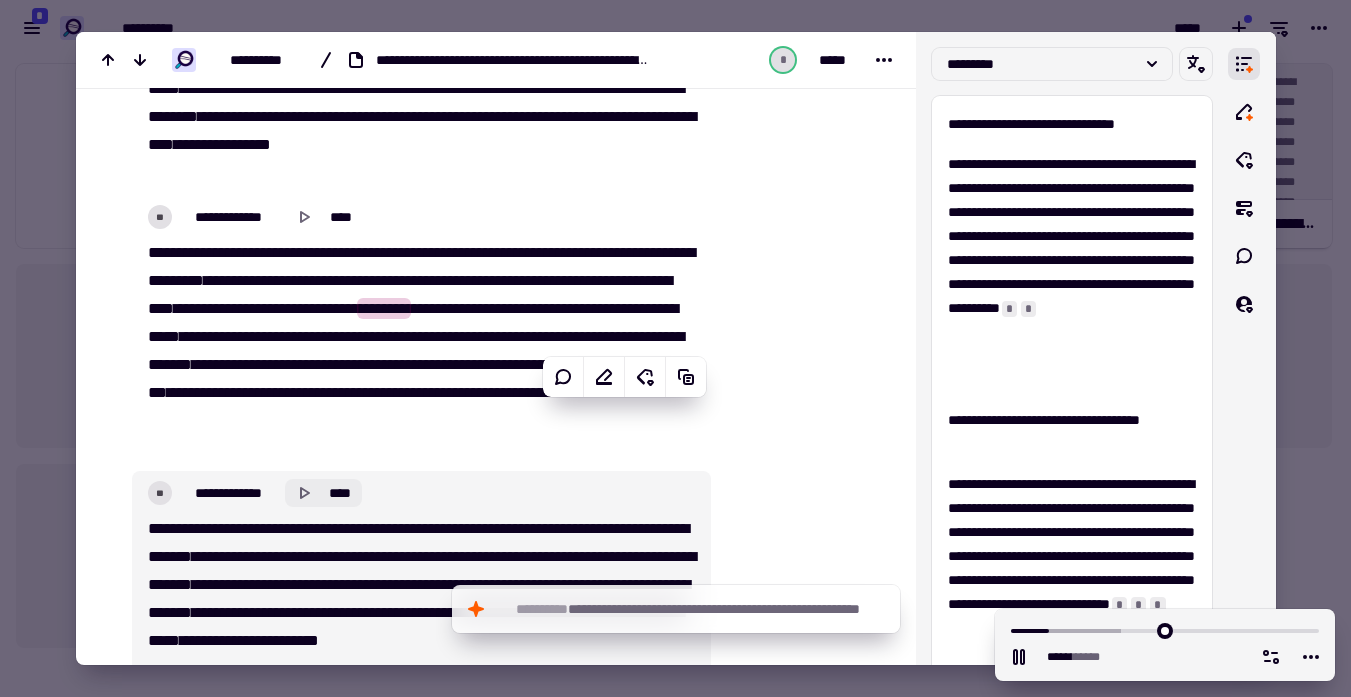 scroll, scrollTop: 483, scrollLeft: 0, axis: vertical 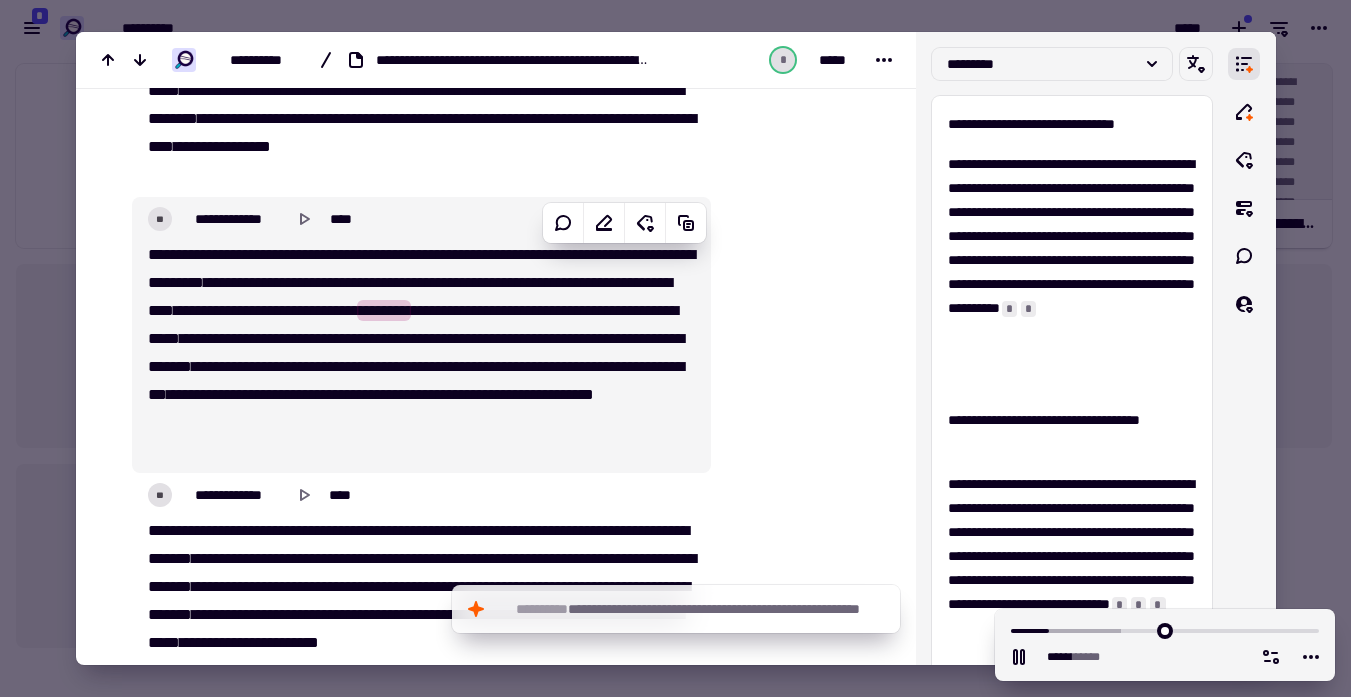 click on "*******" at bounding box center [182, 254] 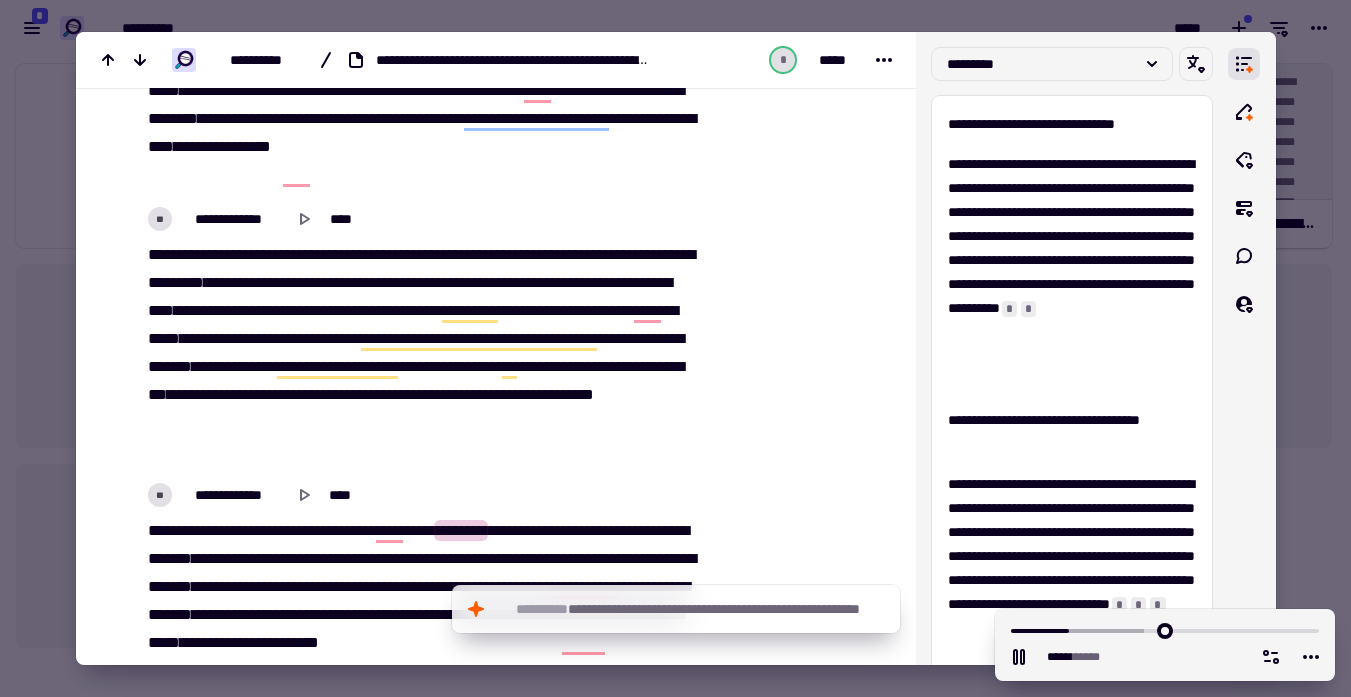 click on "*******" 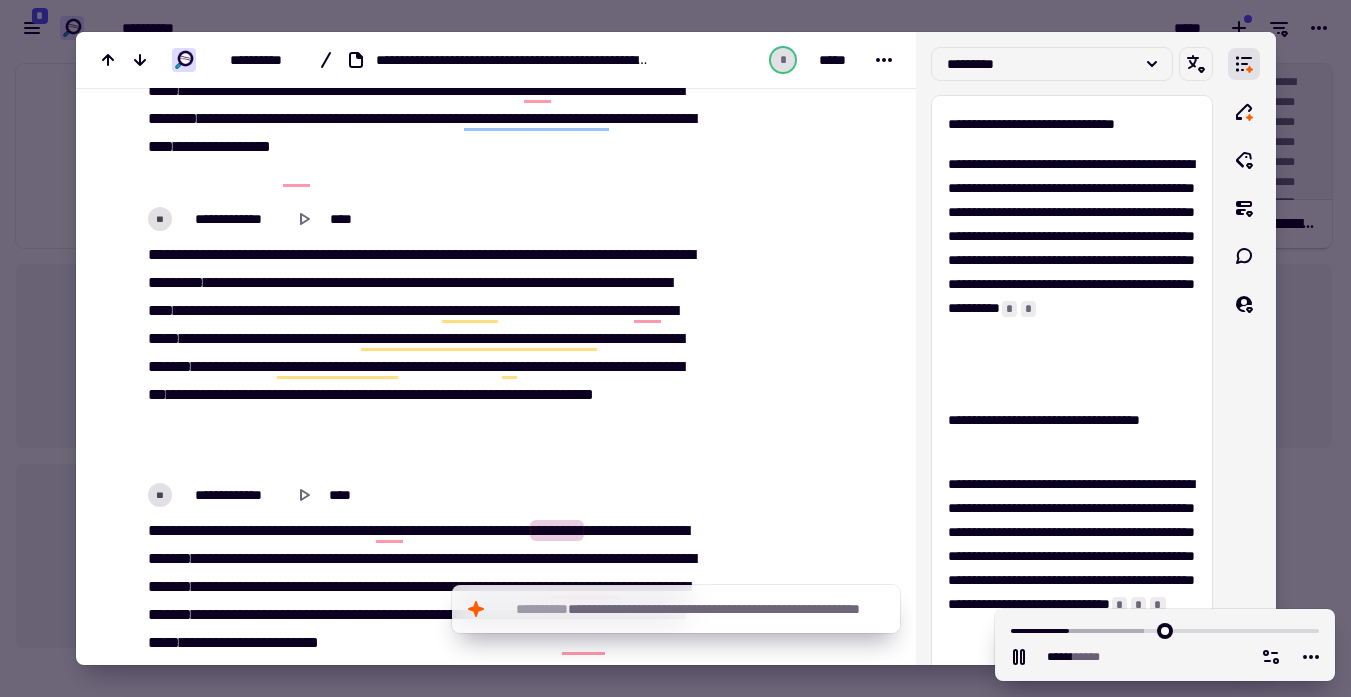 click on "**" 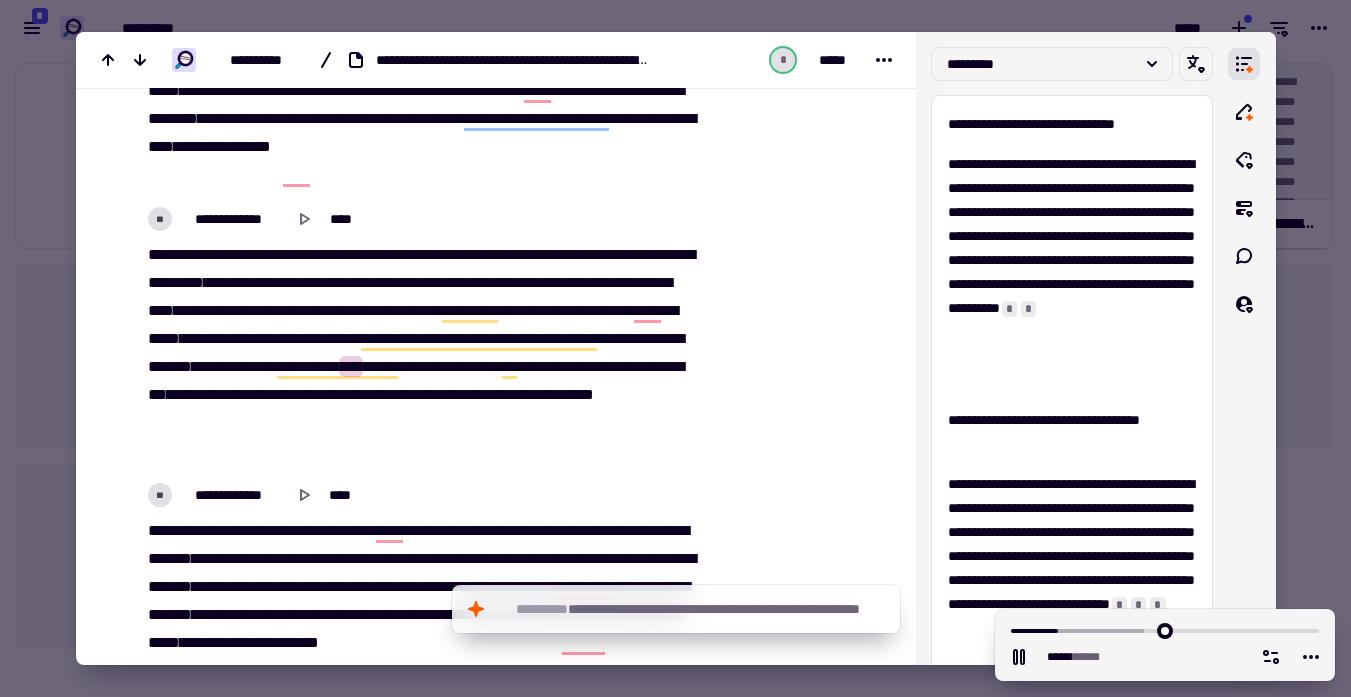click on "*******" 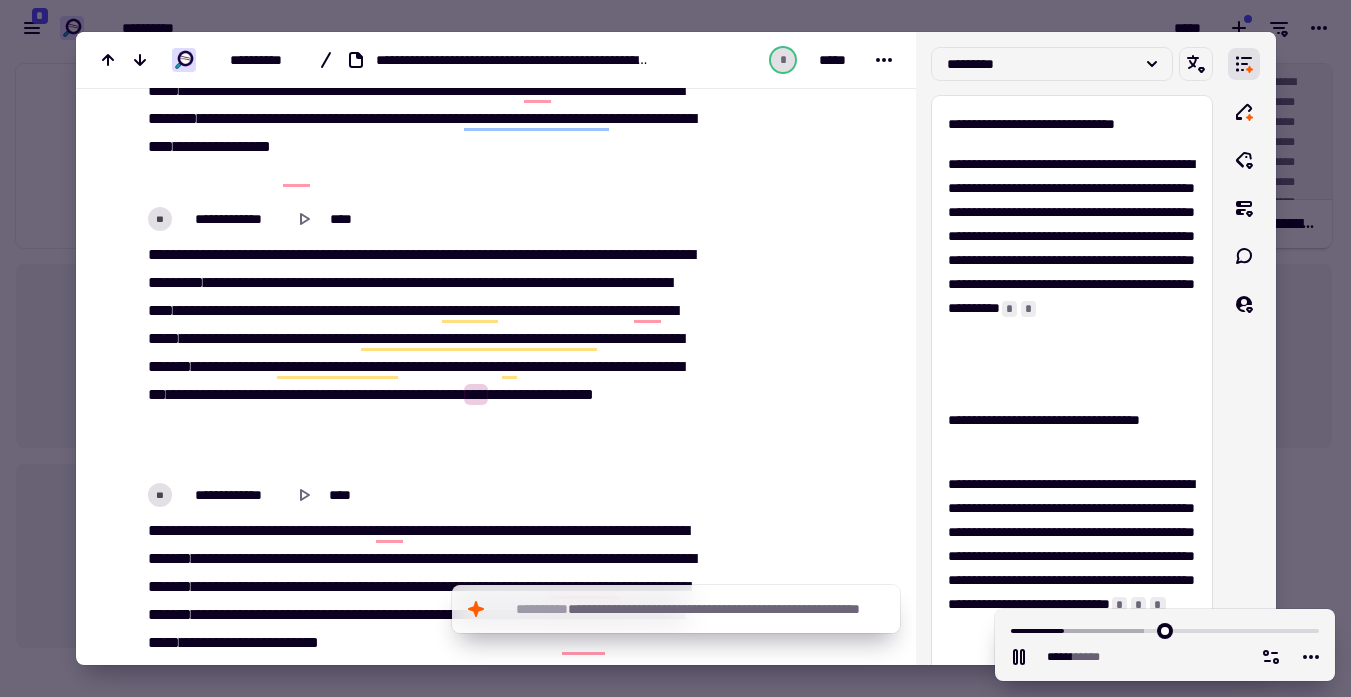 click on "**" 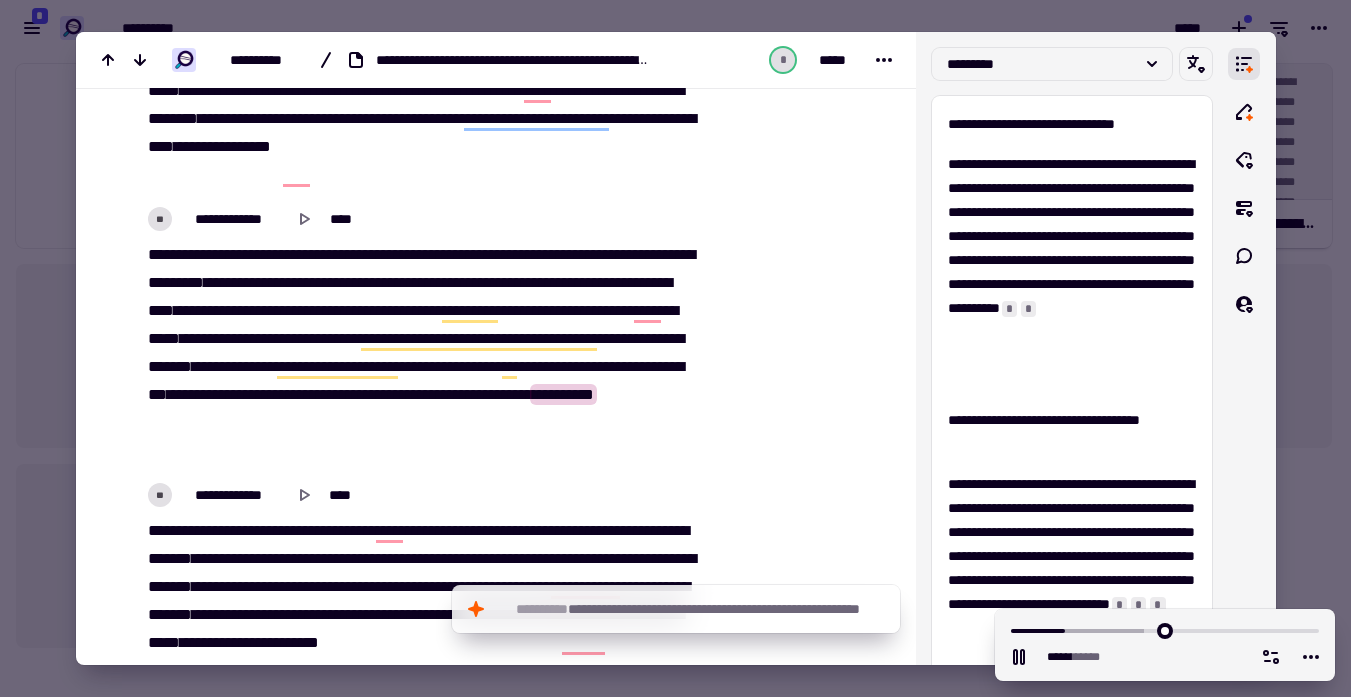 click on "**" 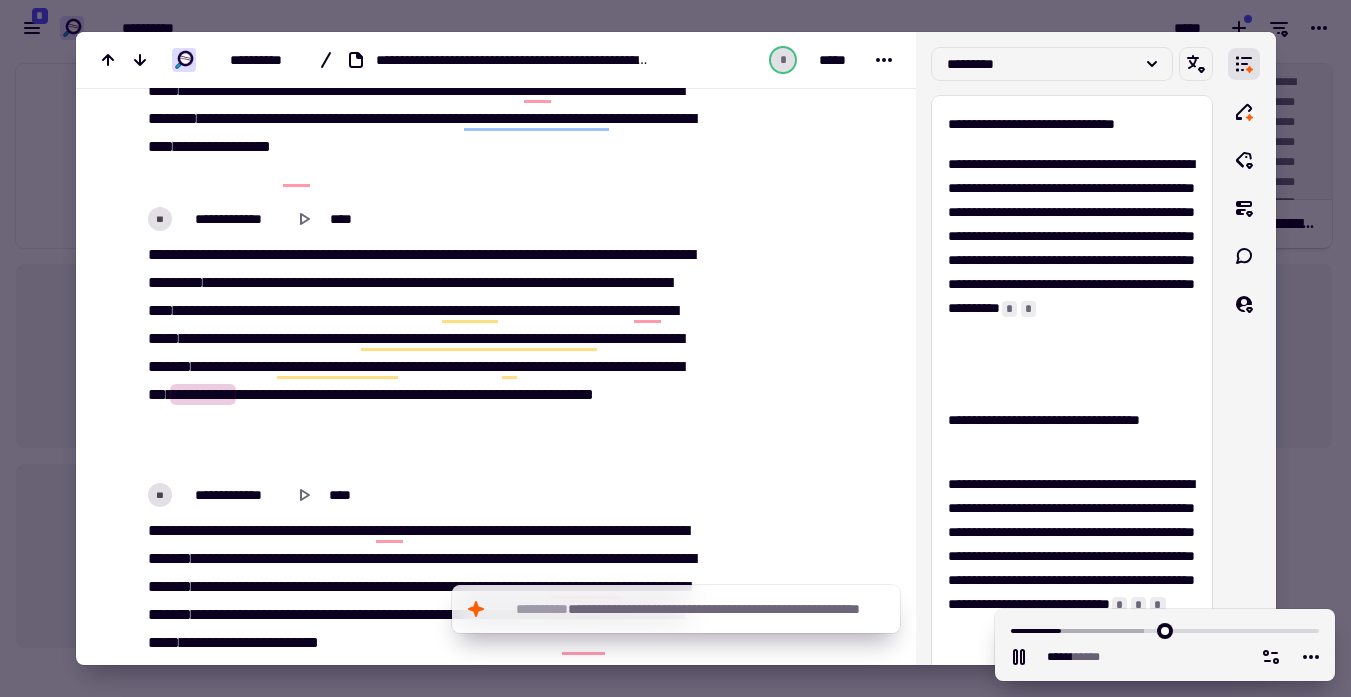 click on "**" 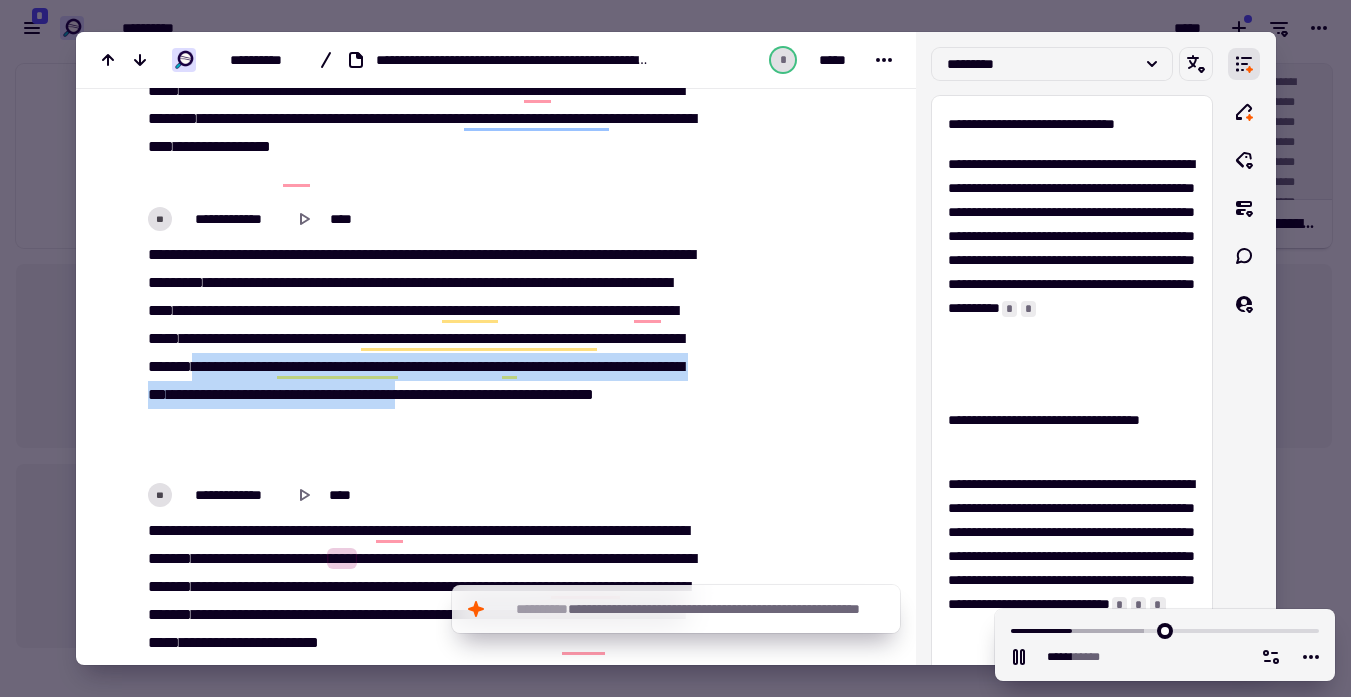 drag, startPoint x: 200, startPoint y: 392, endPoint x: 530, endPoint y: 417, distance: 330.94562 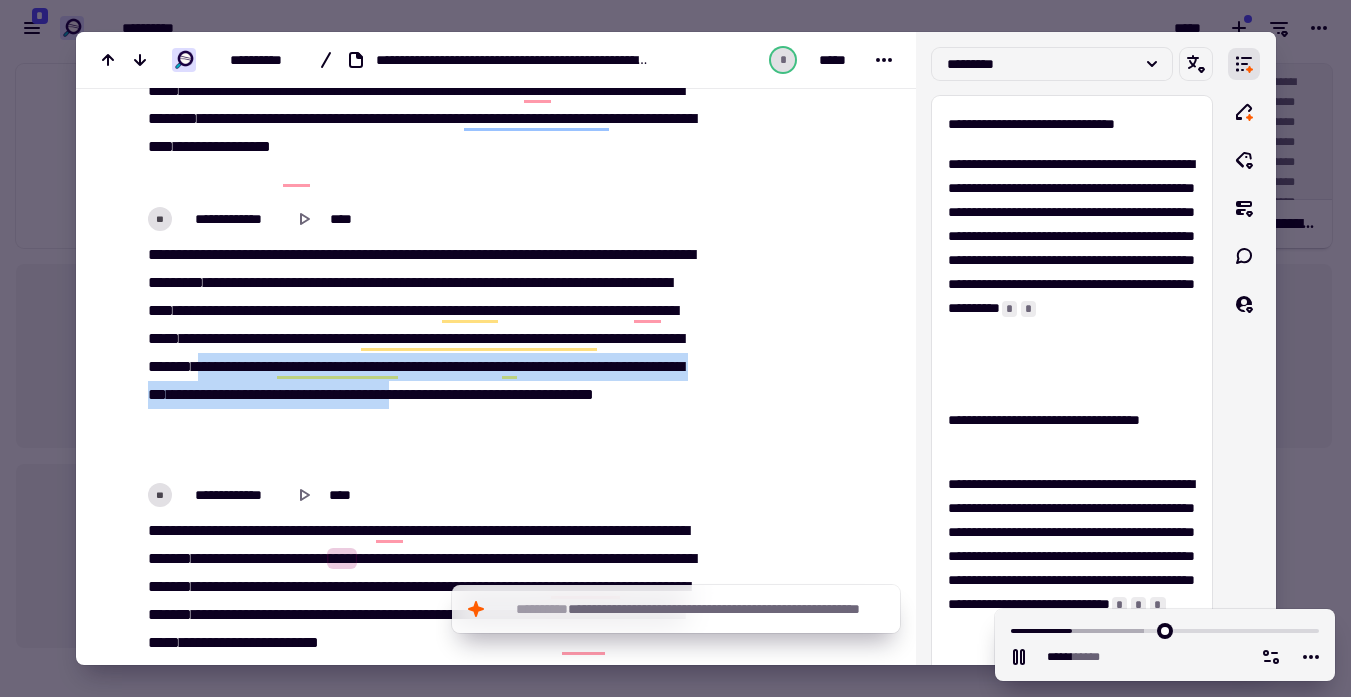 copy on "**********" 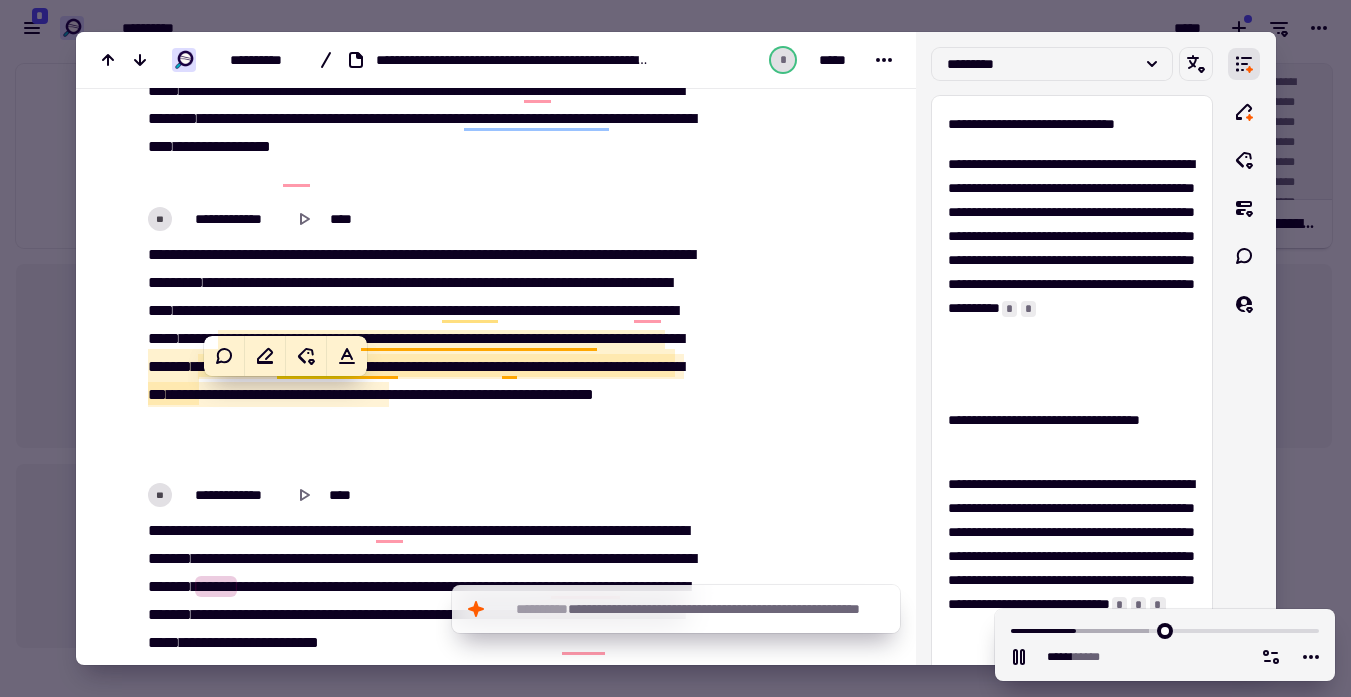click on "**********" 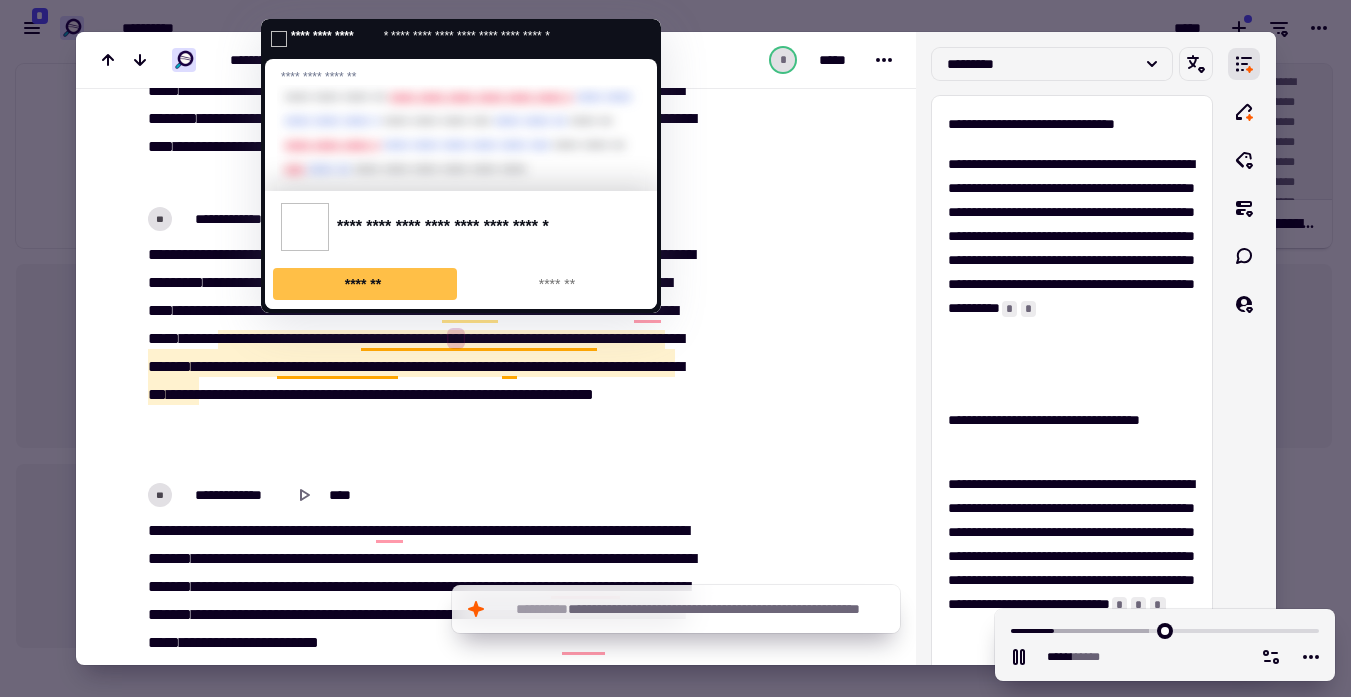 click on "**********" 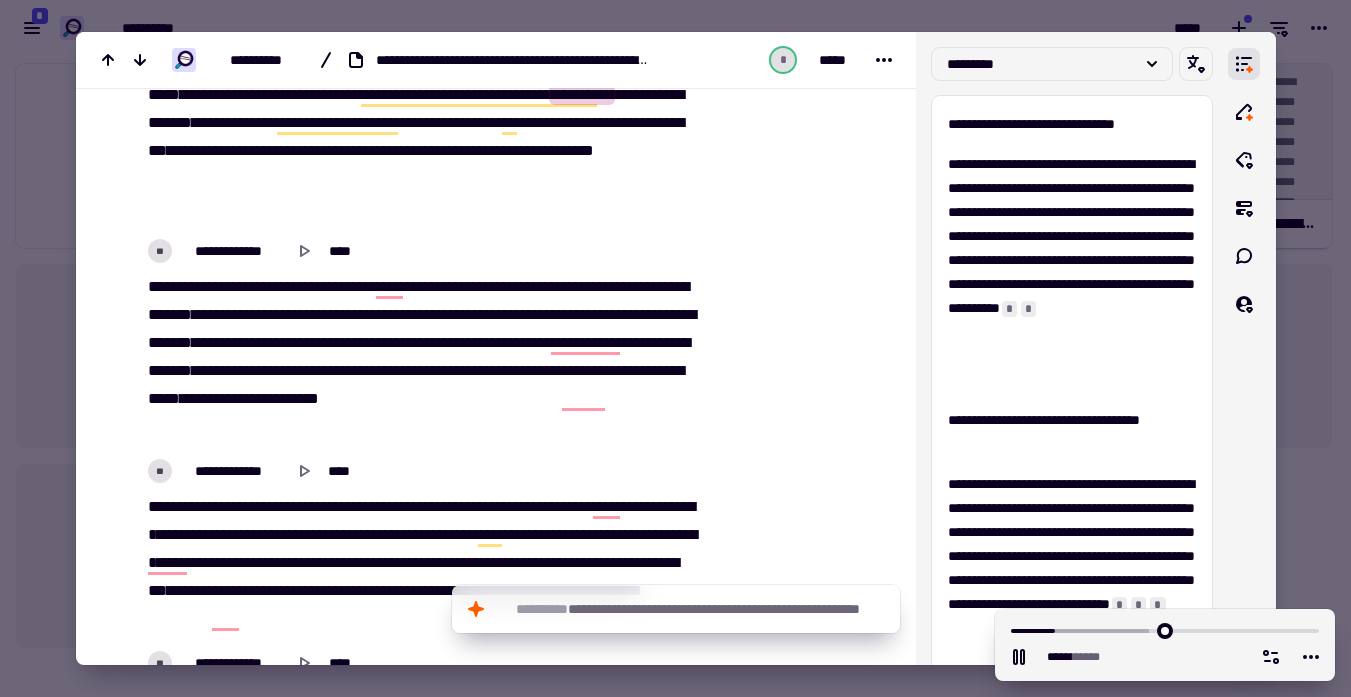 scroll, scrollTop: 725, scrollLeft: 0, axis: vertical 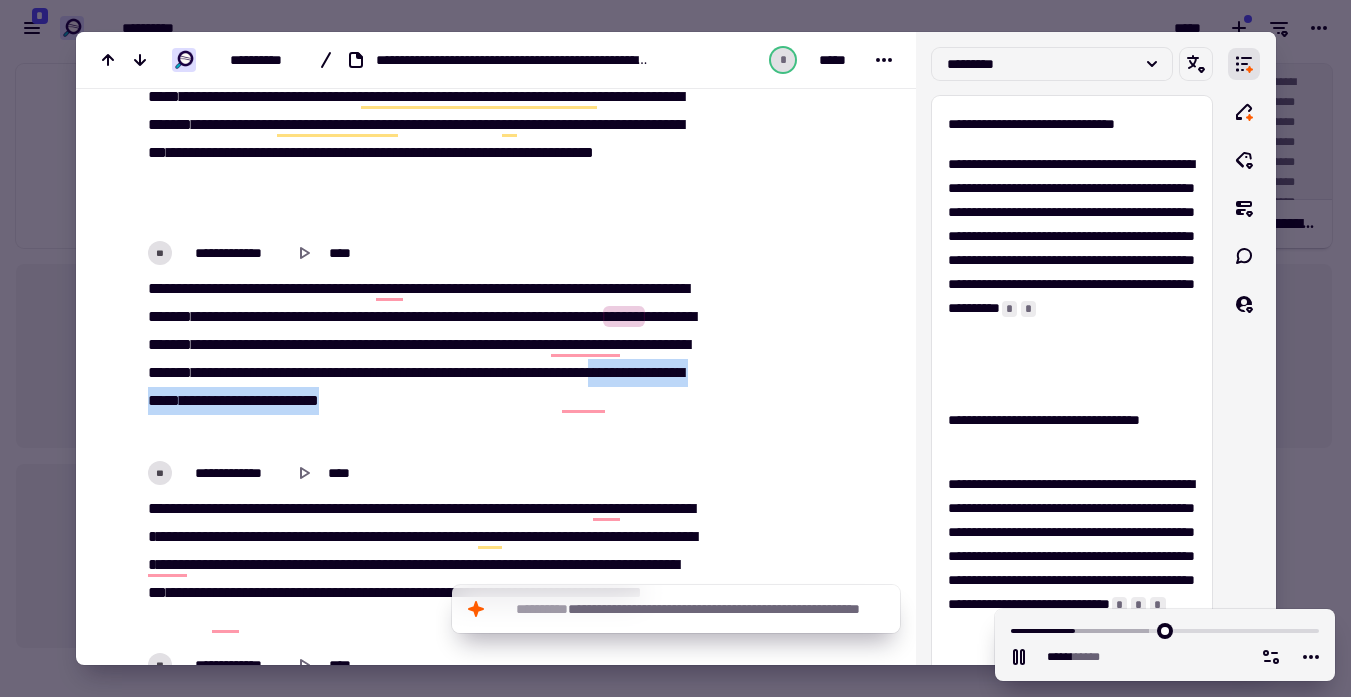 drag, startPoint x: 439, startPoint y: 400, endPoint x: 451, endPoint y: 423, distance: 25.942244 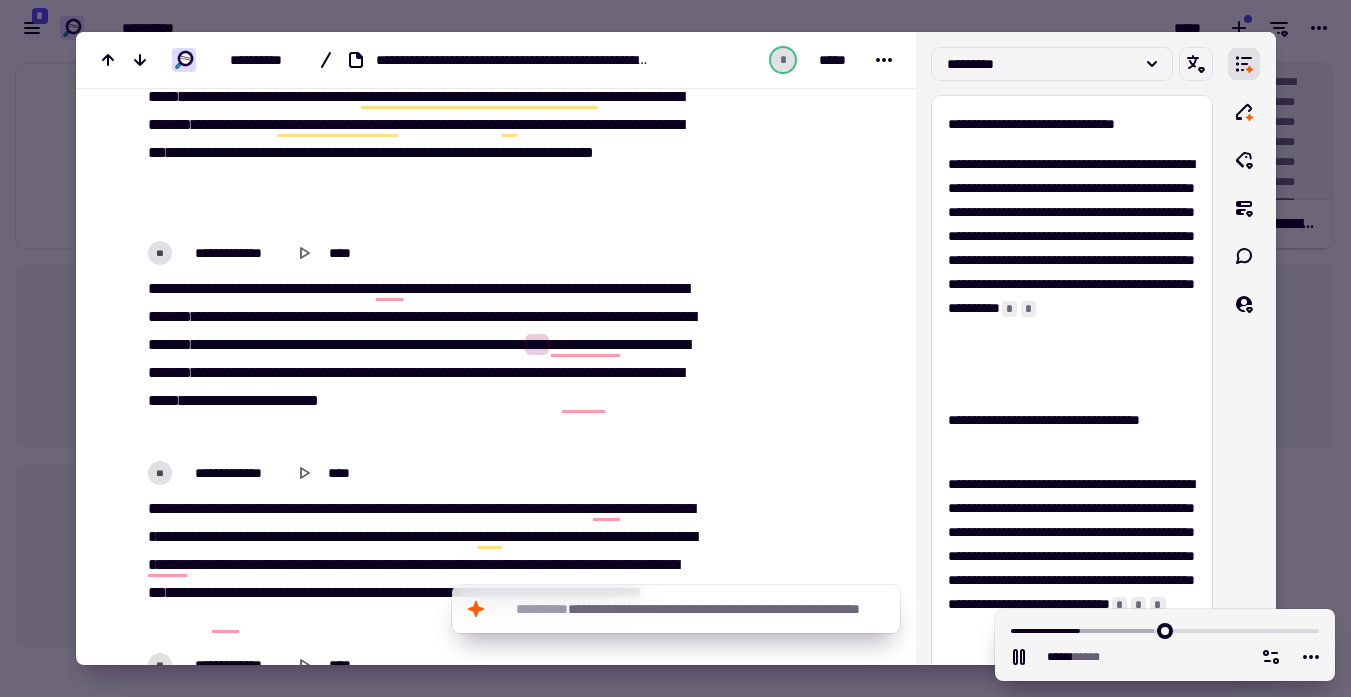 click on "**********" 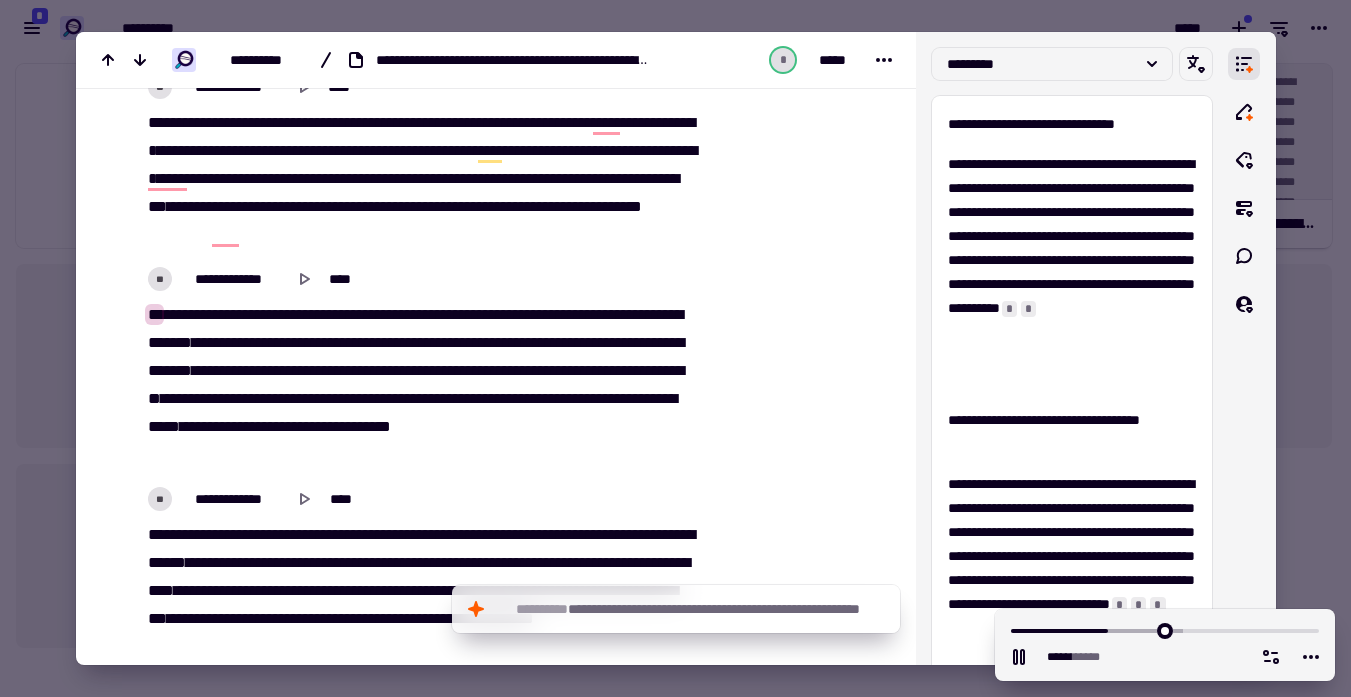 scroll, scrollTop: 1124, scrollLeft: 0, axis: vertical 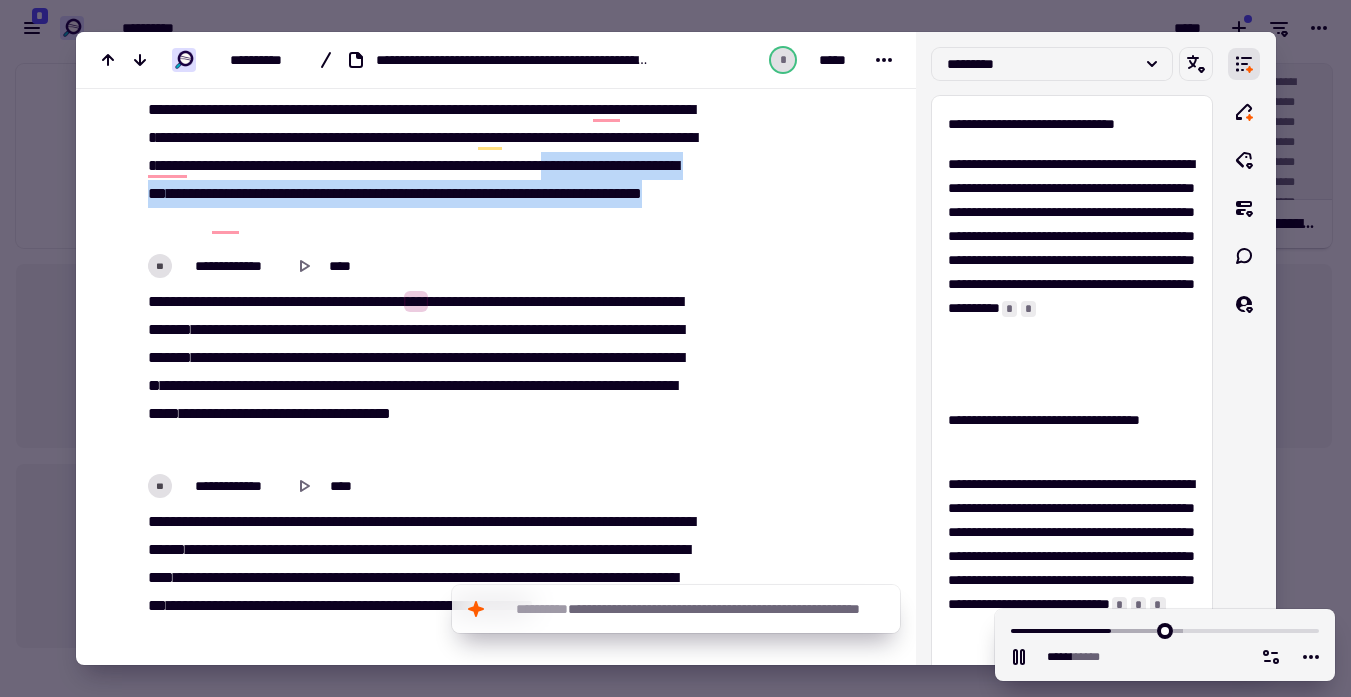 drag, startPoint x: 361, startPoint y: 194, endPoint x: 566, endPoint y: 218, distance: 206.4001 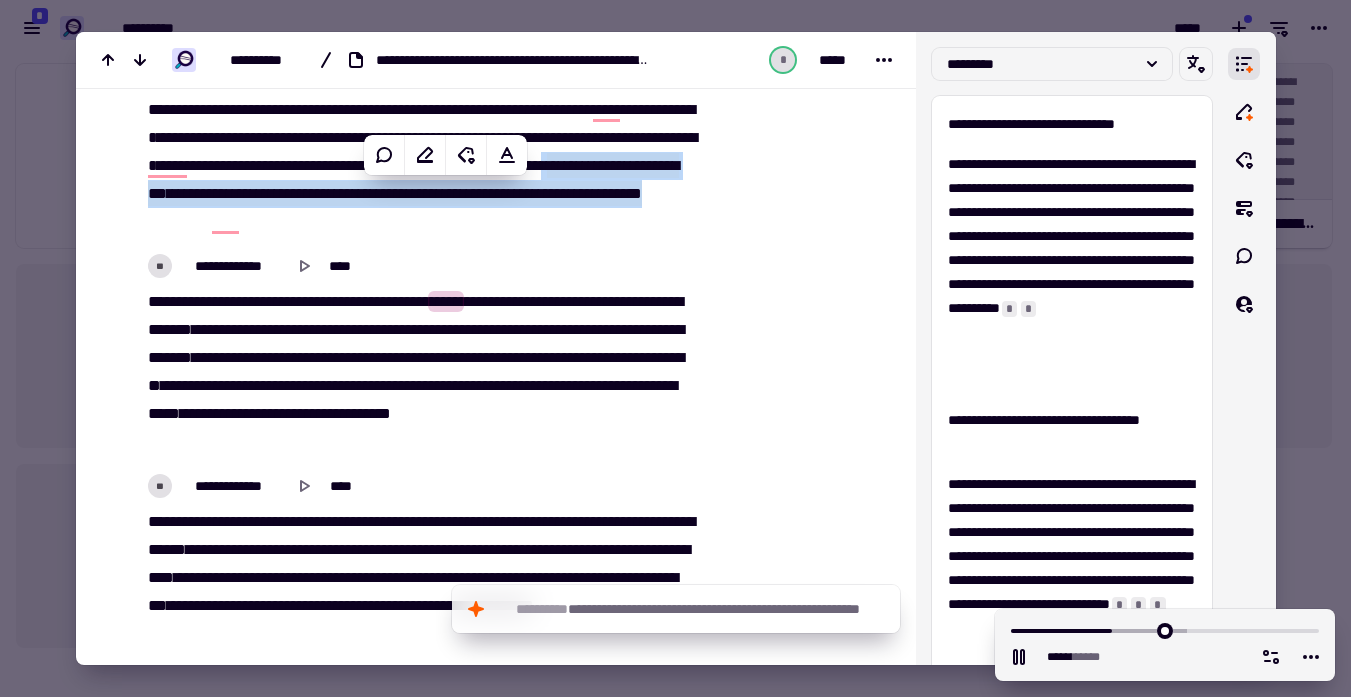 copy on "**   **   *   *****   *******   ***   *   *******   ***   **   *********   ***   **   *****   ****   ***   *******   ***   *****   ***   ******" 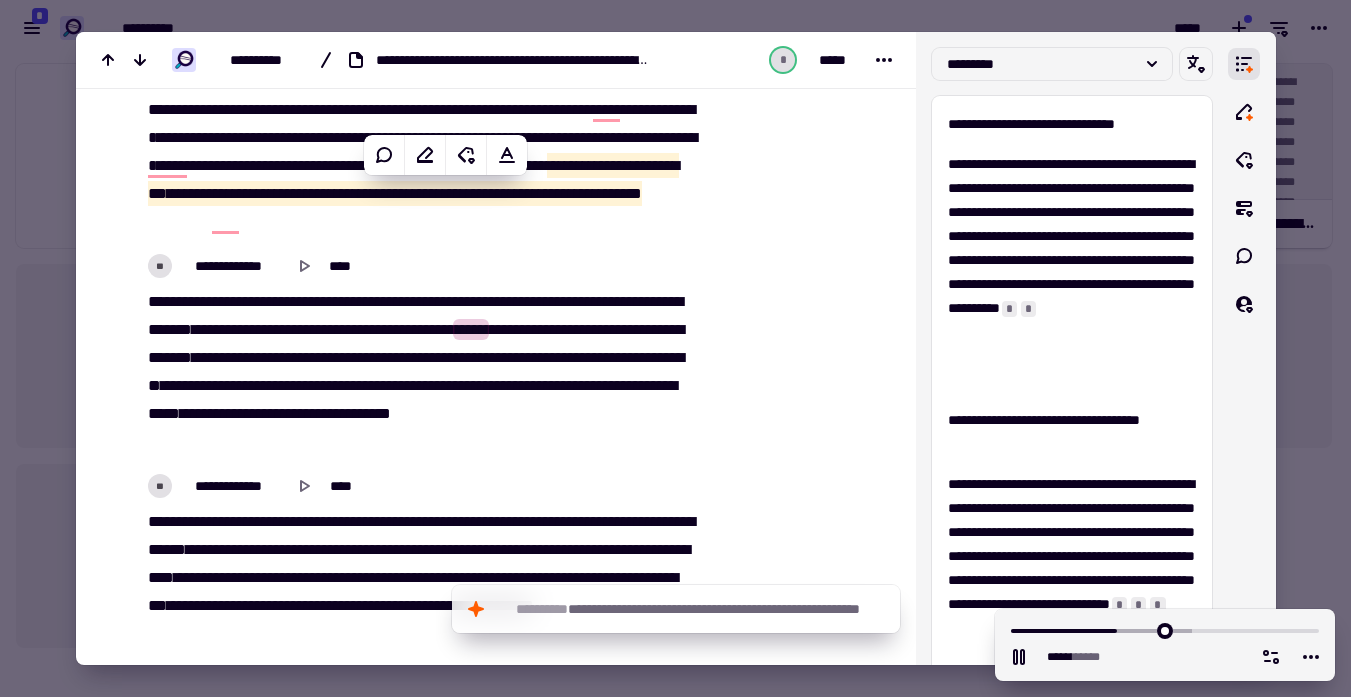 click on "**********" 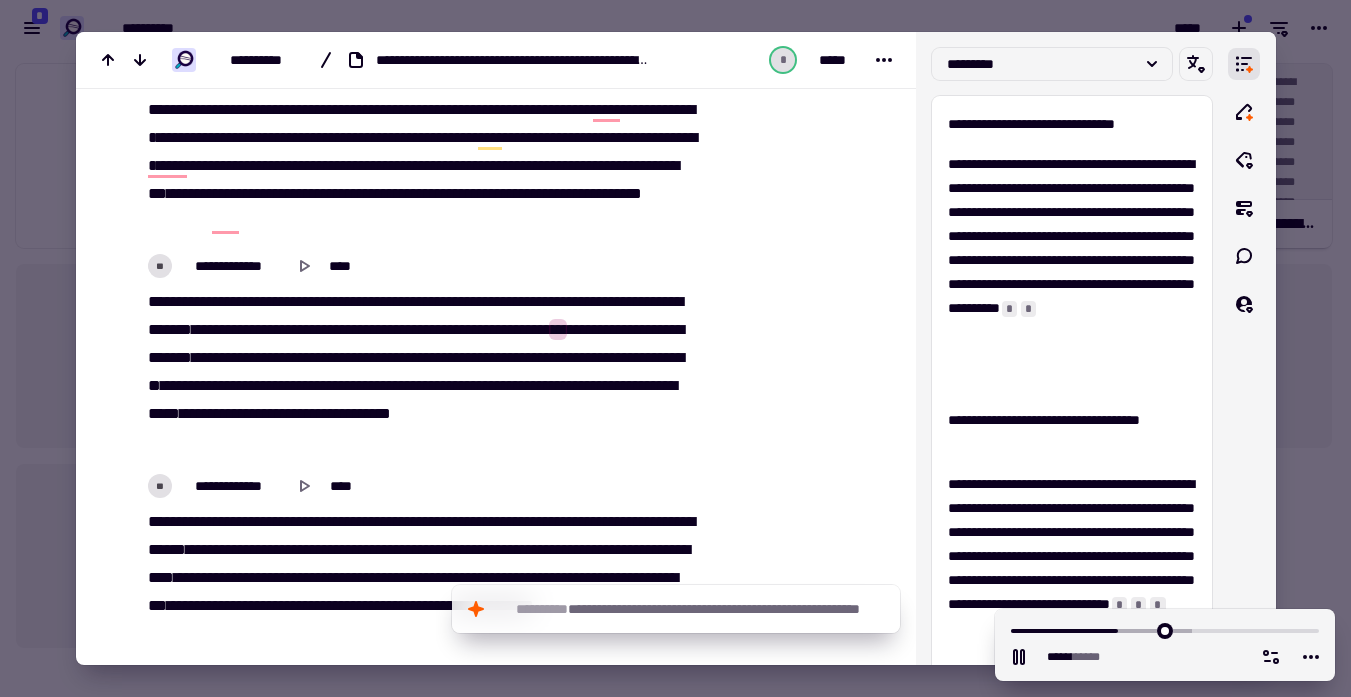 click on "**********" 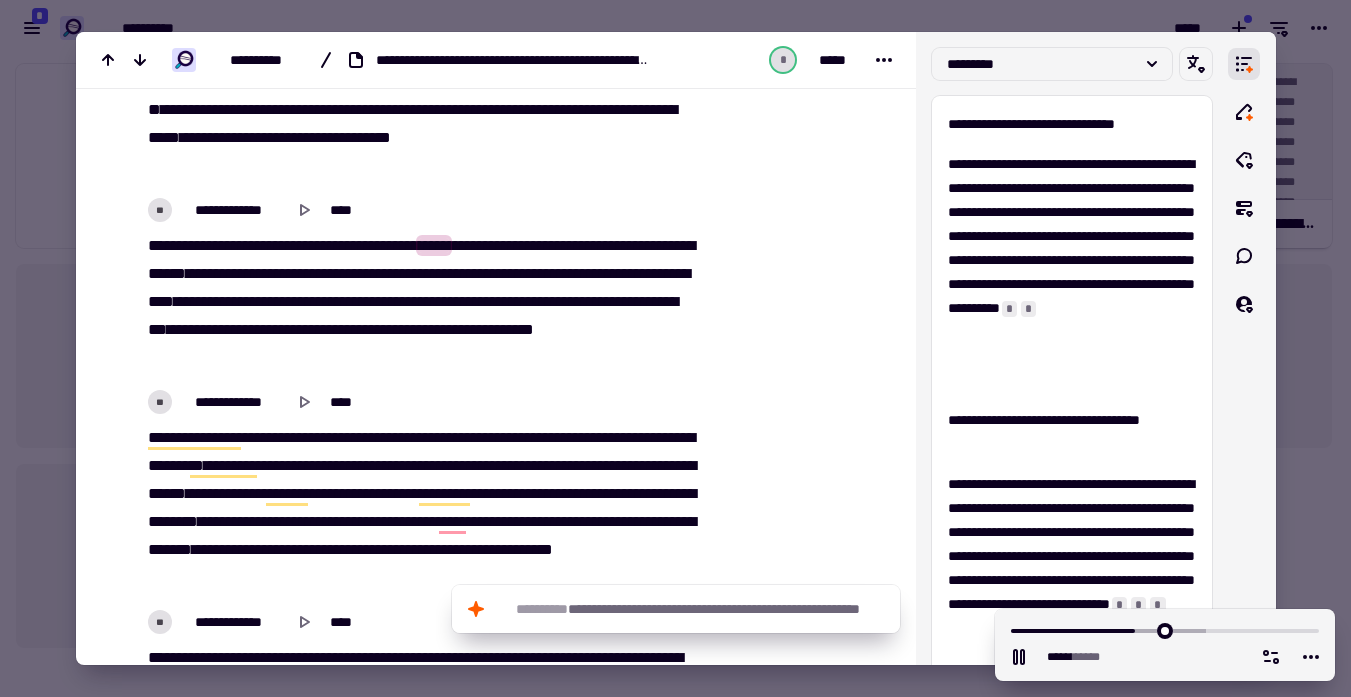 scroll, scrollTop: 1401, scrollLeft: 0, axis: vertical 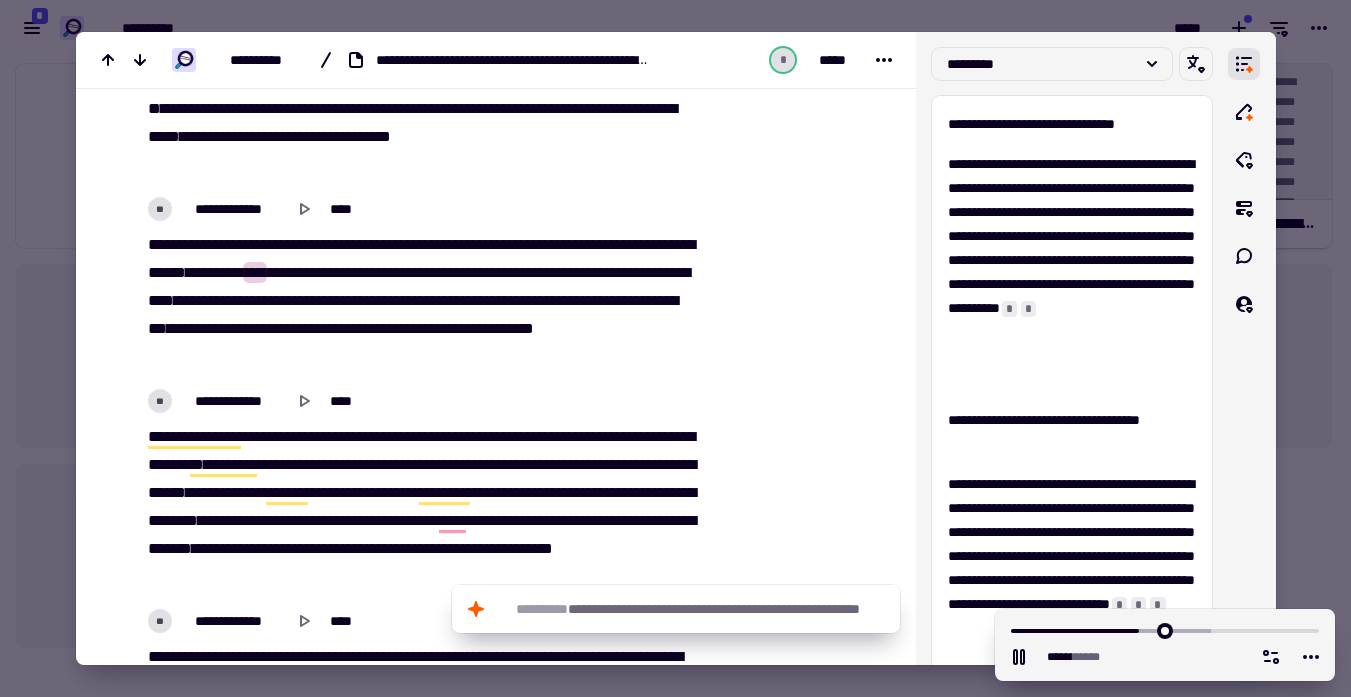 type on "******" 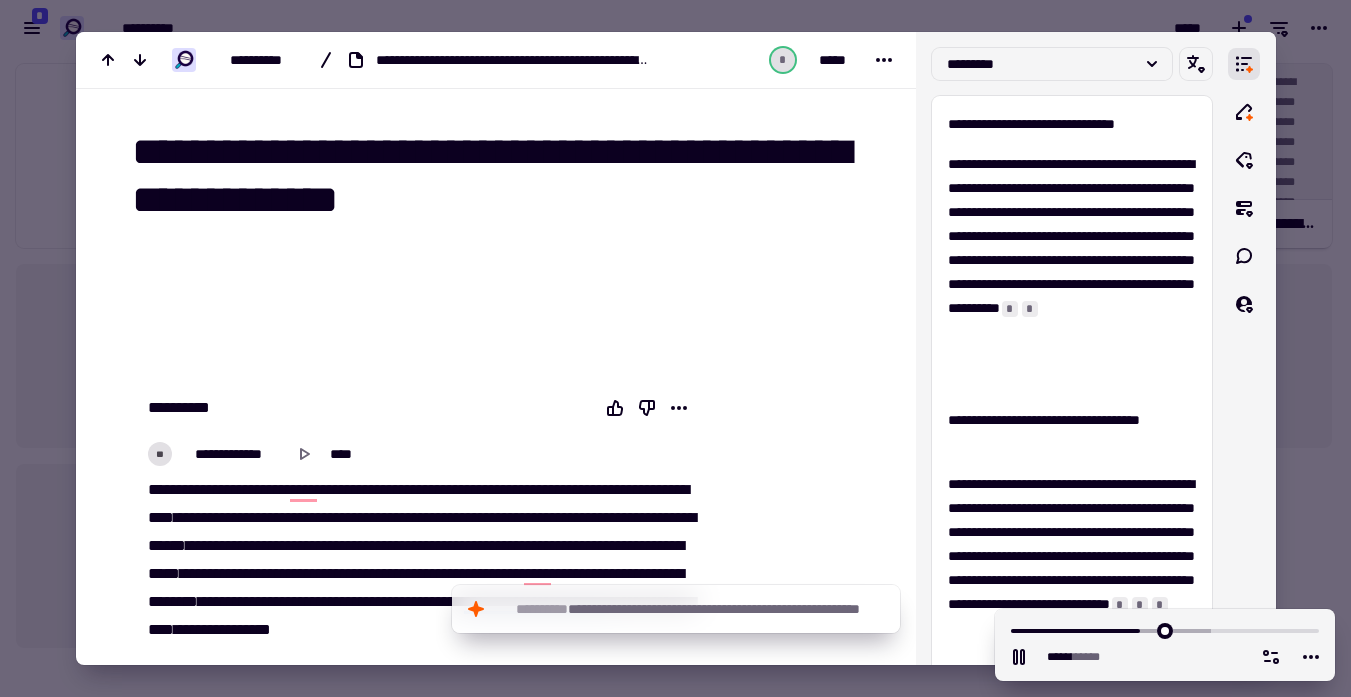 scroll, scrollTop: 0, scrollLeft: 0, axis: both 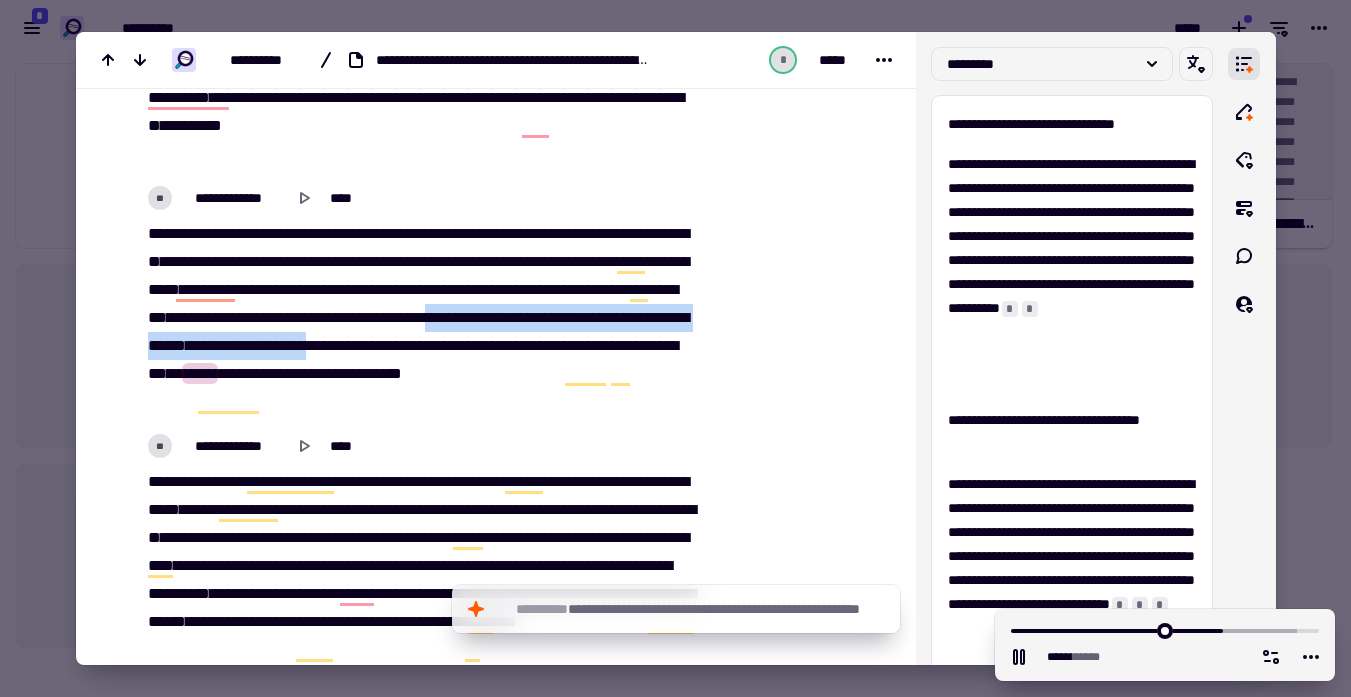 drag, startPoint x: 251, startPoint y: 346, endPoint x: 214, endPoint y: 382, distance: 51.62364 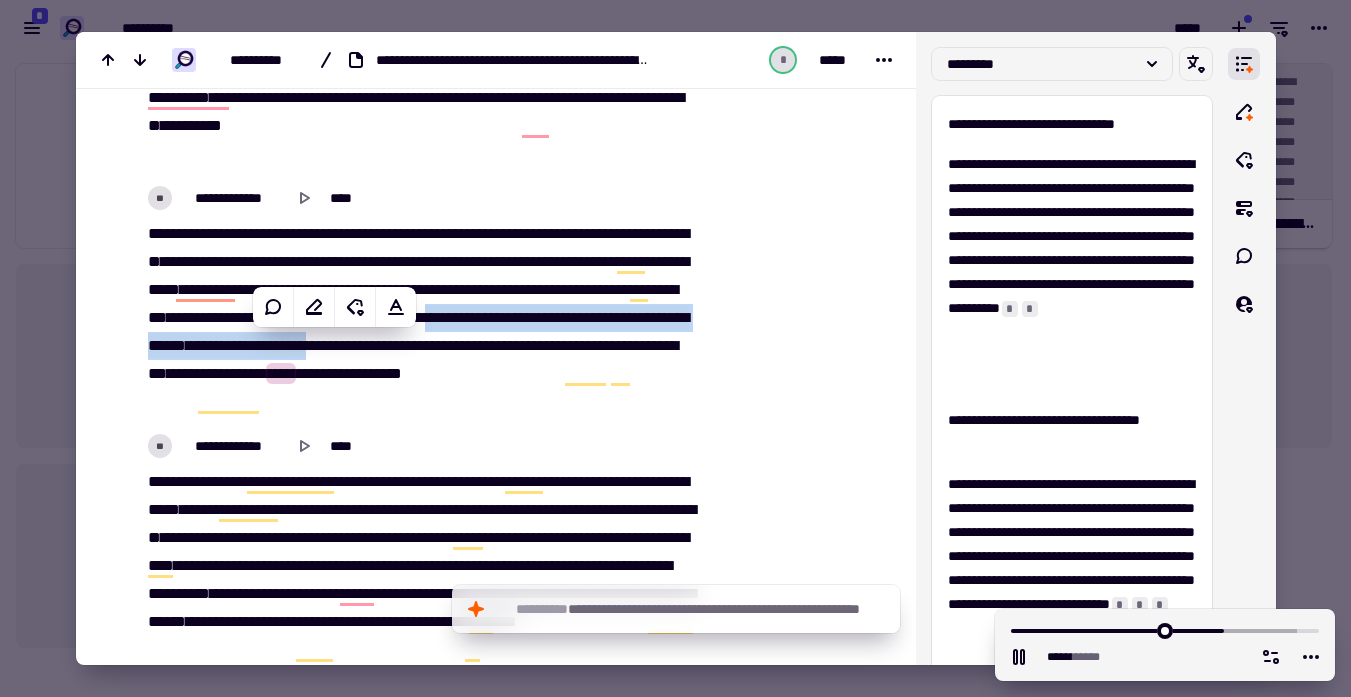 copy on "**   *****   ****   ****   *****   *   ********   ****   **   ******   *****   ***   *********" 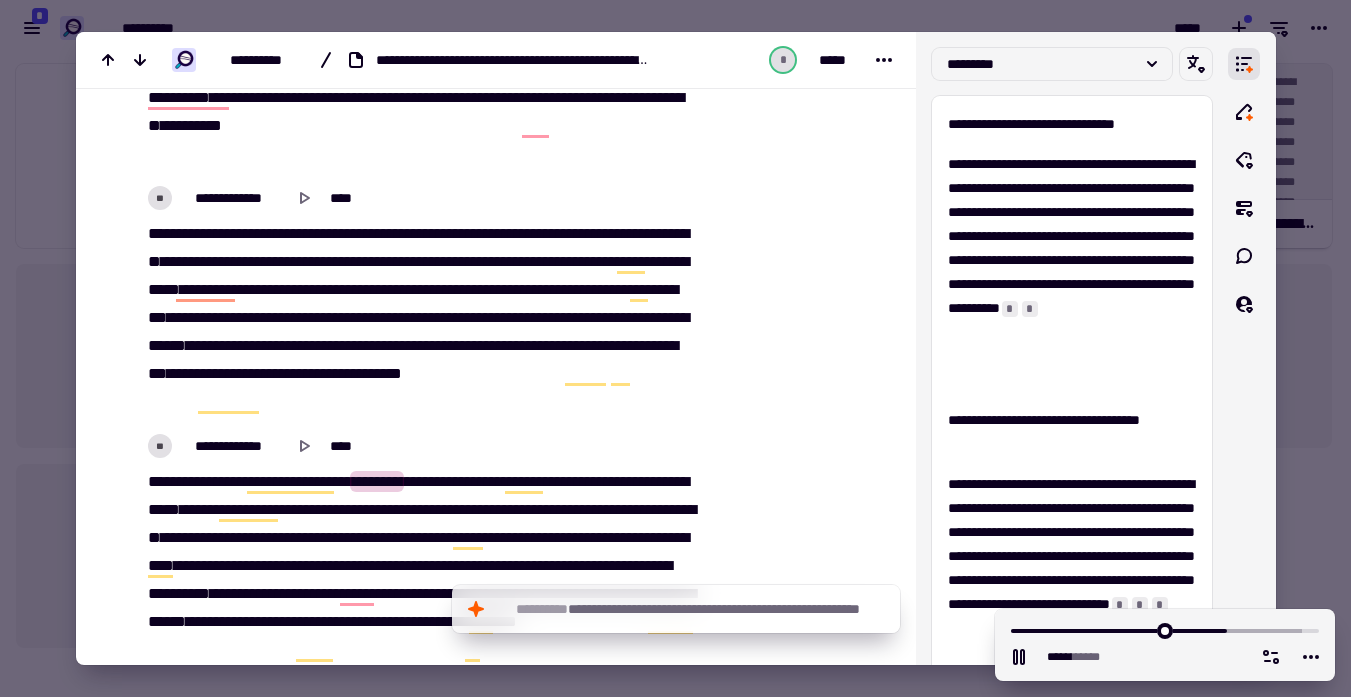 click on "******" 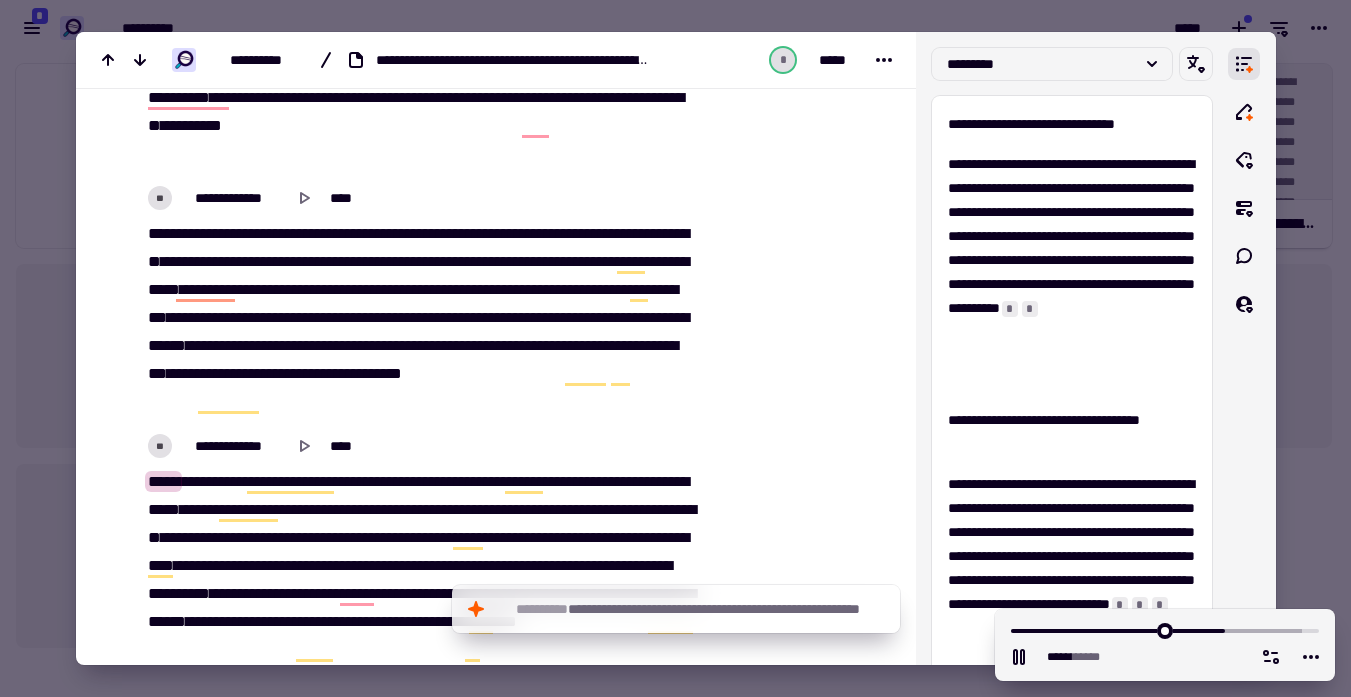 click on "****" 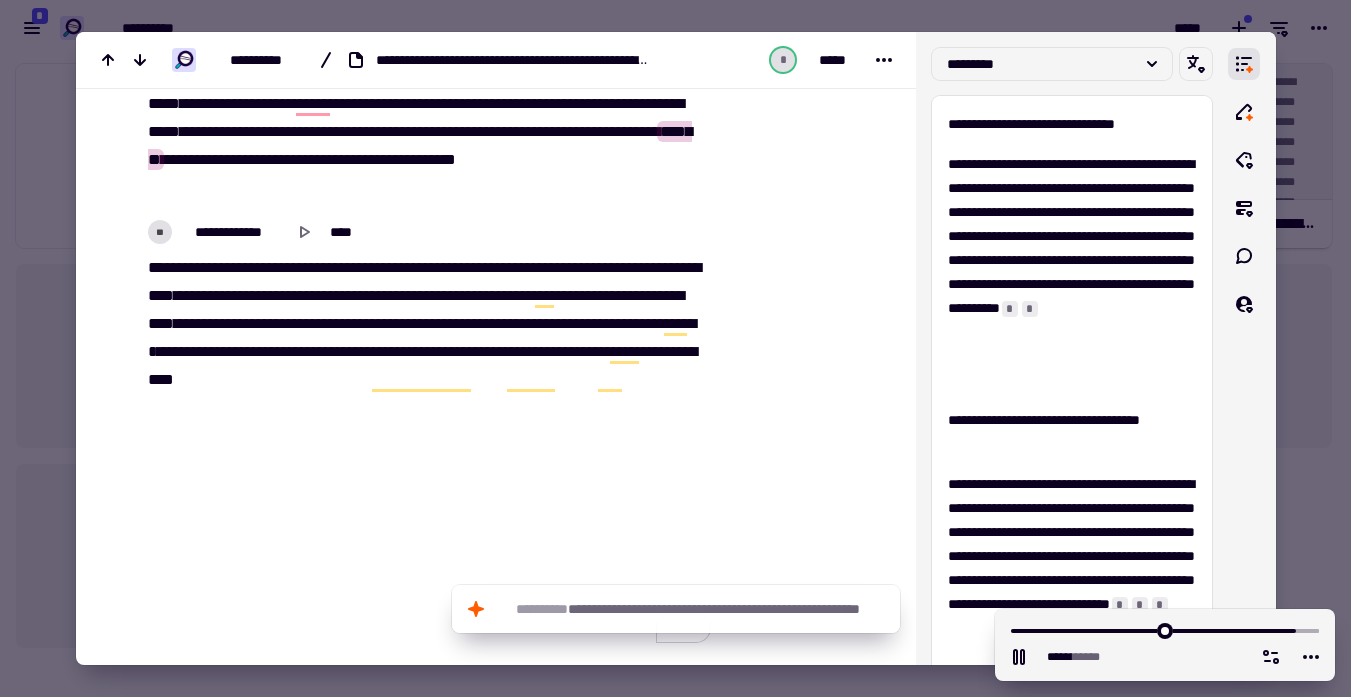 scroll, scrollTop: 2950, scrollLeft: 0, axis: vertical 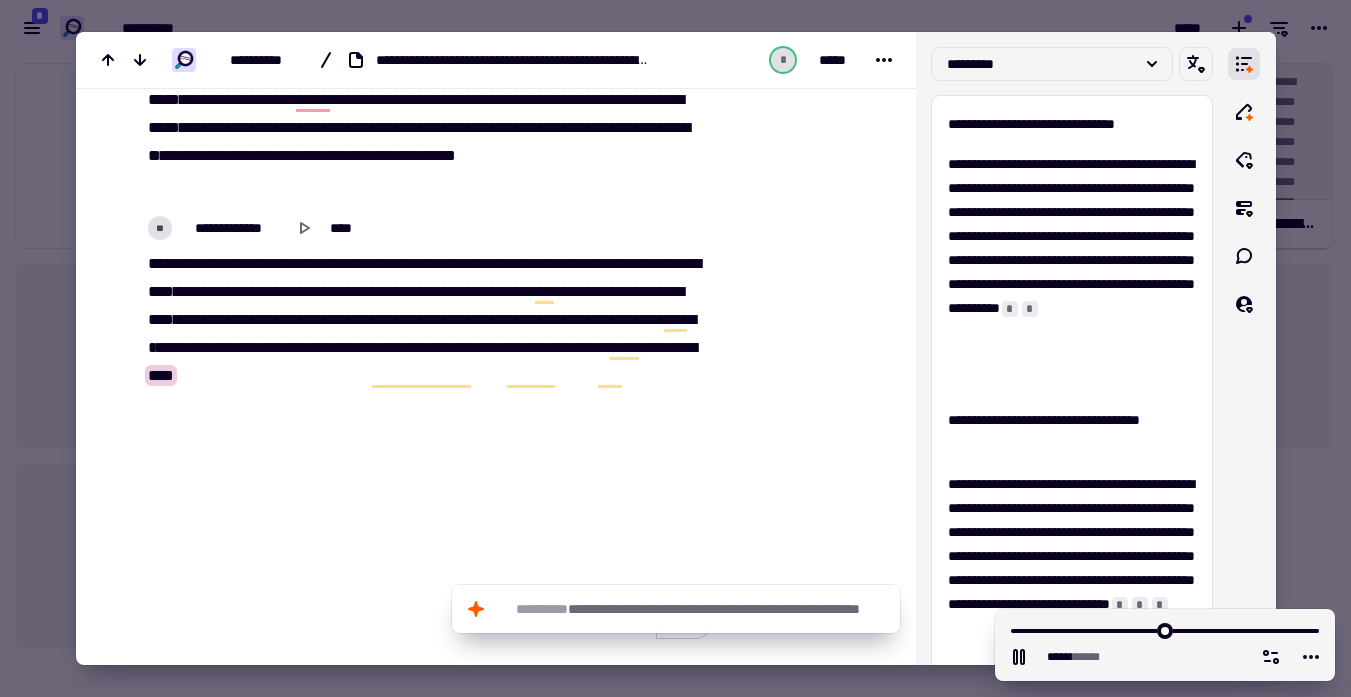 type on "******" 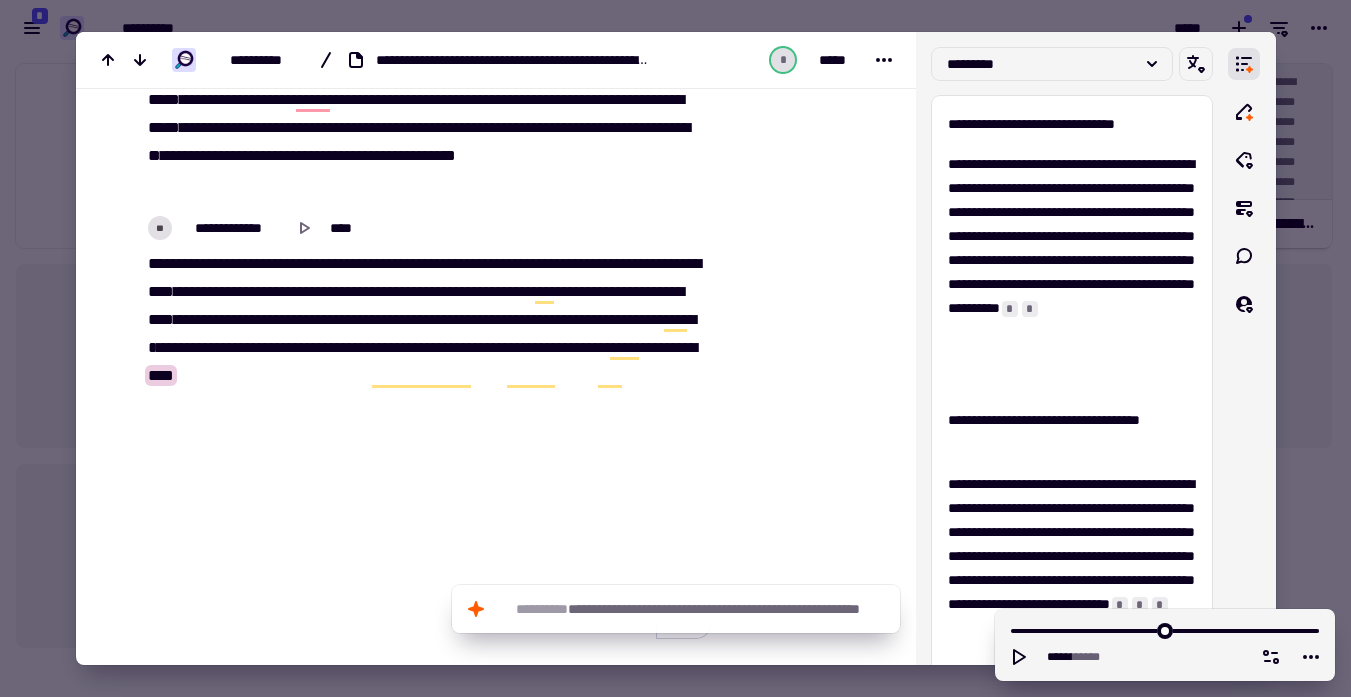 click at bounding box center (675, 348) 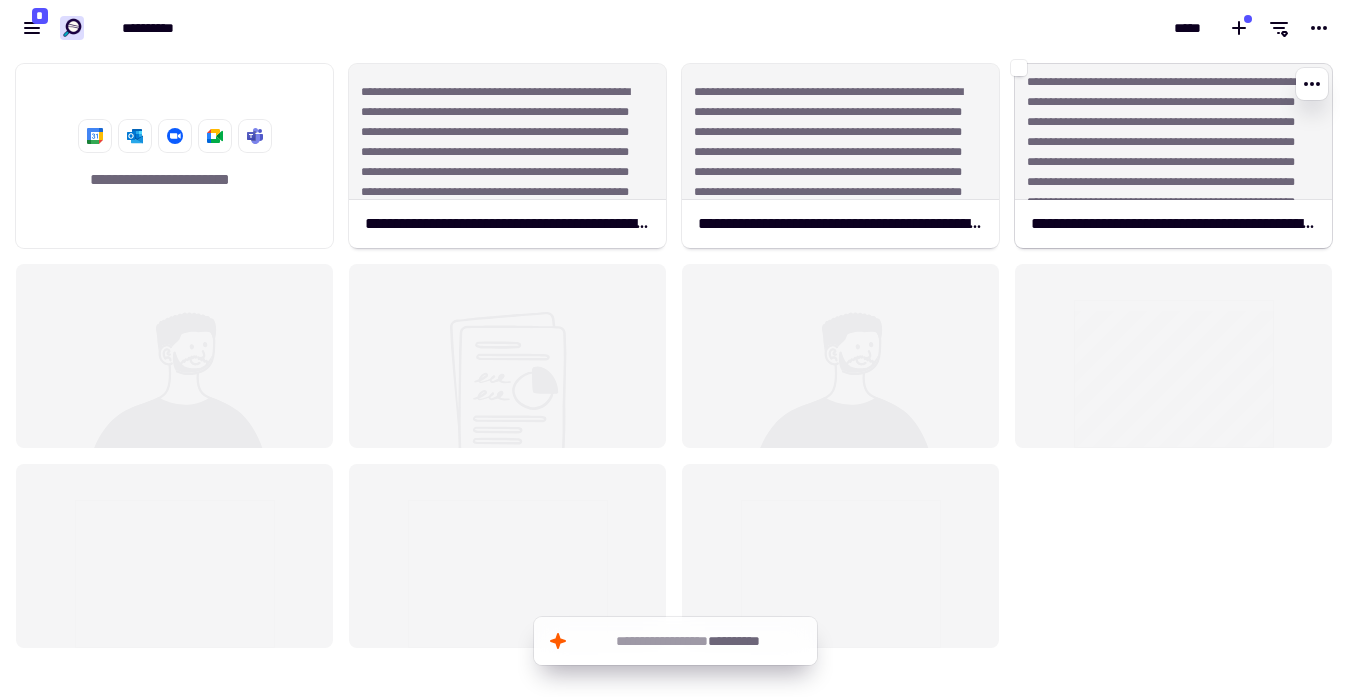 click on "**********" 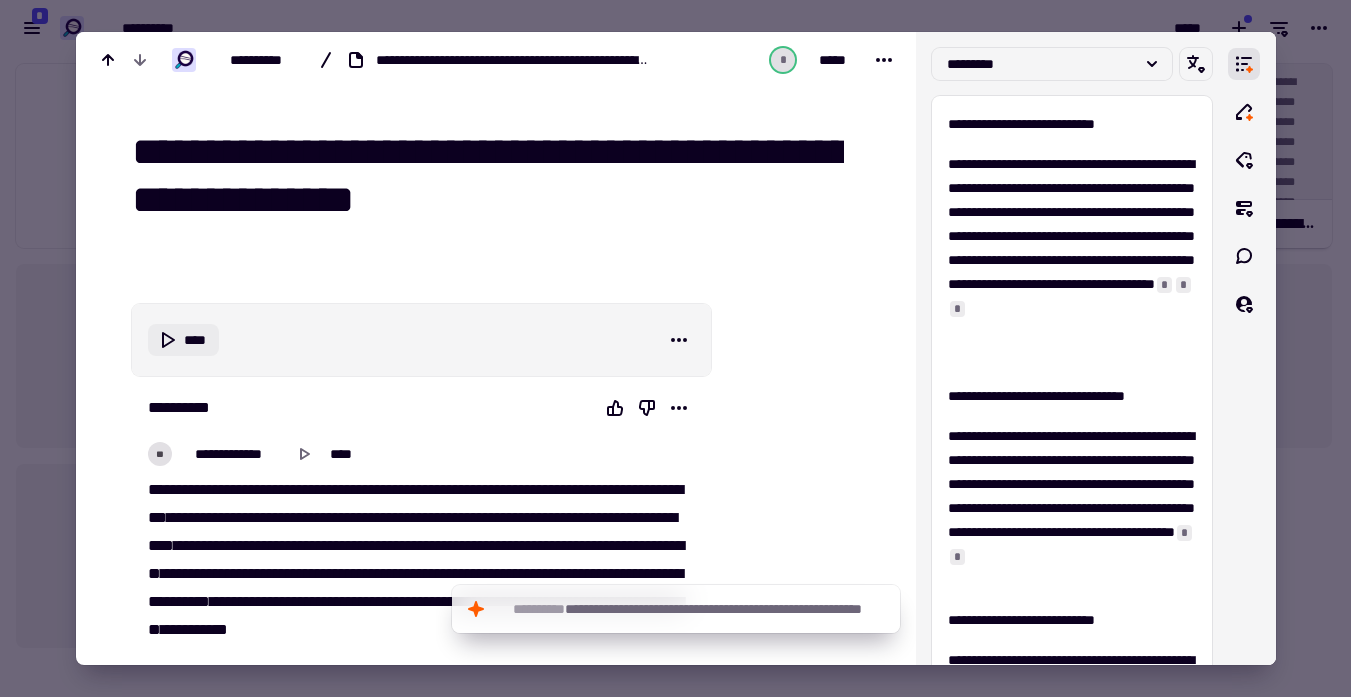 click 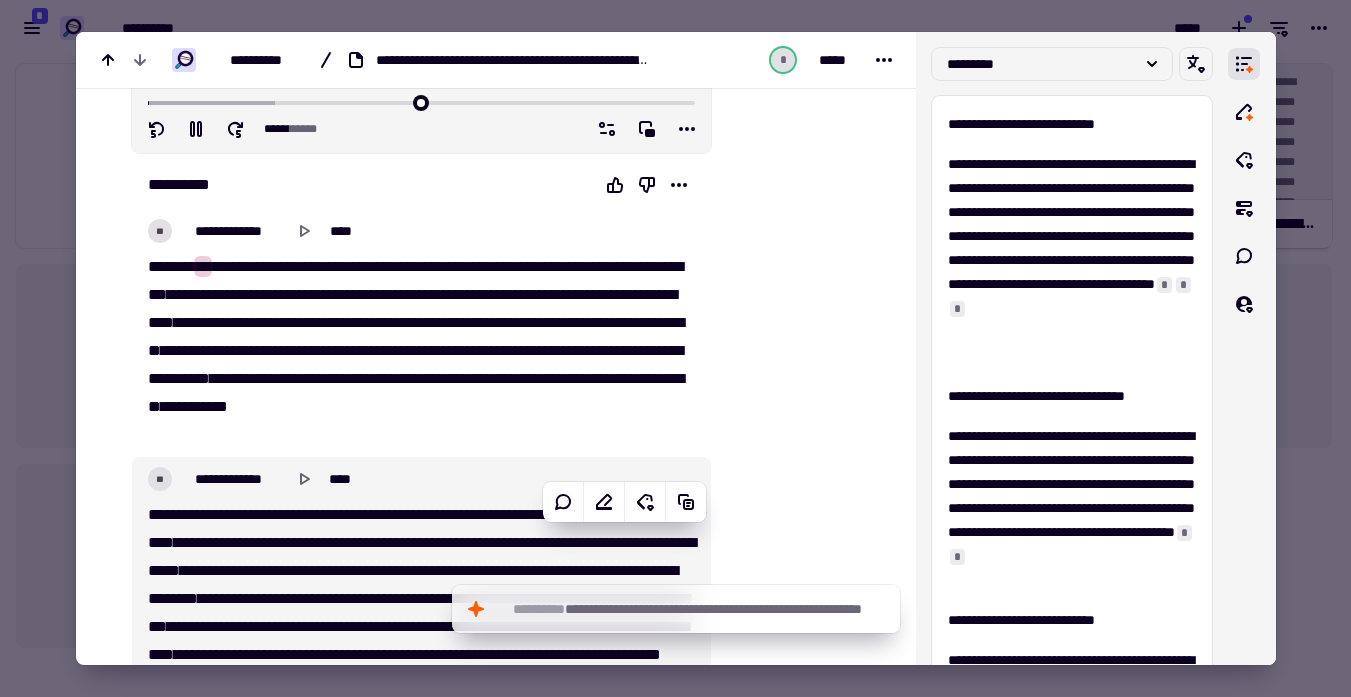 scroll, scrollTop: 226, scrollLeft: 0, axis: vertical 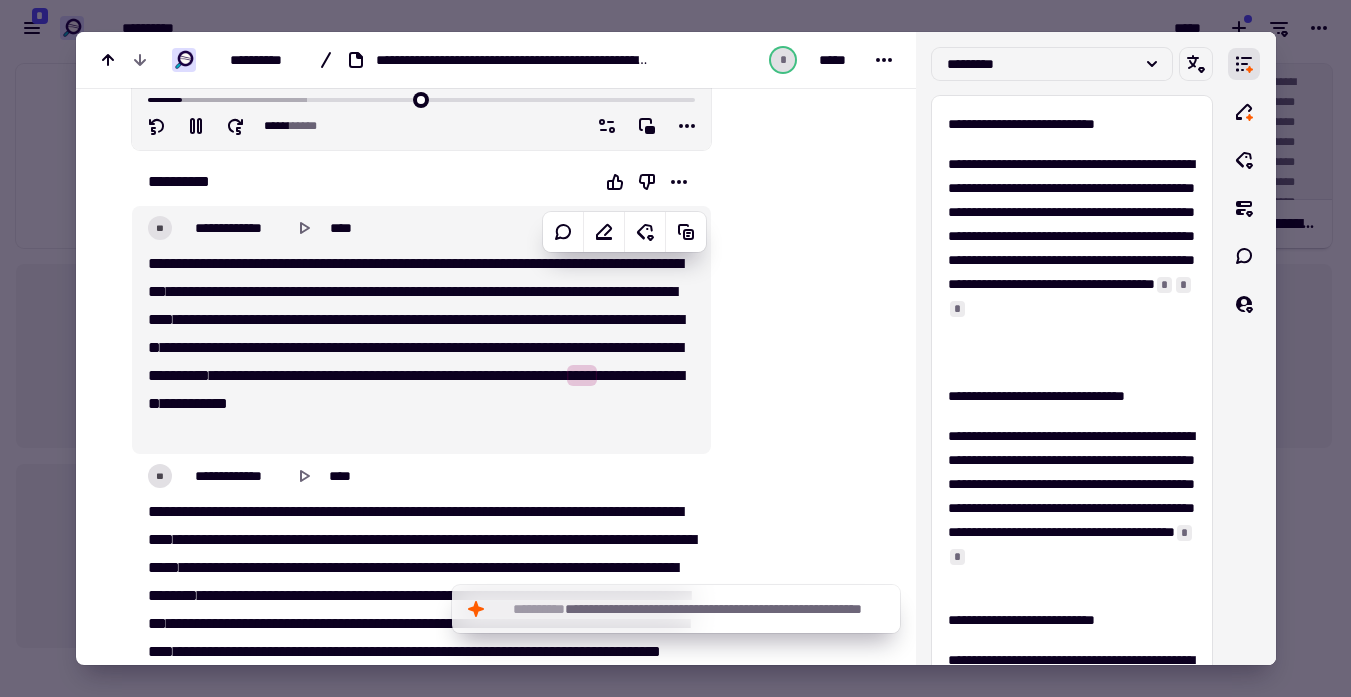 type on "*****" 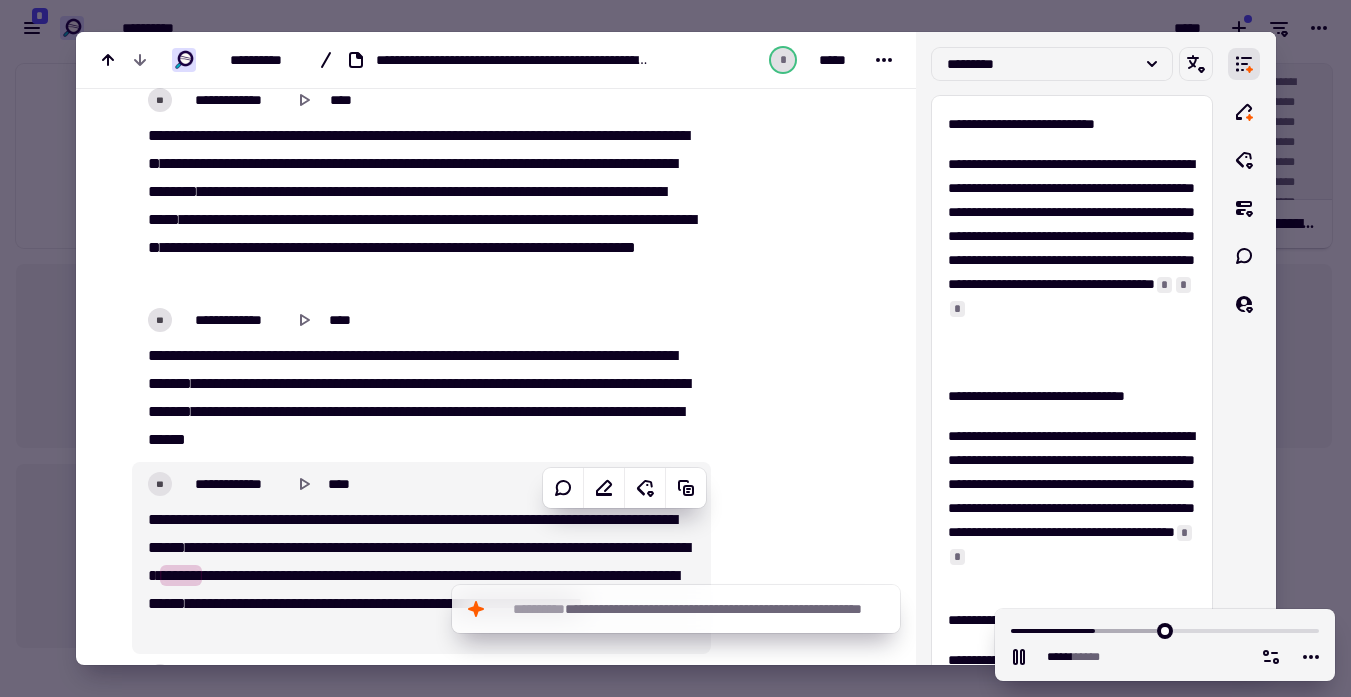 scroll, scrollTop: 908, scrollLeft: 0, axis: vertical 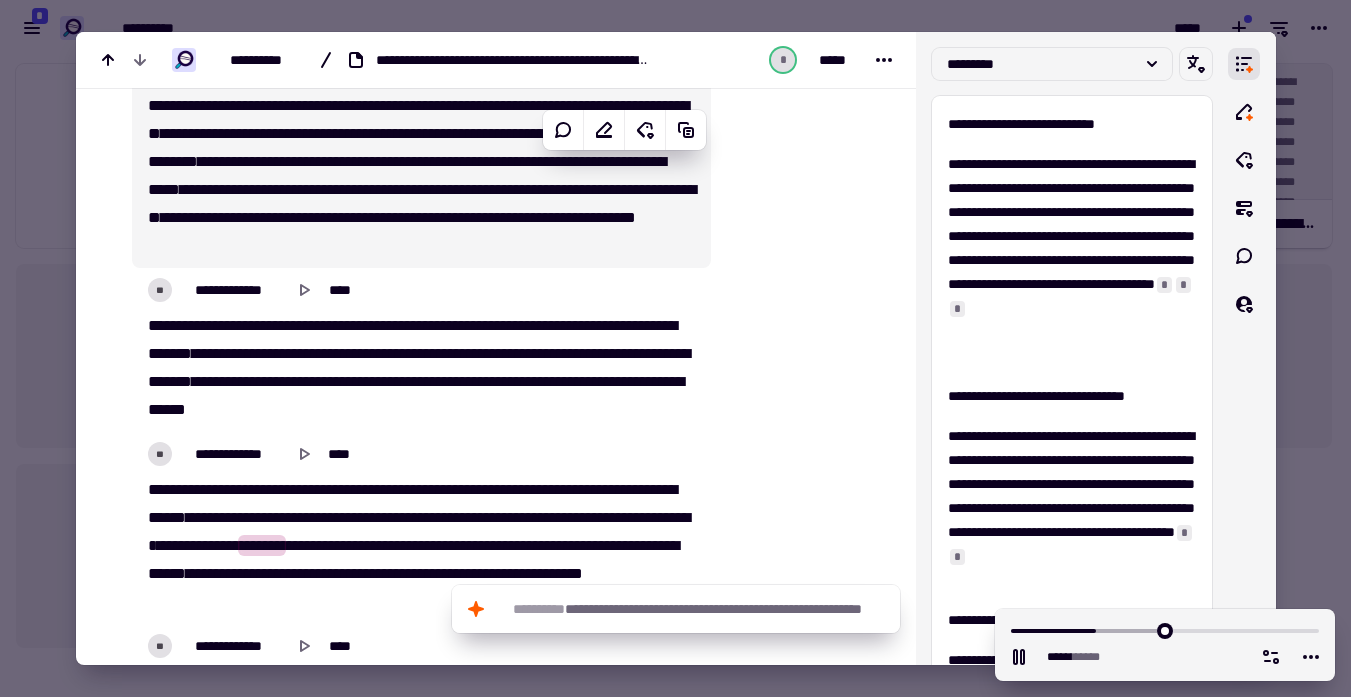 click on "**" at bounding box center (486, 189) 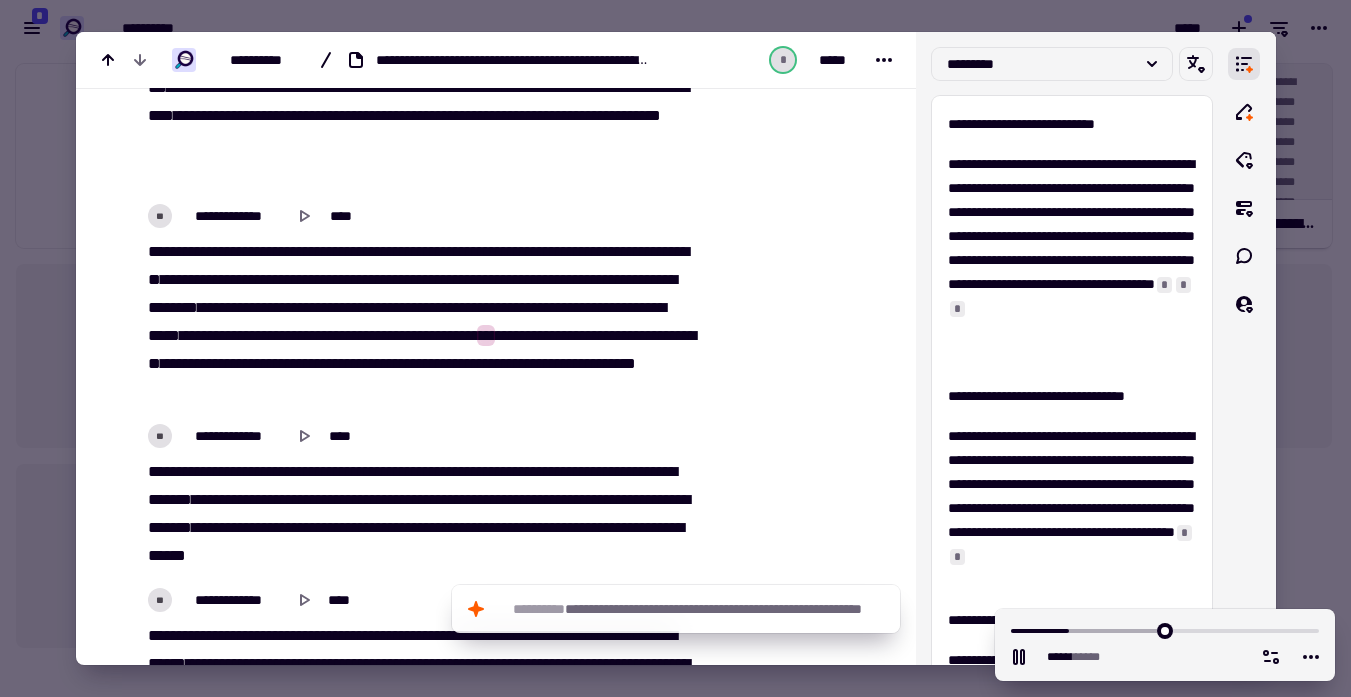 scroll, scrollTop: 732, scrollLeft: 0, axis: vertical 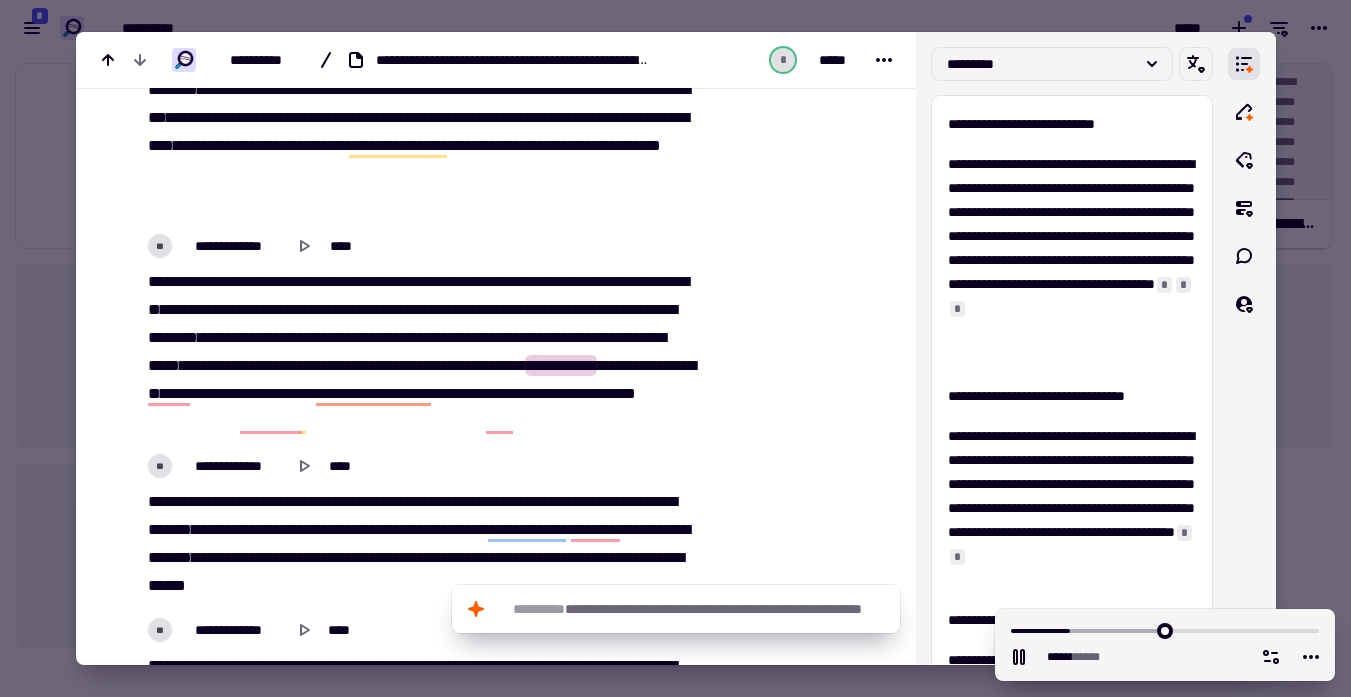 click on "****" 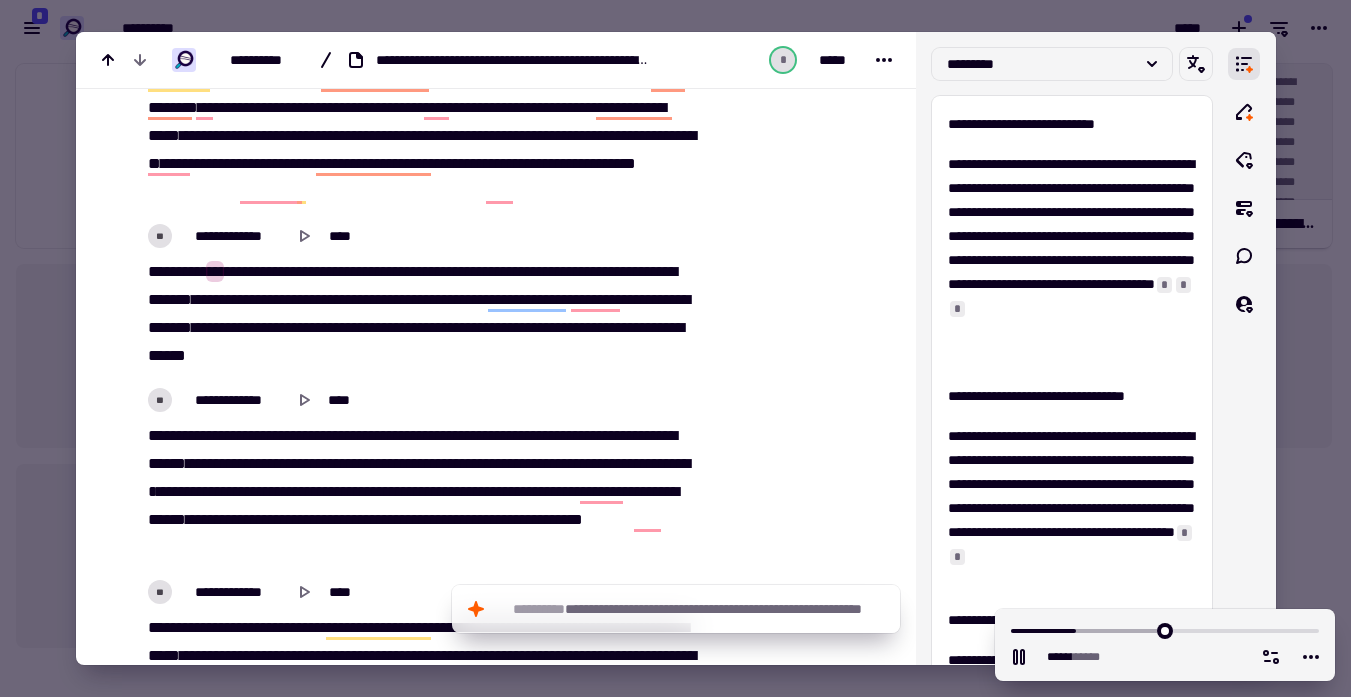 scroll, scrollTop: 964, scrollLeft: 0, axis: vertical 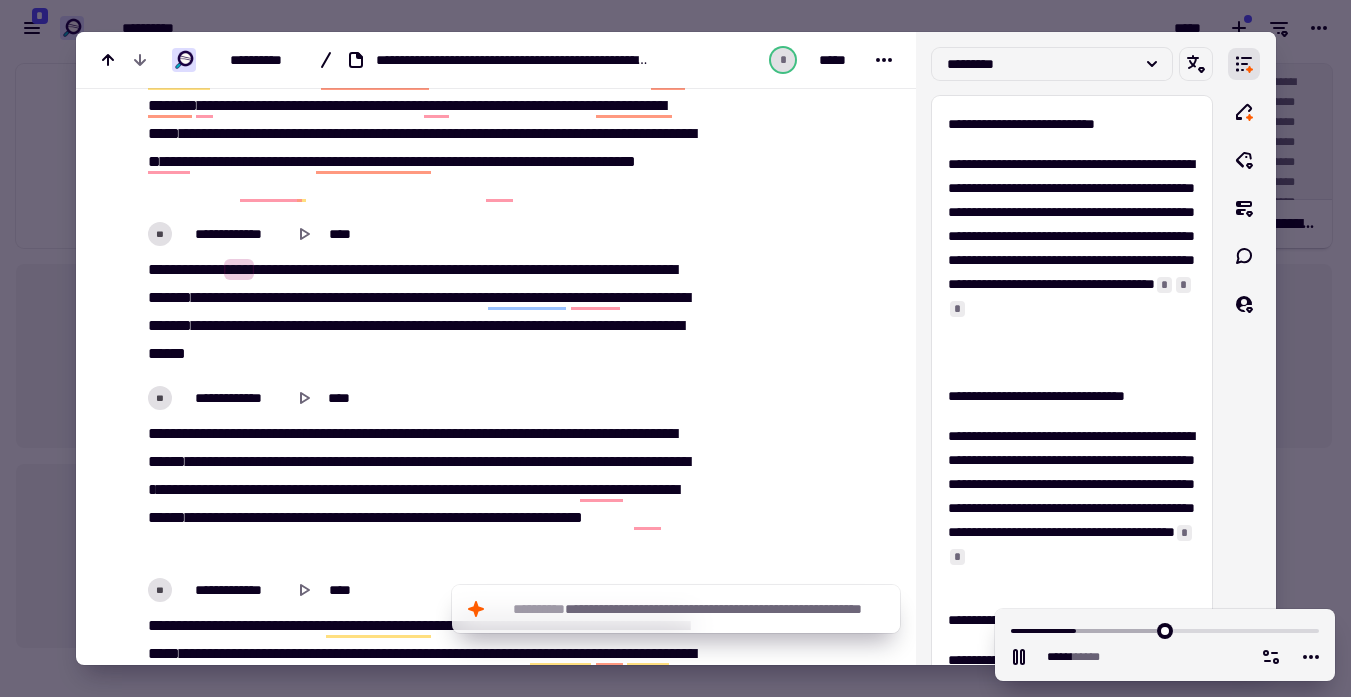 click on "**********" 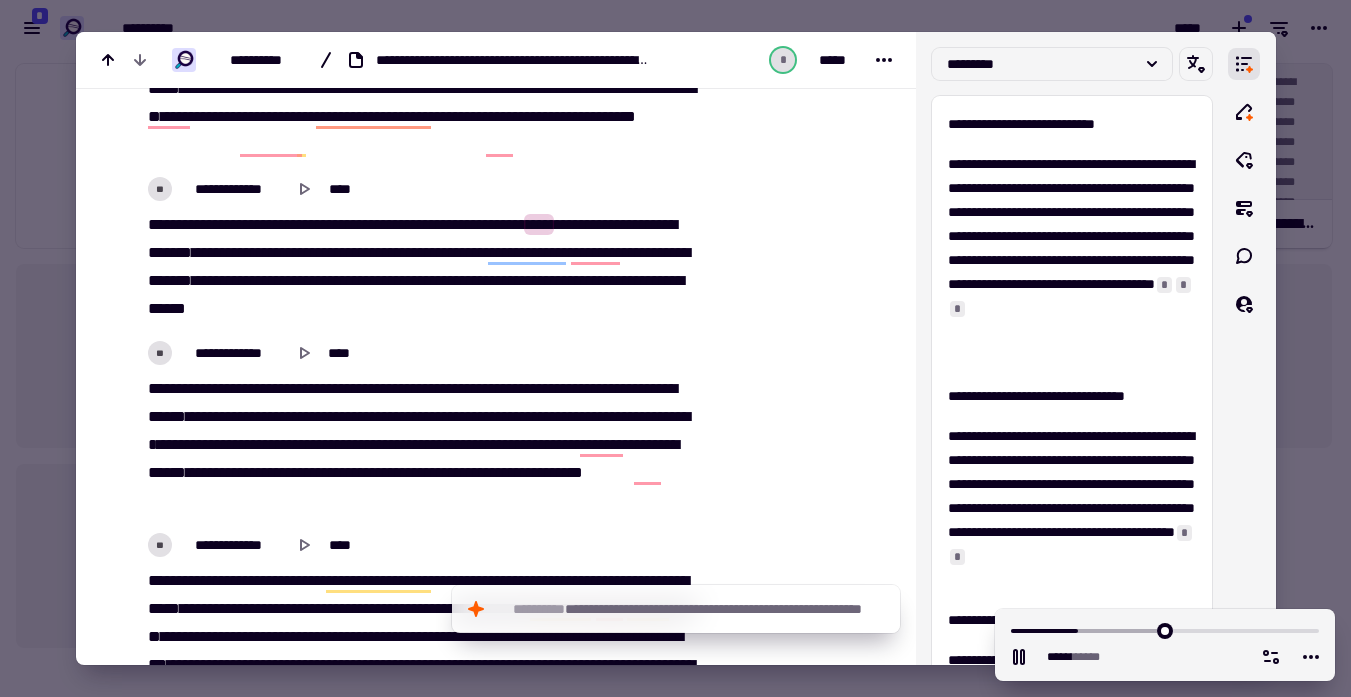 scroll, scrollTop: 1020, scrollLeft: 0, axis: vertical 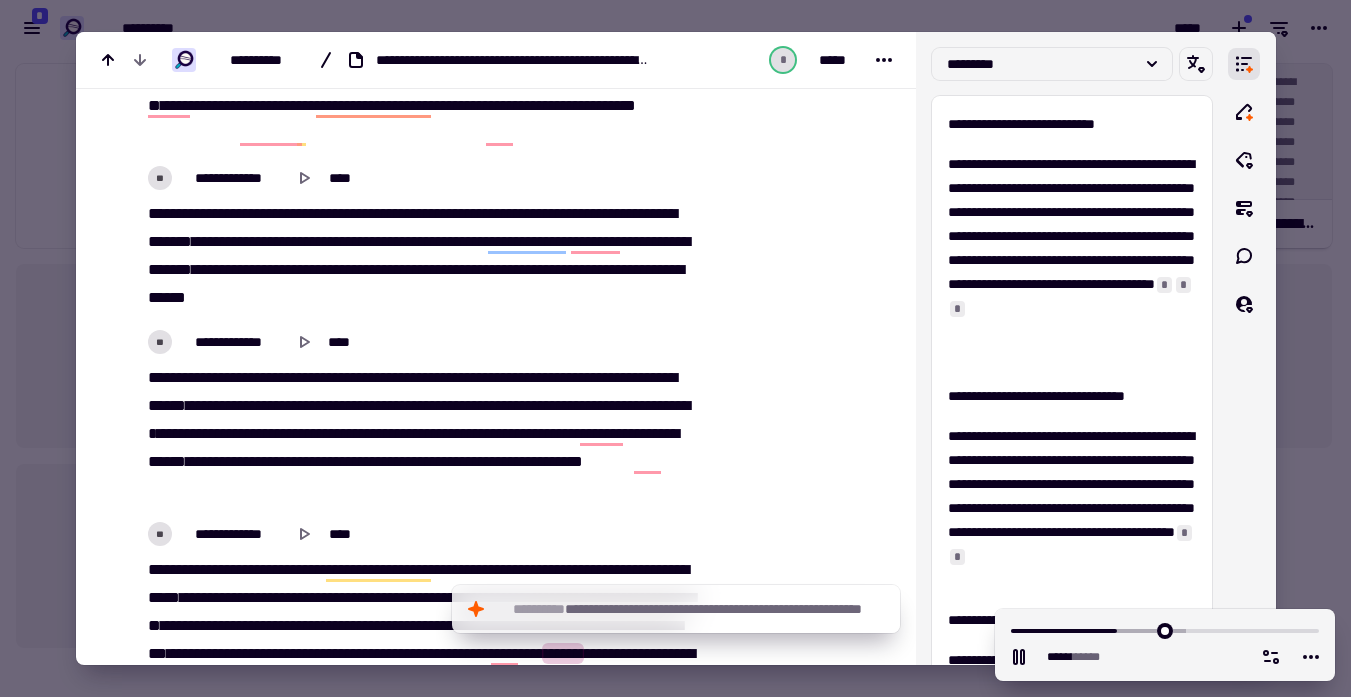 click on "**********" 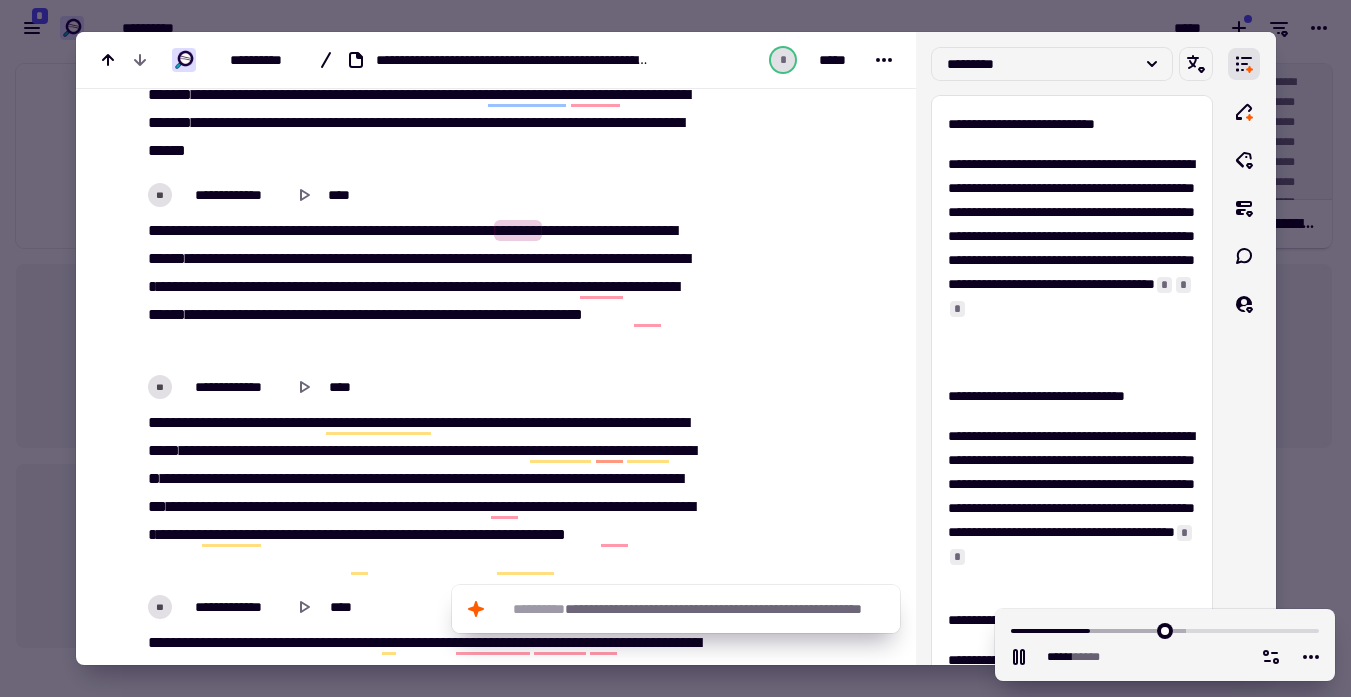 scroll, scrollTop: 1173, scrollLeft: 0, axis: vertical 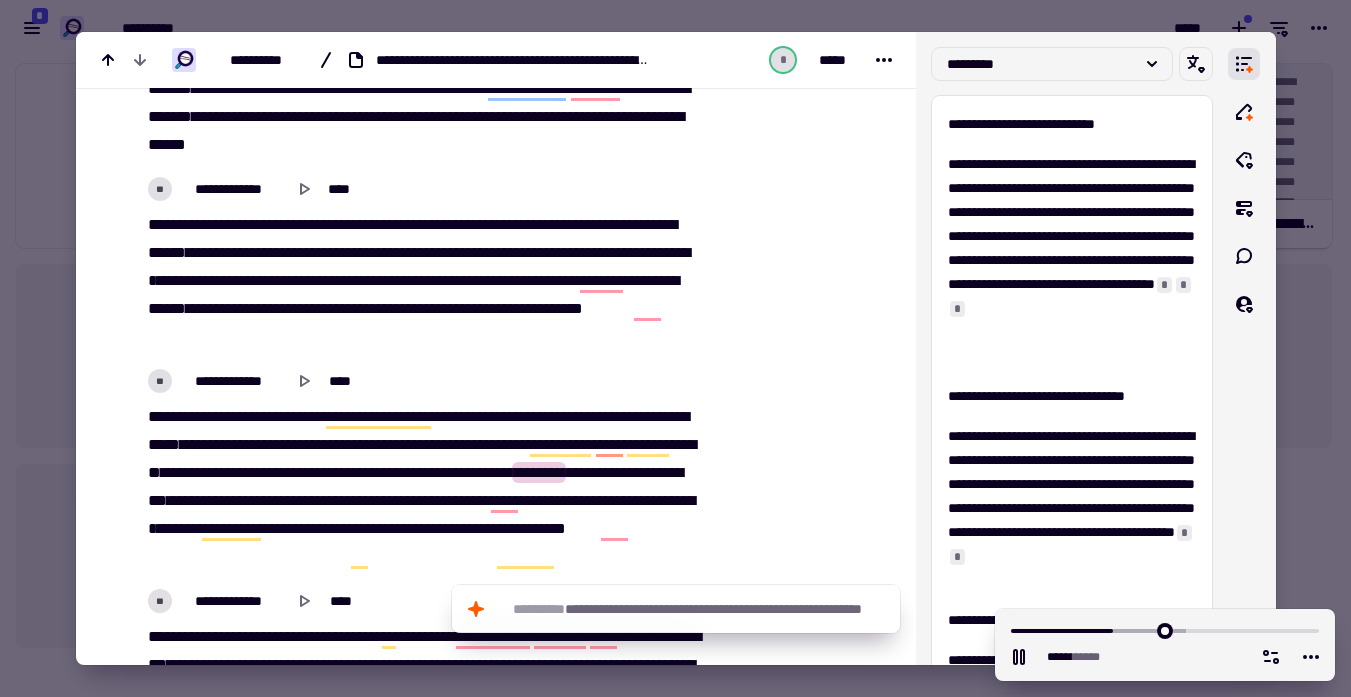 click on "**********" 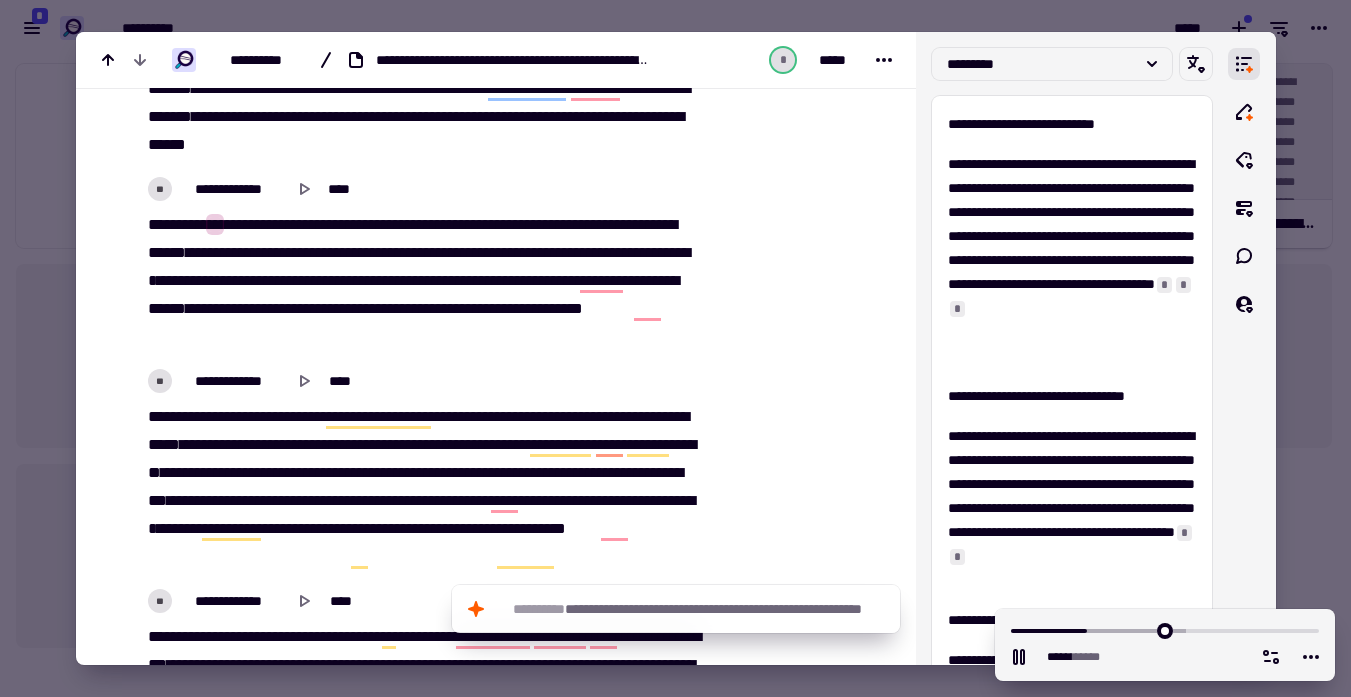 click on "****" 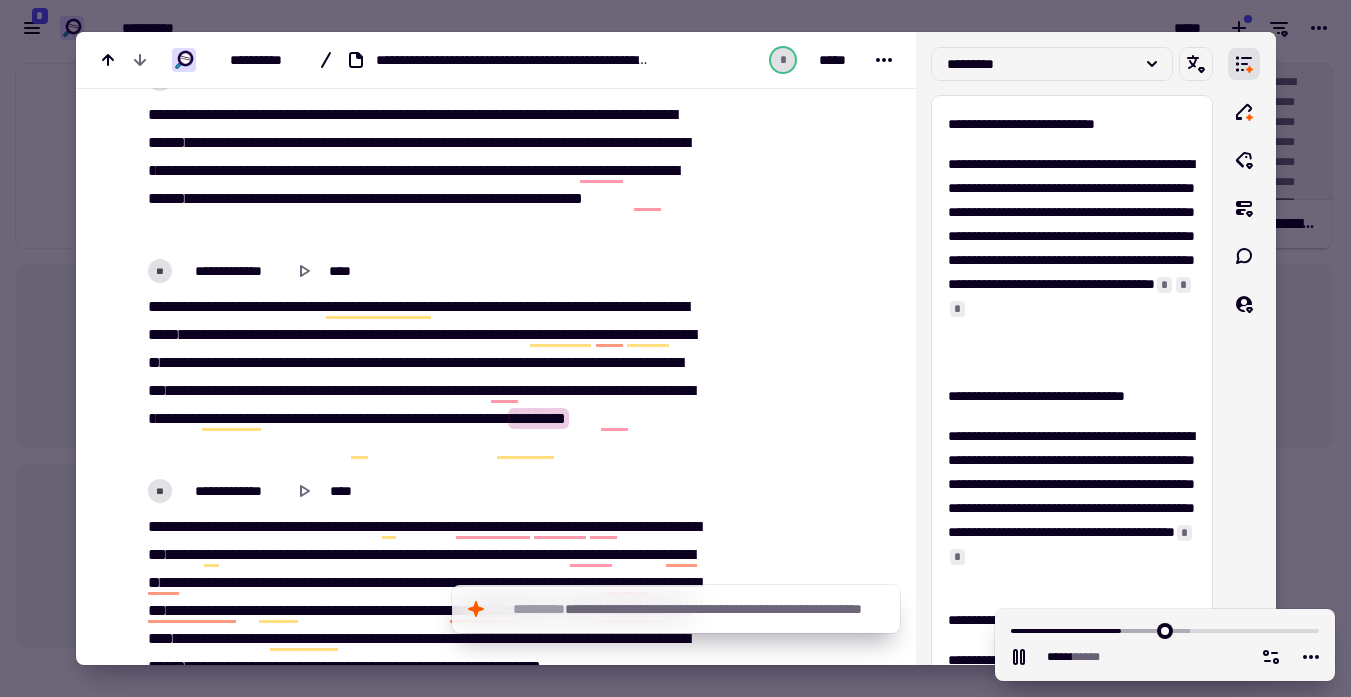 scroll, scrollTop: 1366, scrollLeft: 0, axis: vertical 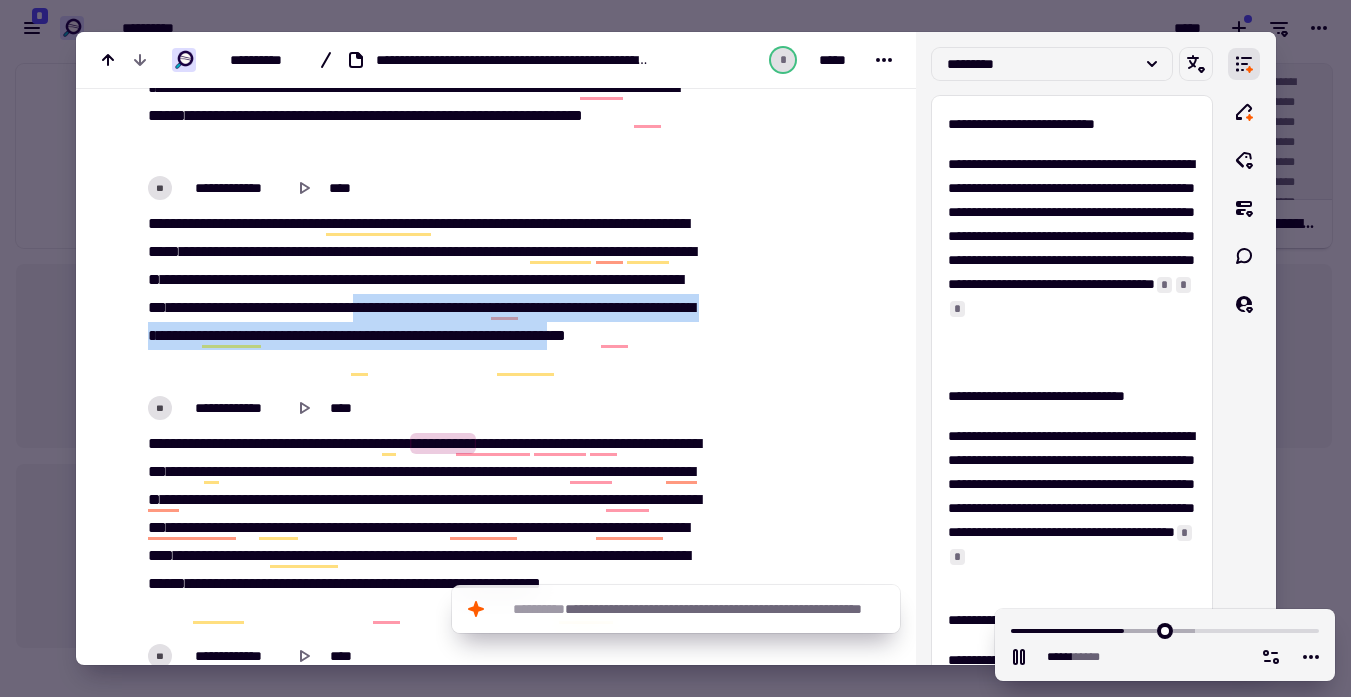 drag, startPoint x: 195, startPoint y: 338, endPoint x: 603, endPoint y: 368, distance: 409.10144 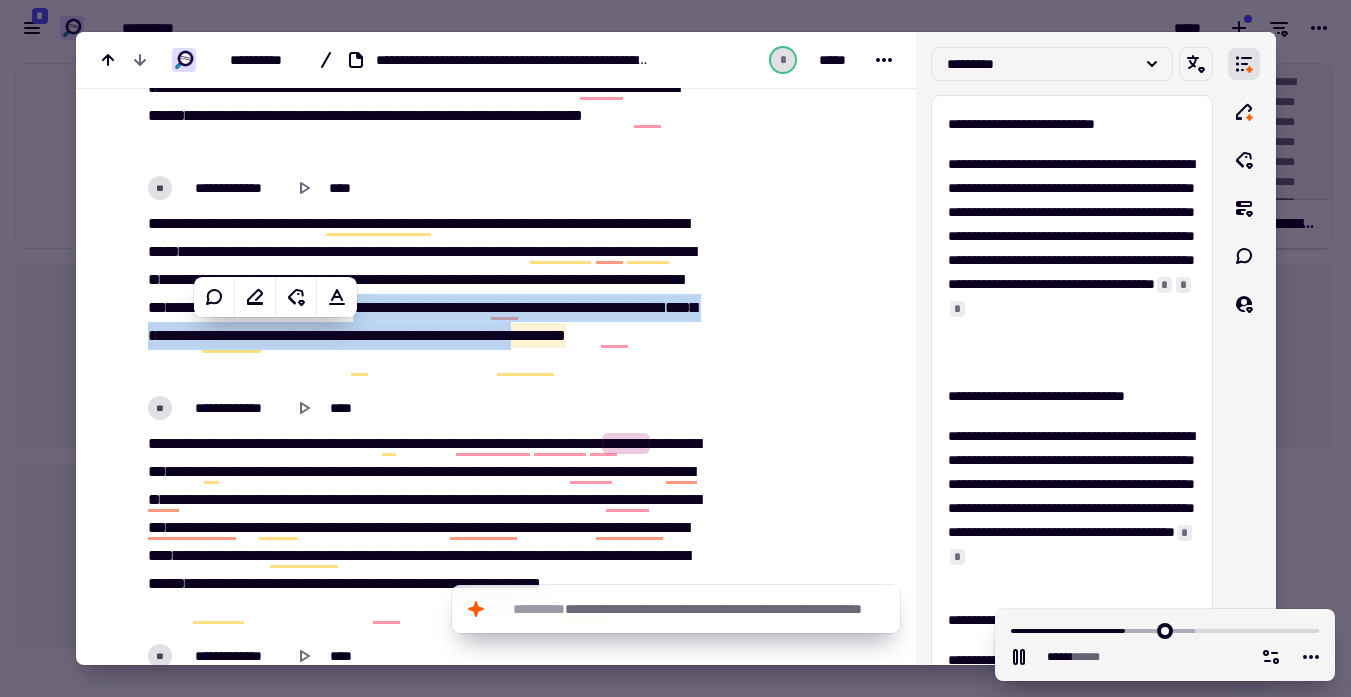 copy on "**********" 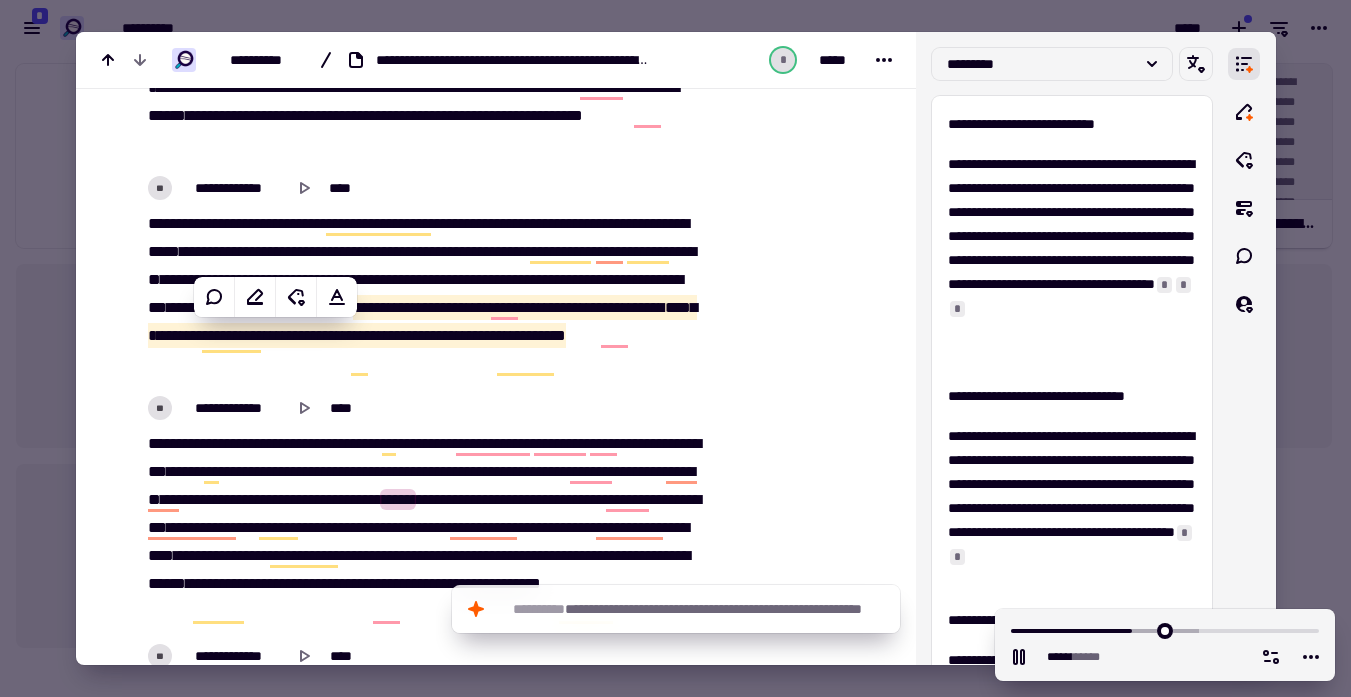 click on "**********" 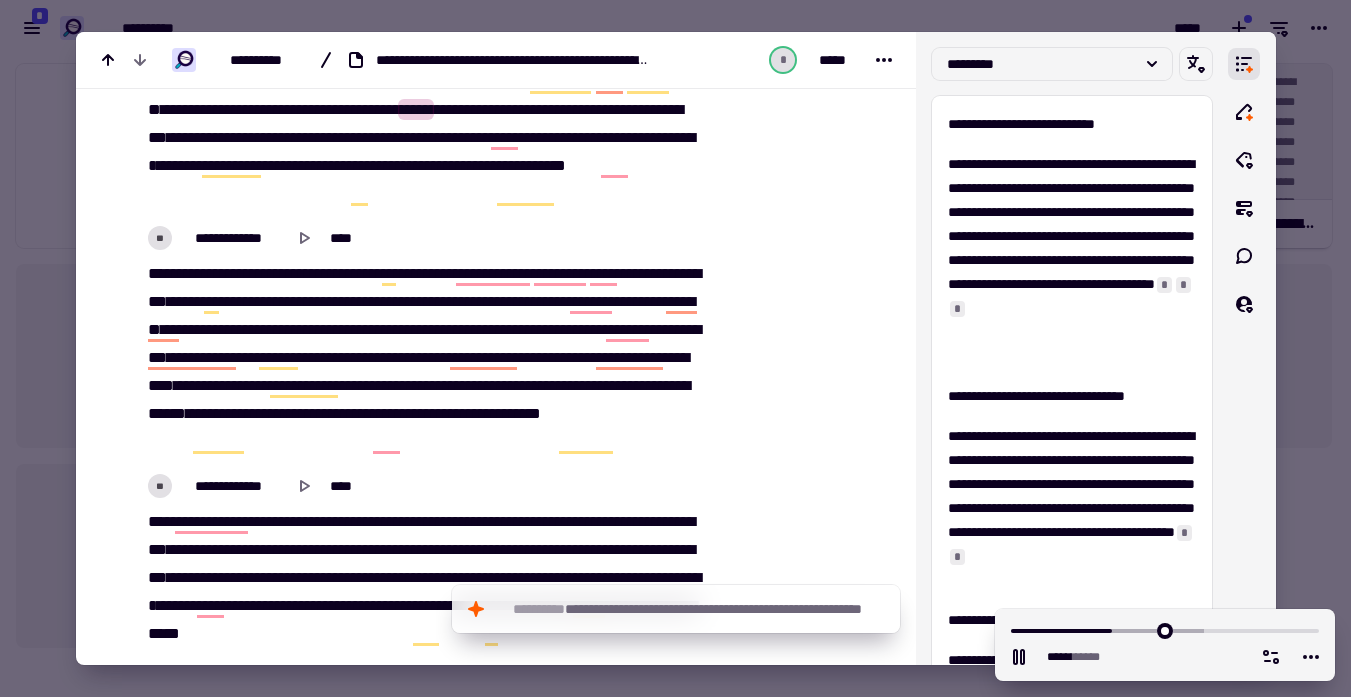 scroll, scrollTop: 1542, scrollLeft: 0, axis: vertical 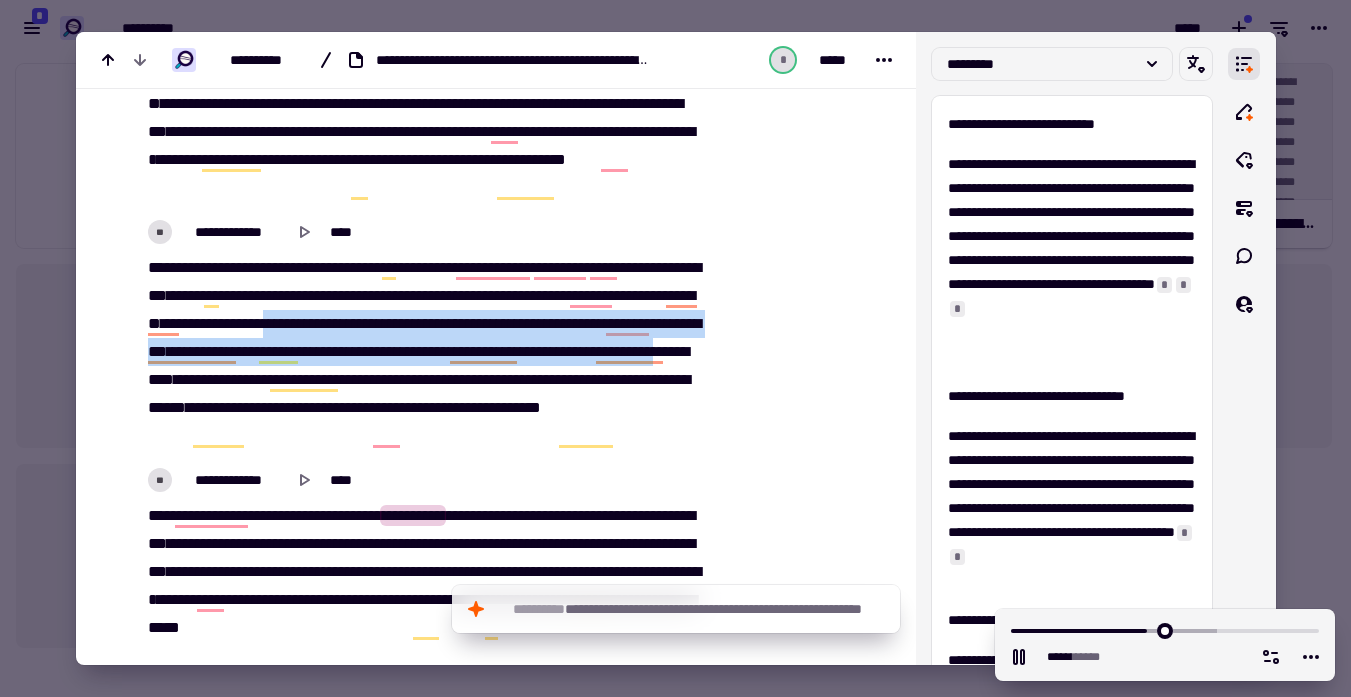 drag, startPoint x: 501, startPoint y: 326, endPoint x: 573, endPoint y: 377, distance: 88.23265 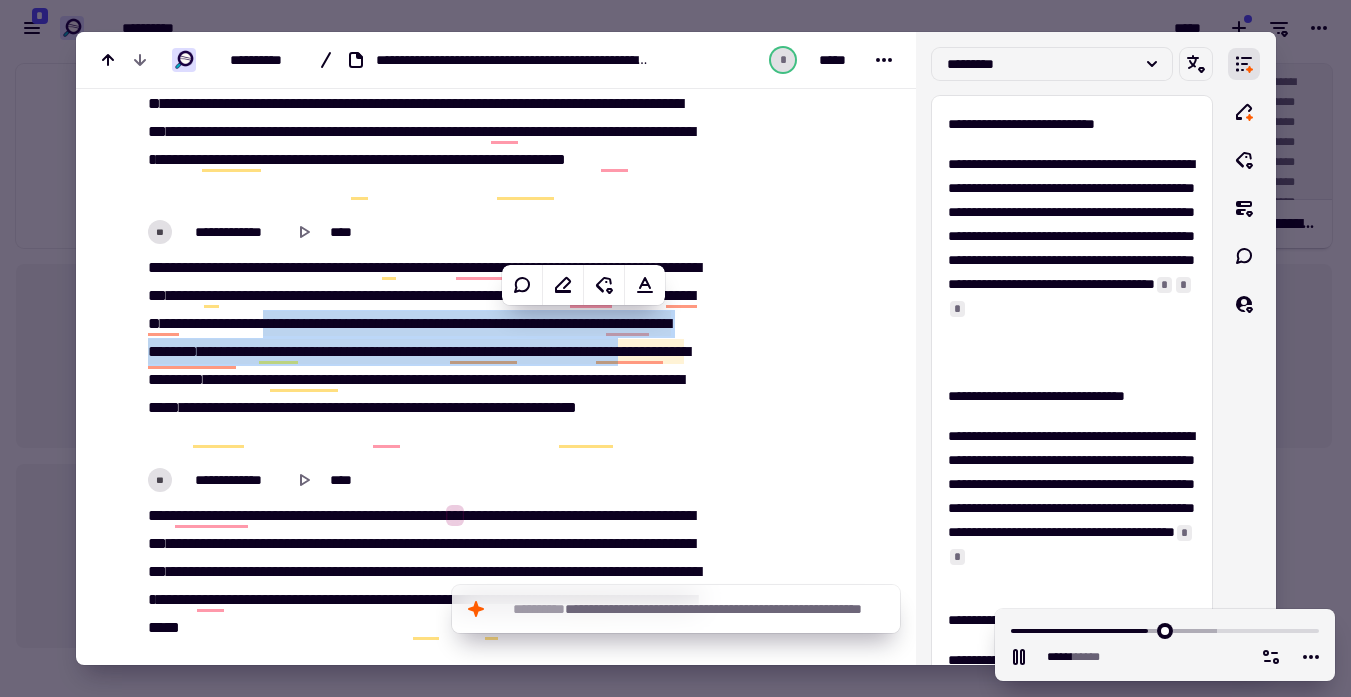 copy on "**********" 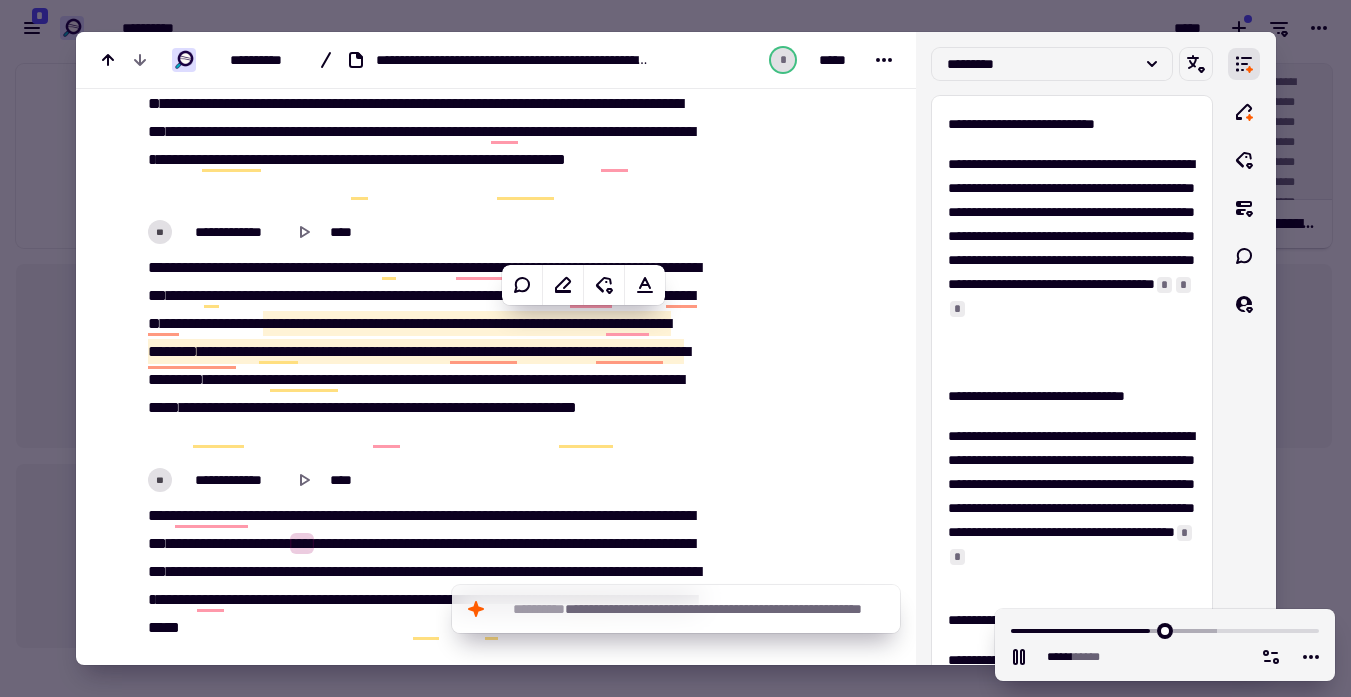 click on "**********" 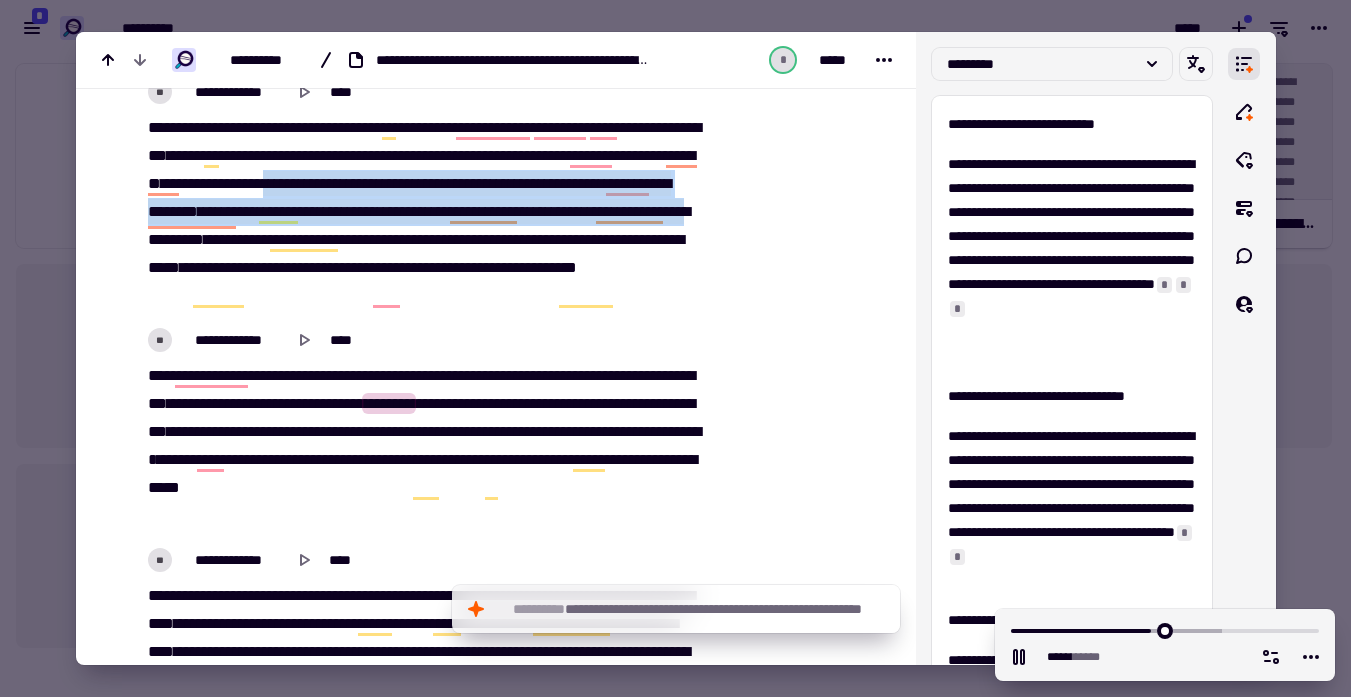 scroll, scrollTop: 1687, scrollLeft: 0, axis: vertical 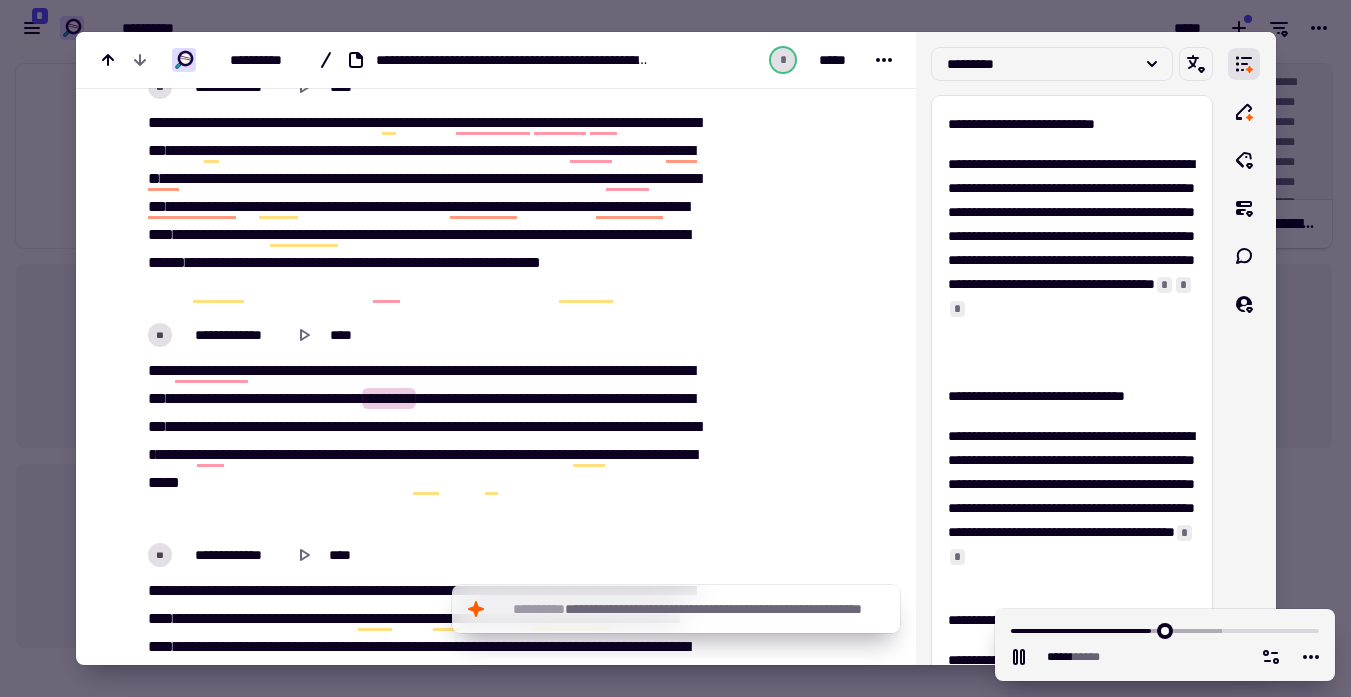 click on "*******" 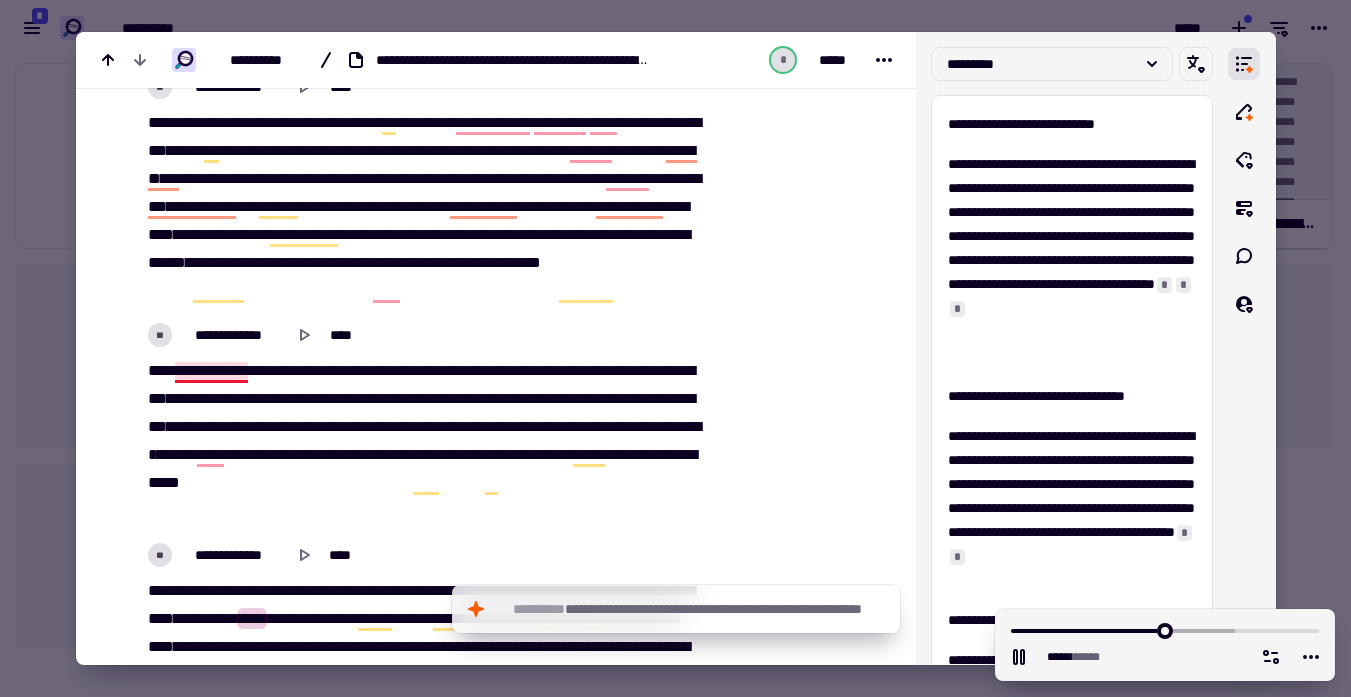 click on "*********" 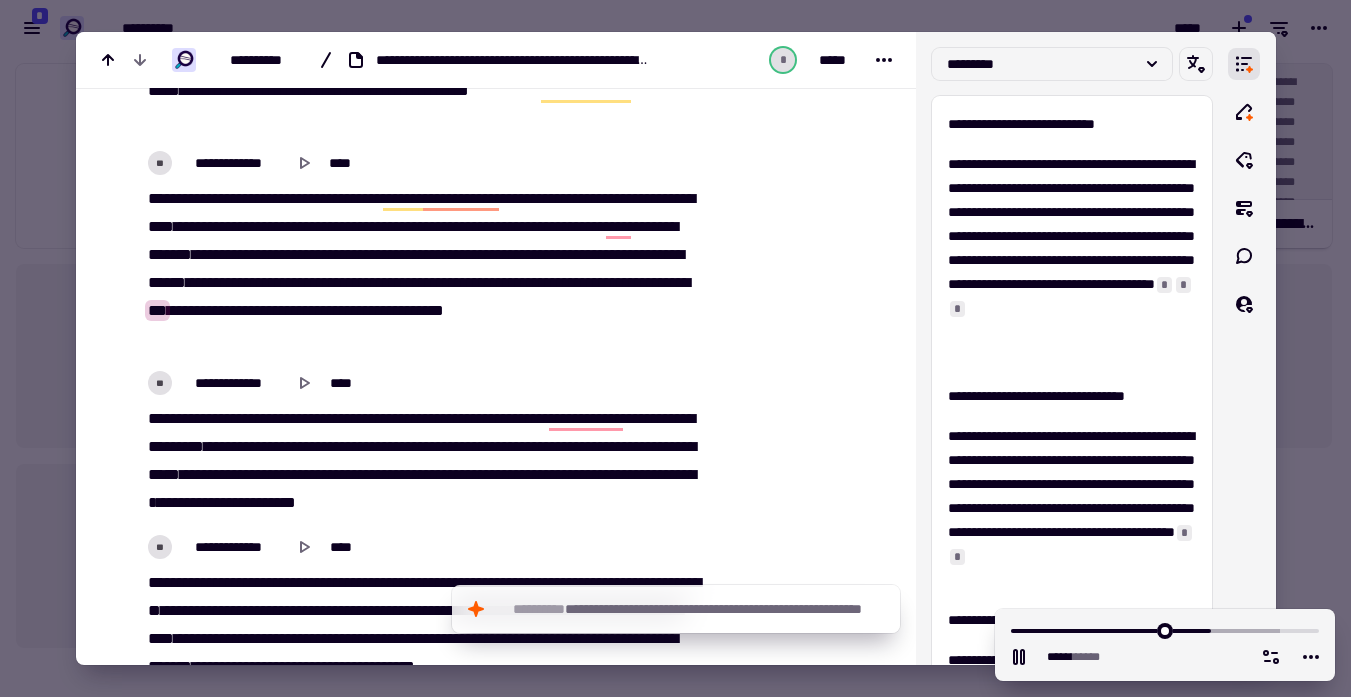 scroll, scrollTop: 2528, scrollLeft: 0, axis: vertical 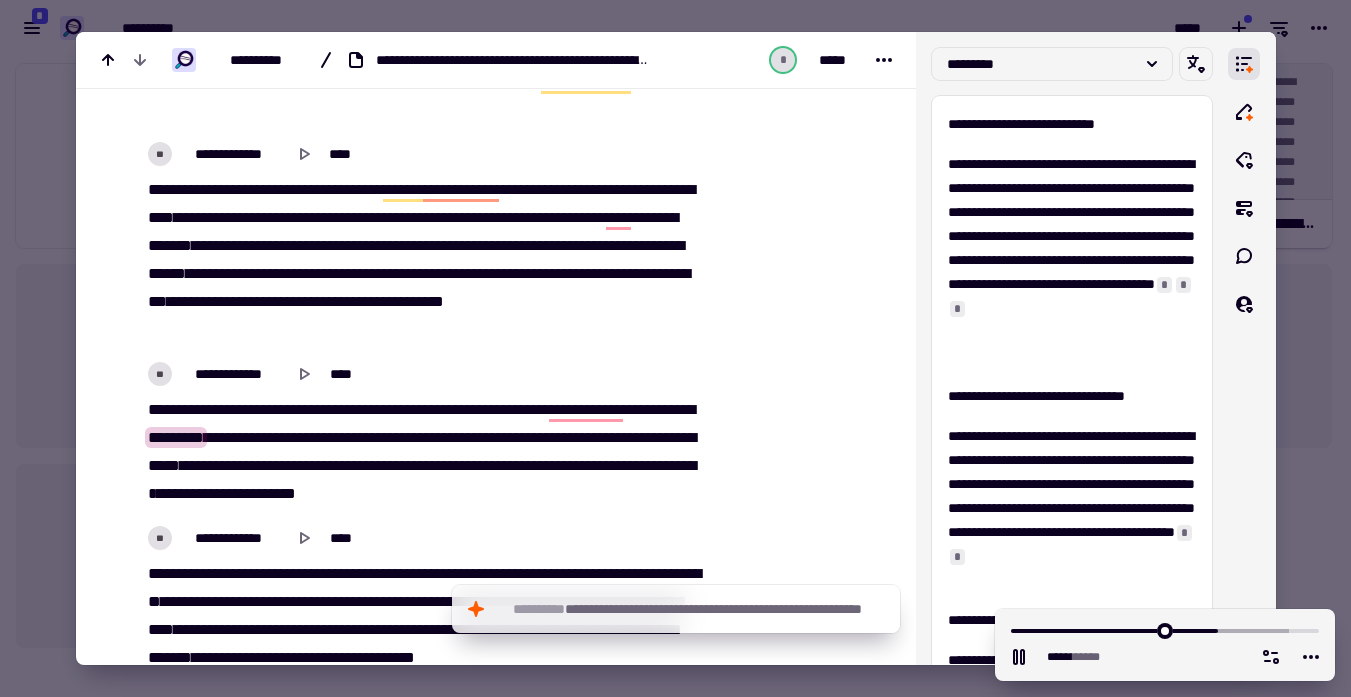 click on "**********" 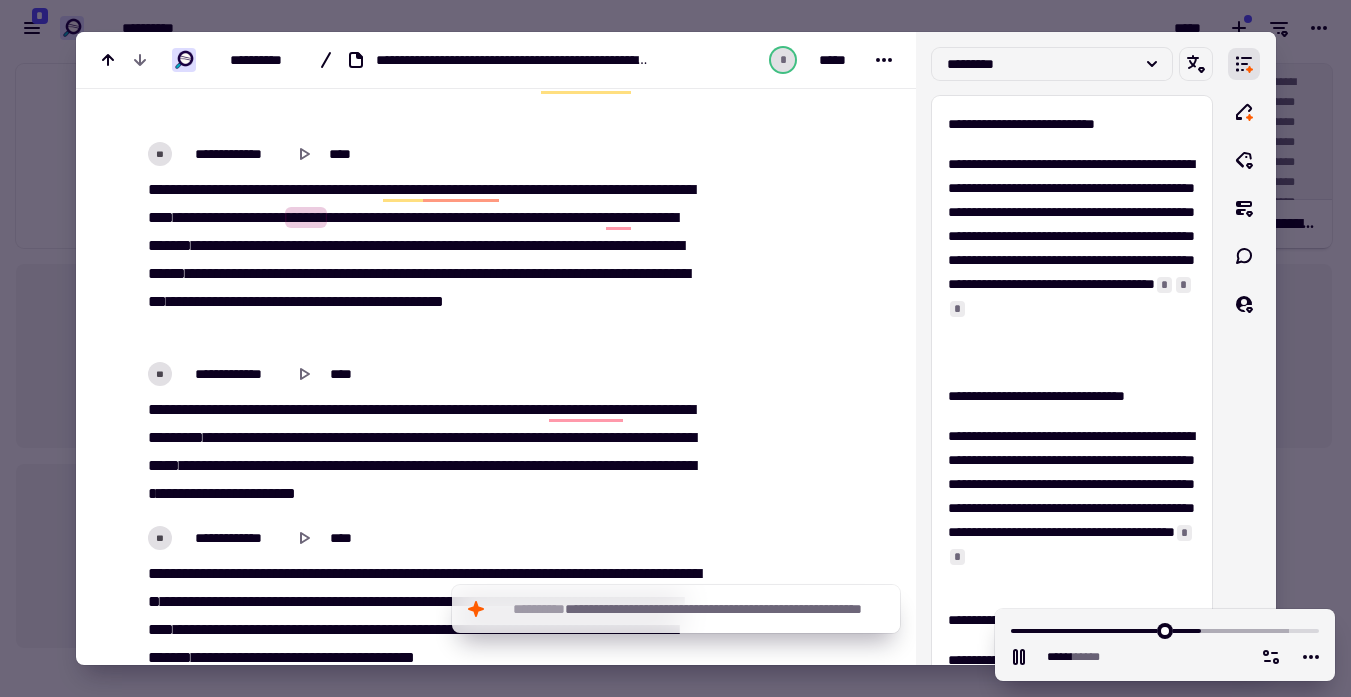 click on "**********" 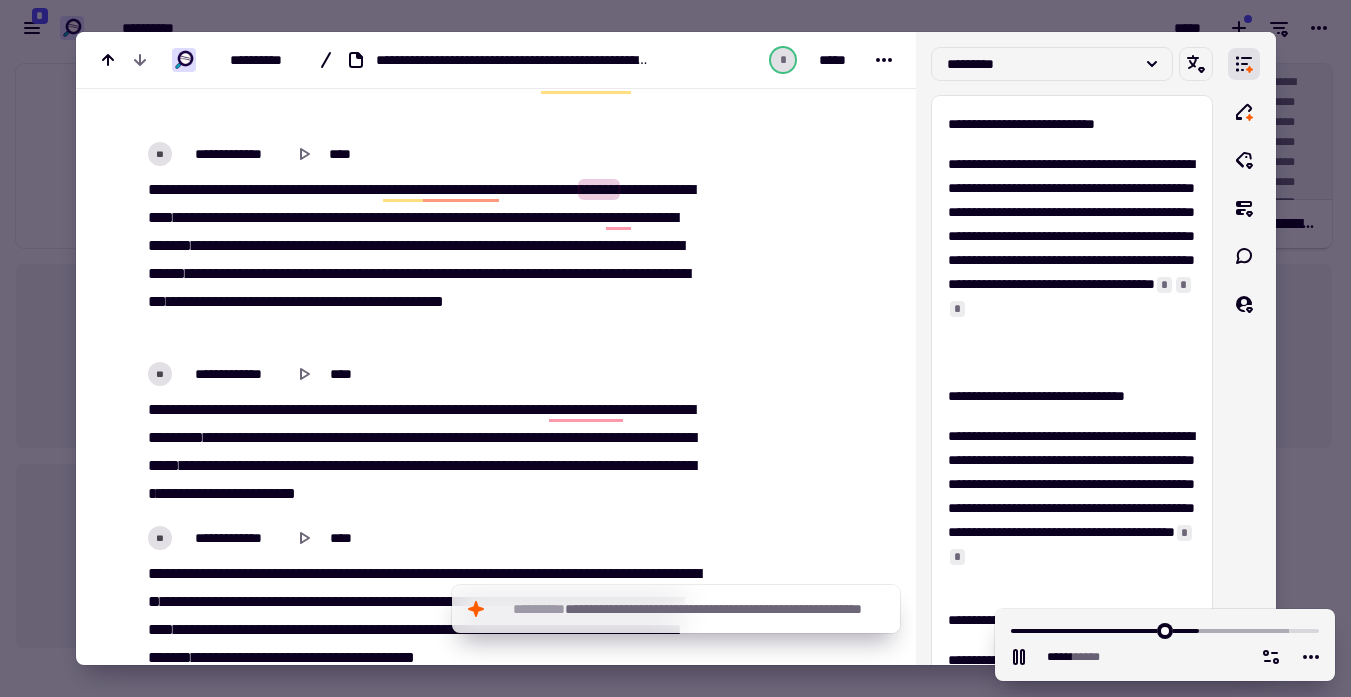 click on "****" 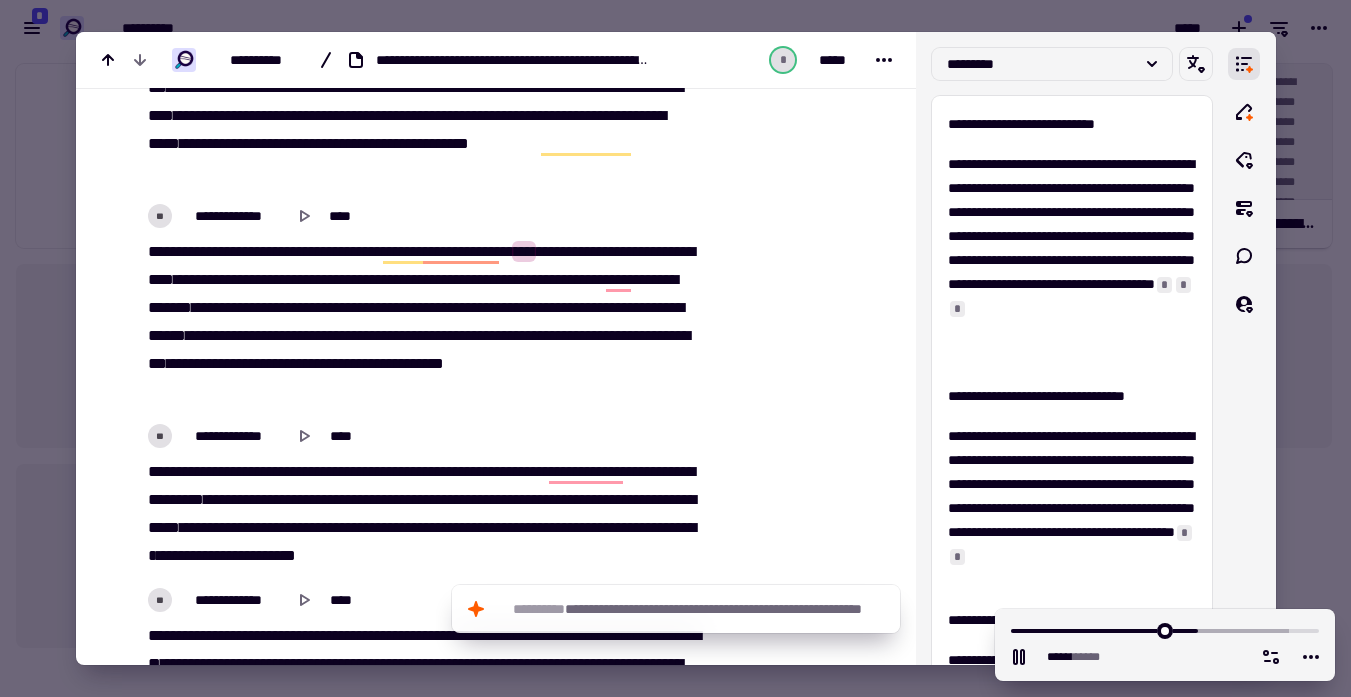 scroll, scrollTop: 2467, scrollLeft: 0, axis: vertical 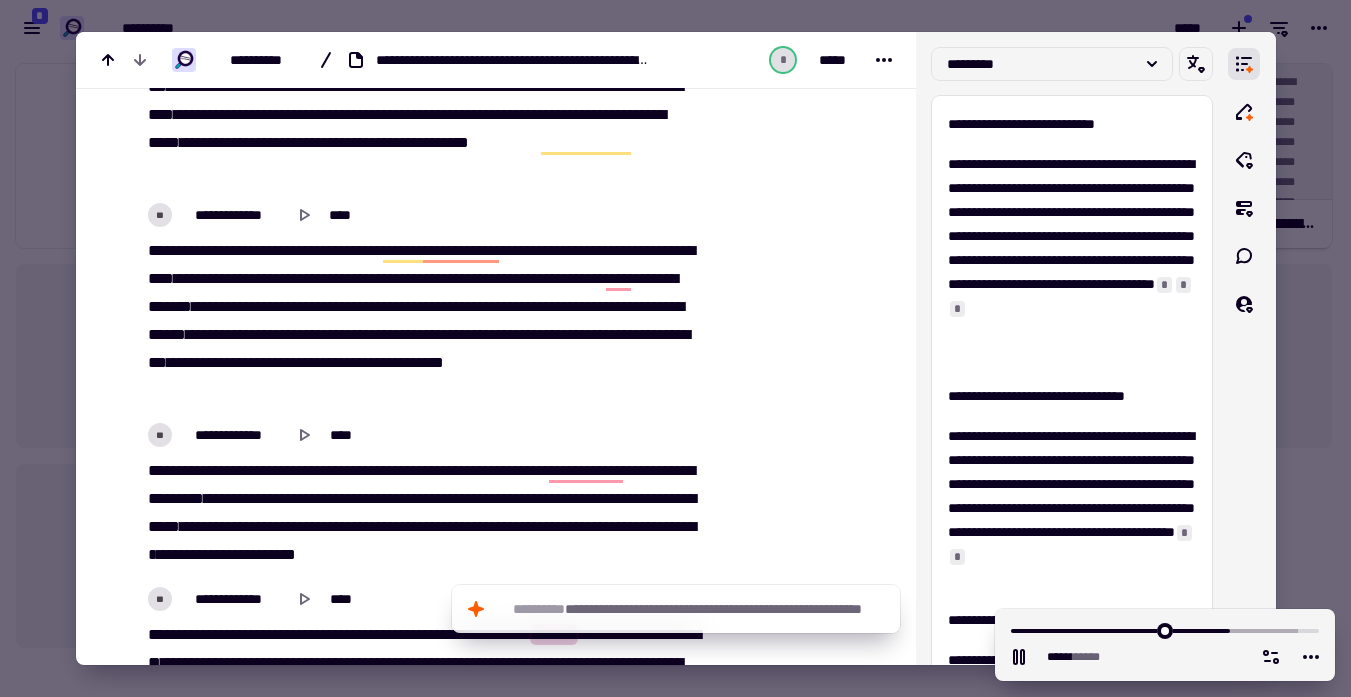 click on "*******" 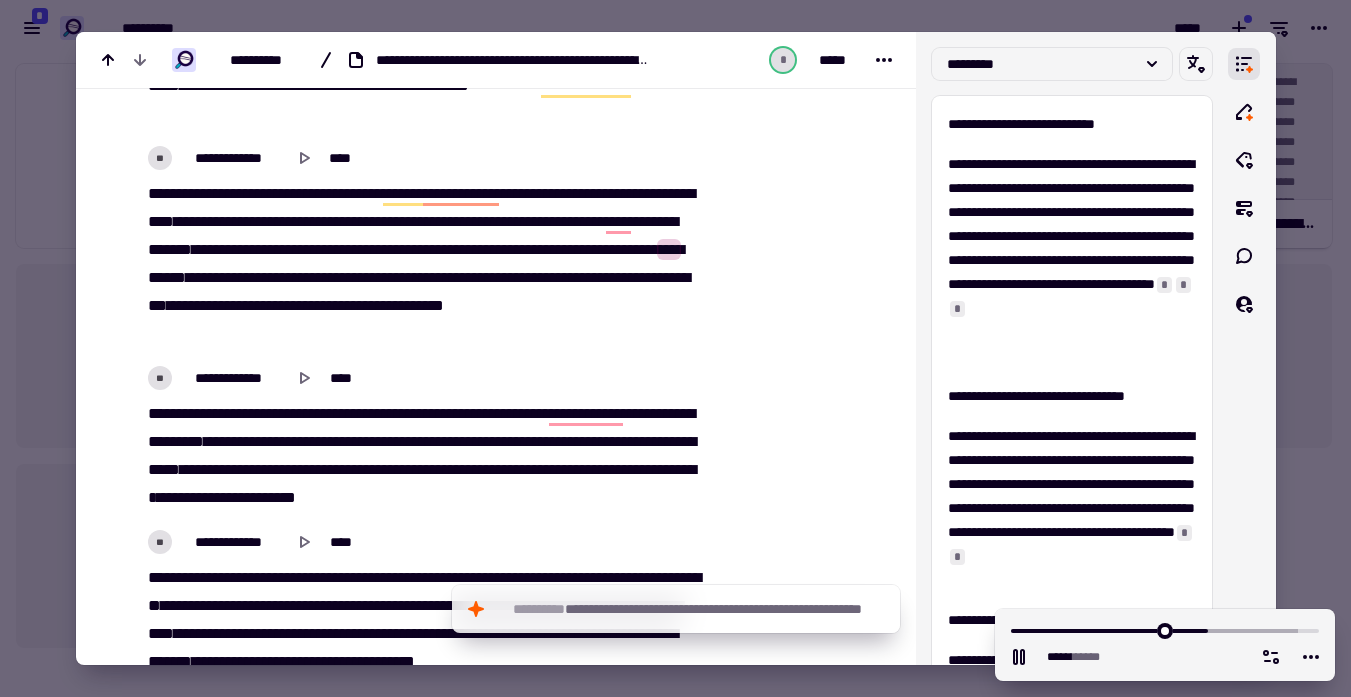 scroll, scrollTop: 2525, scrollLeft: 0, axis: vertical 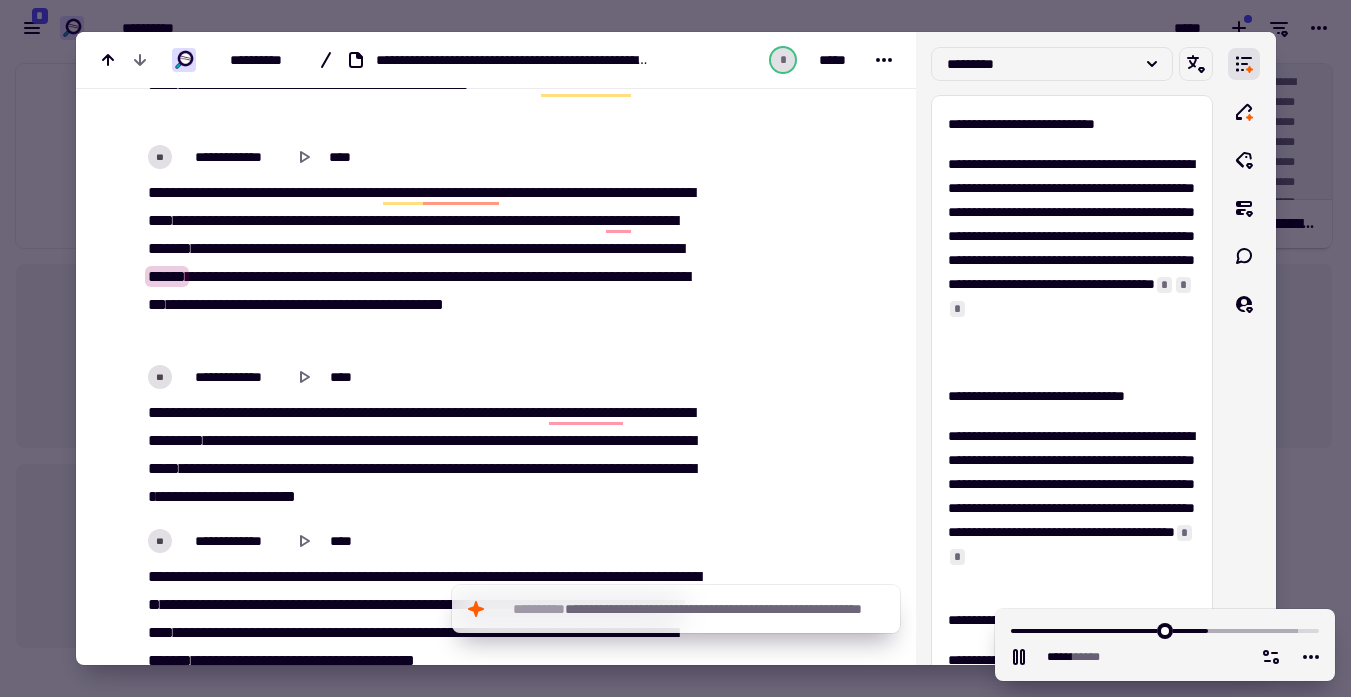 click on "*****" 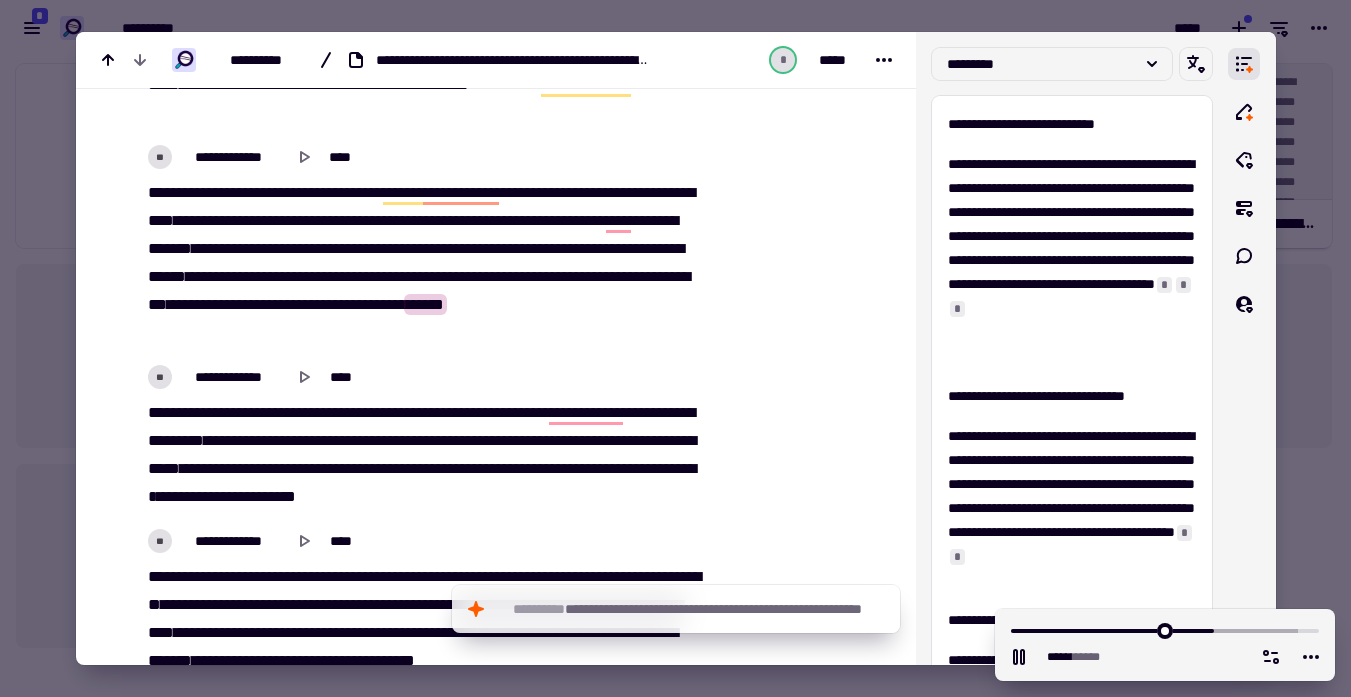 click on "**********" 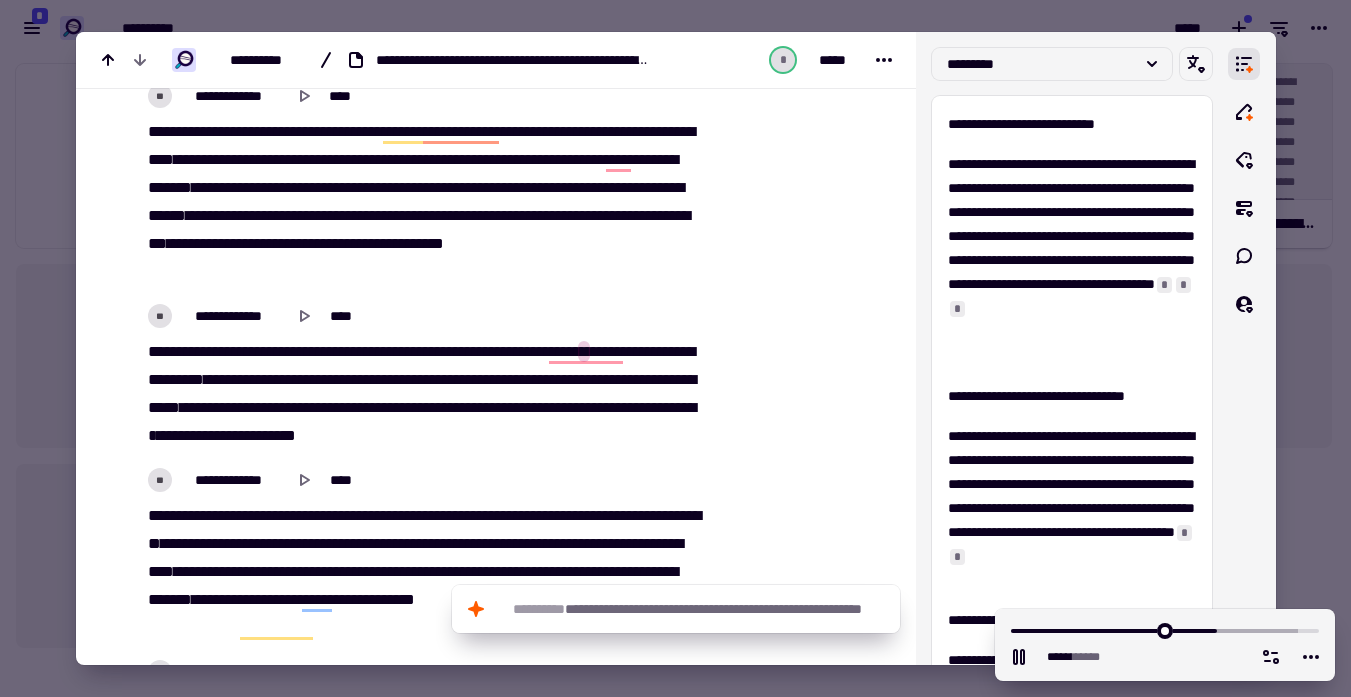 scroll, scrollTop: 2600, scrollLeft: 0, axis: vertical 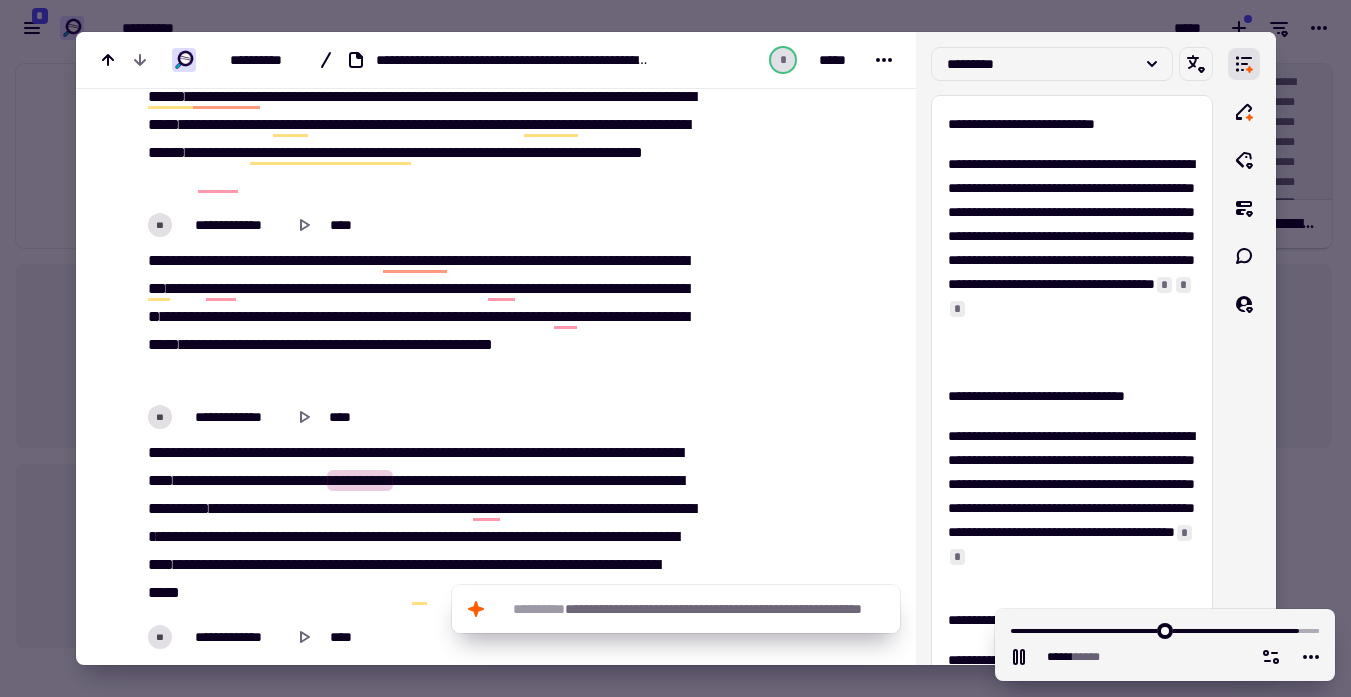 click on "********" 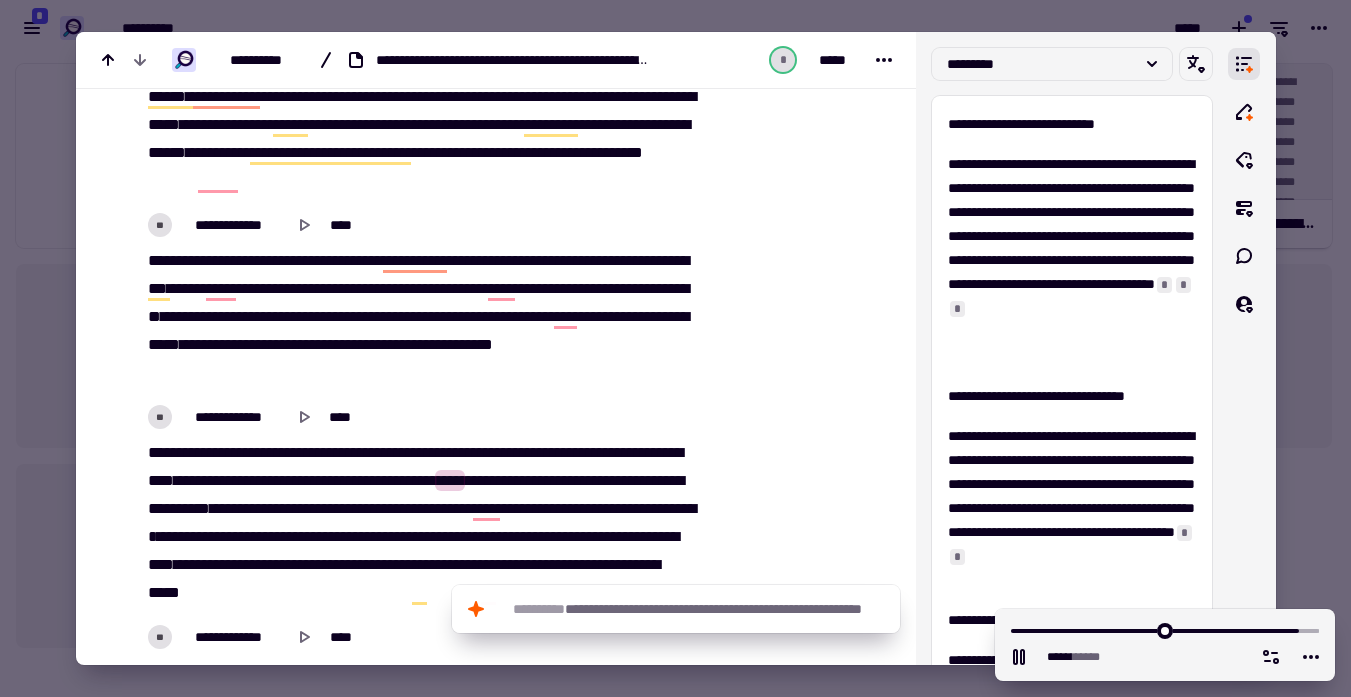 scroll, scrollTop: 3478, scrollLeft: 0, axis: vertical 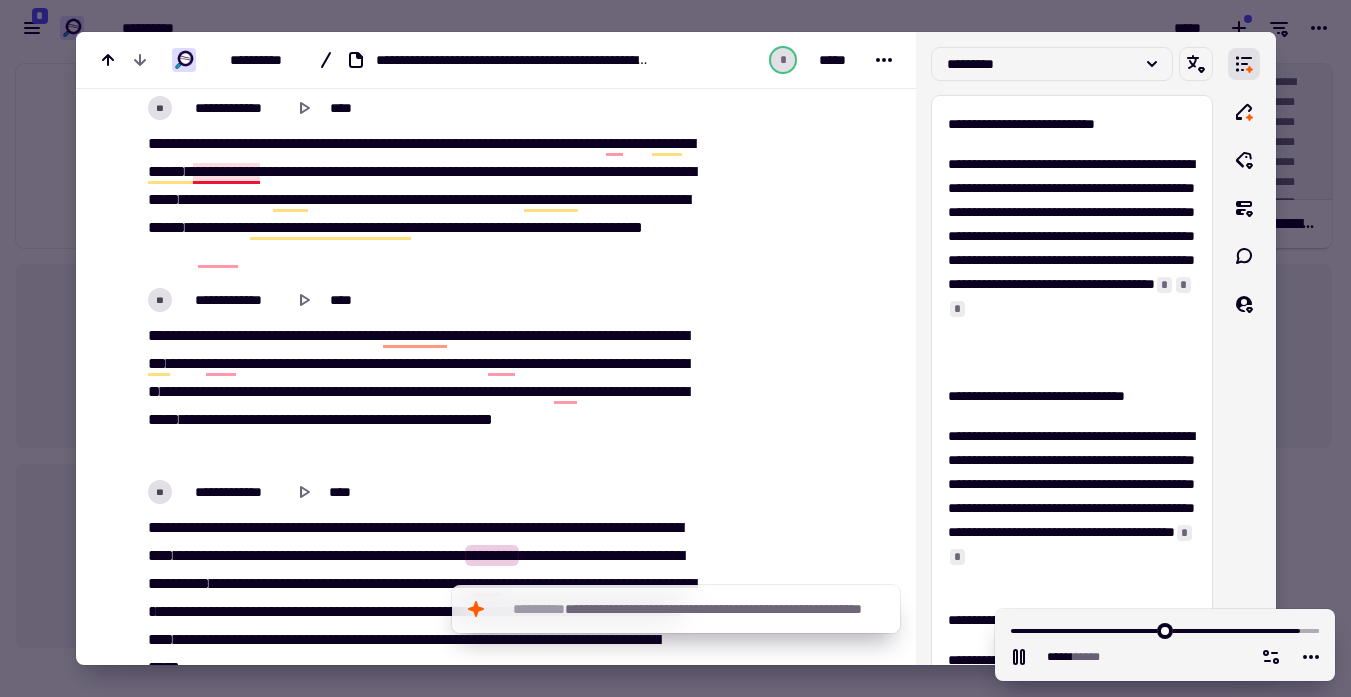 click on "**********" 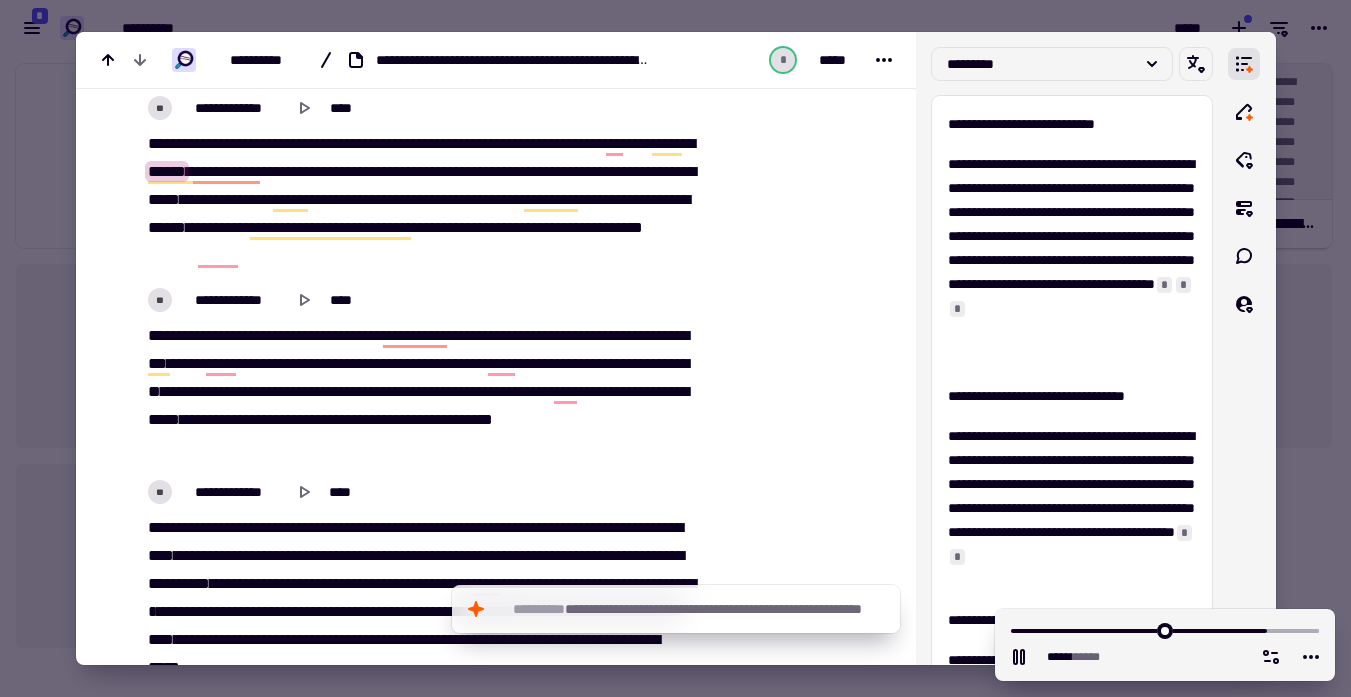click on "*****" 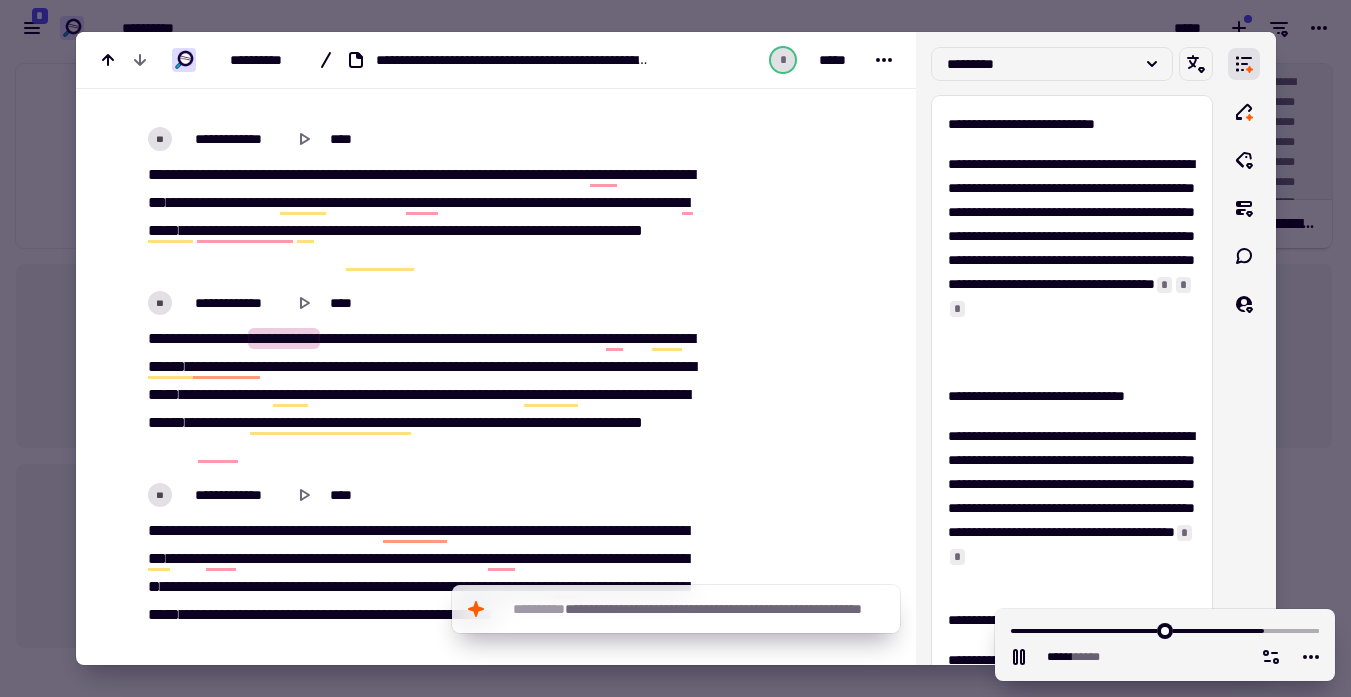 scroll, scrollTop: 3264, scrollLeft: 0, axis: vertical 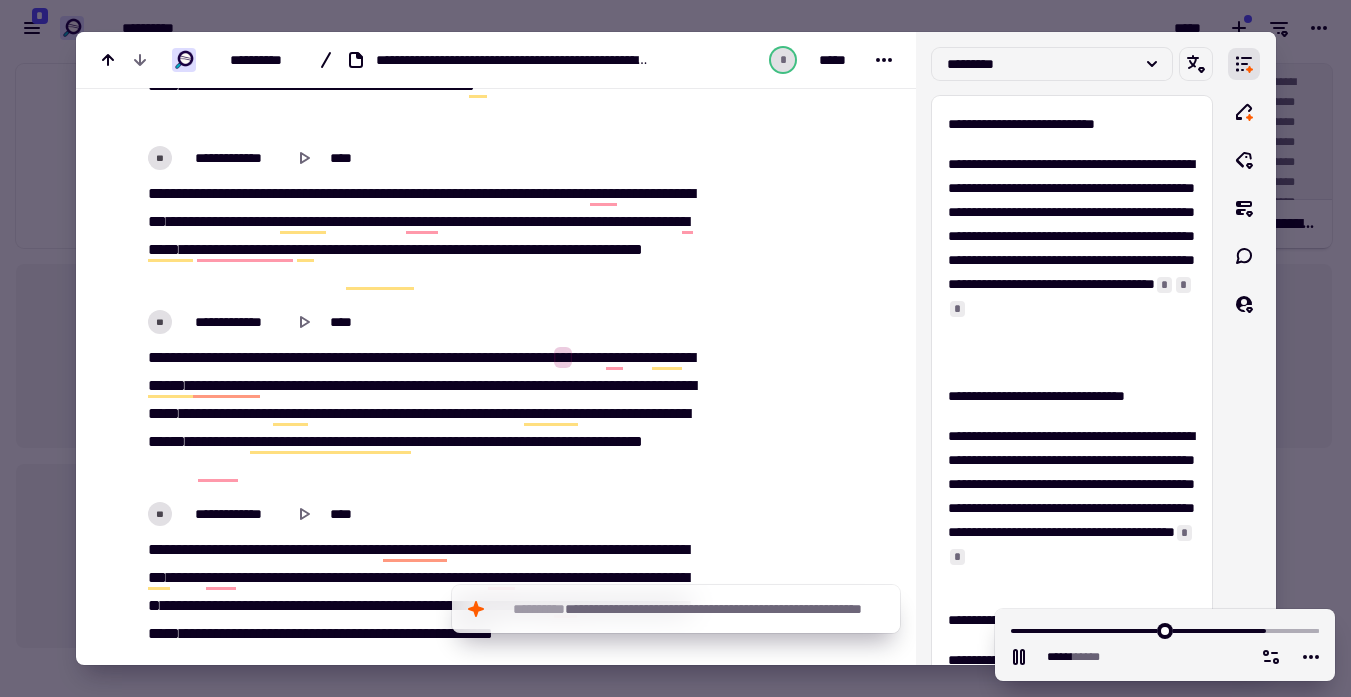 click on "**********" 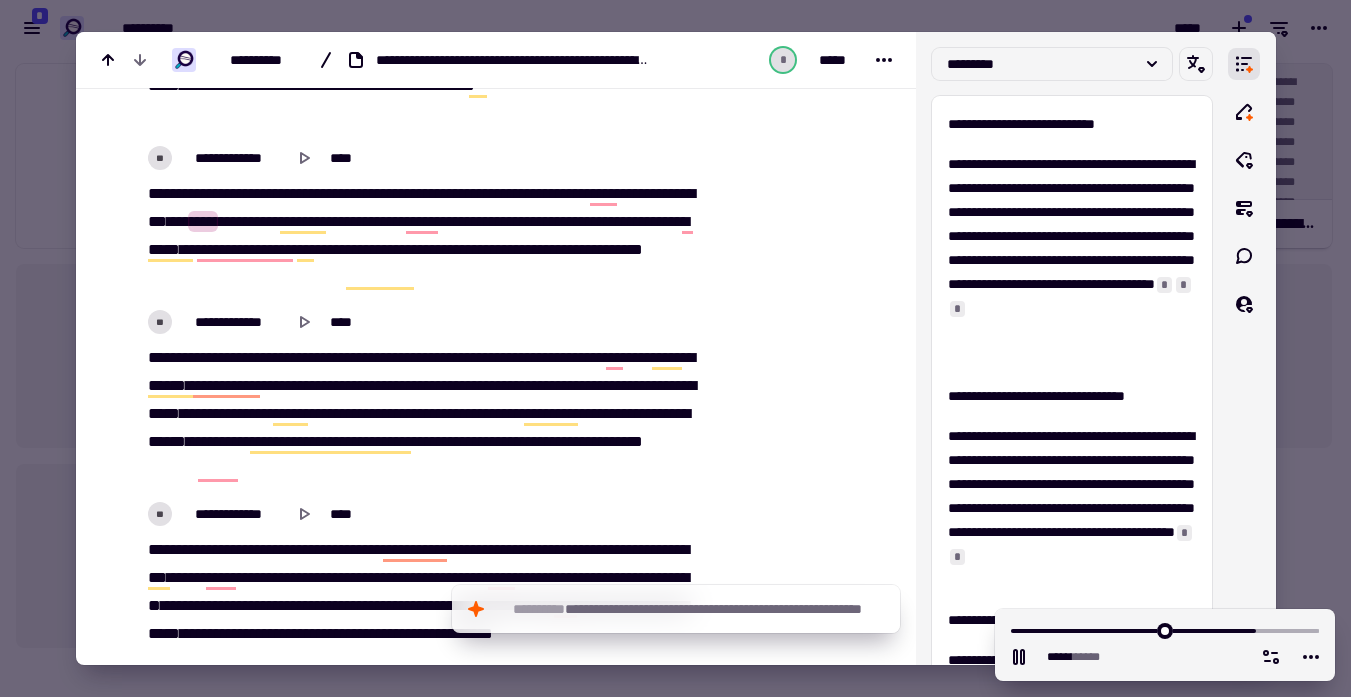 scroll, scrollTop: 3248, scrollLeft: 0, axis: vertical 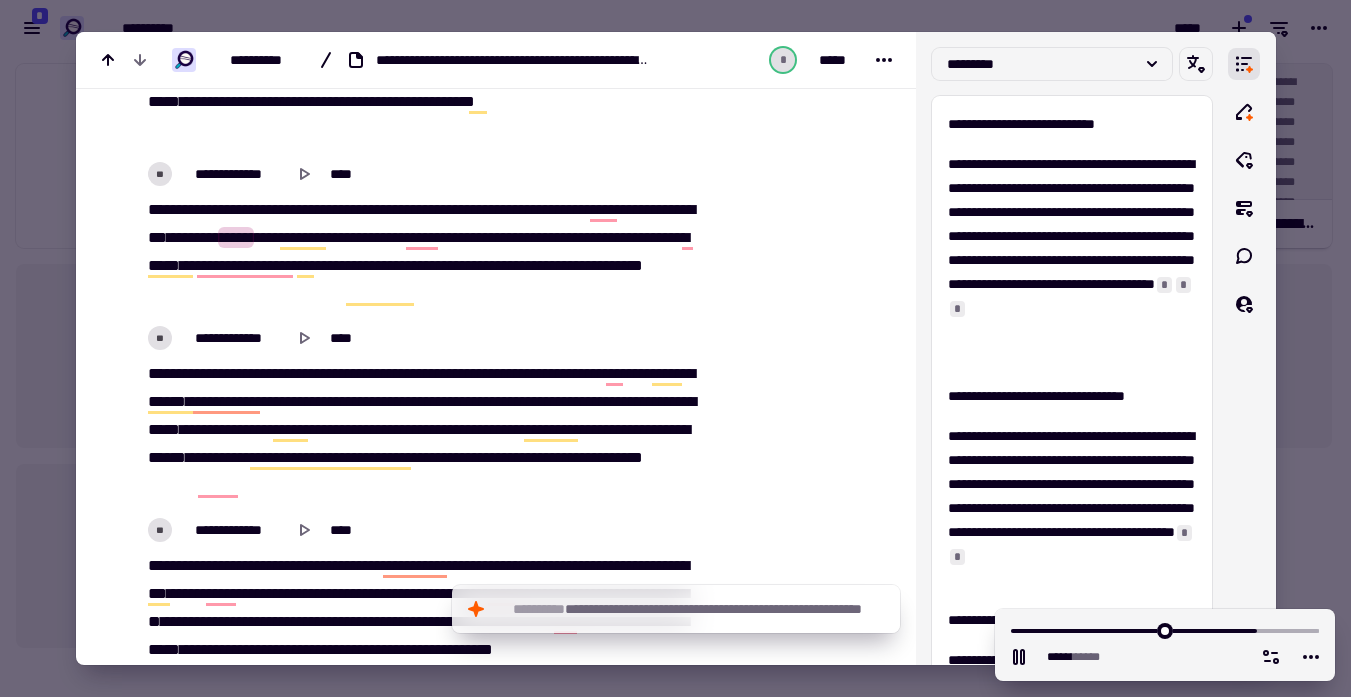 click on "**********" 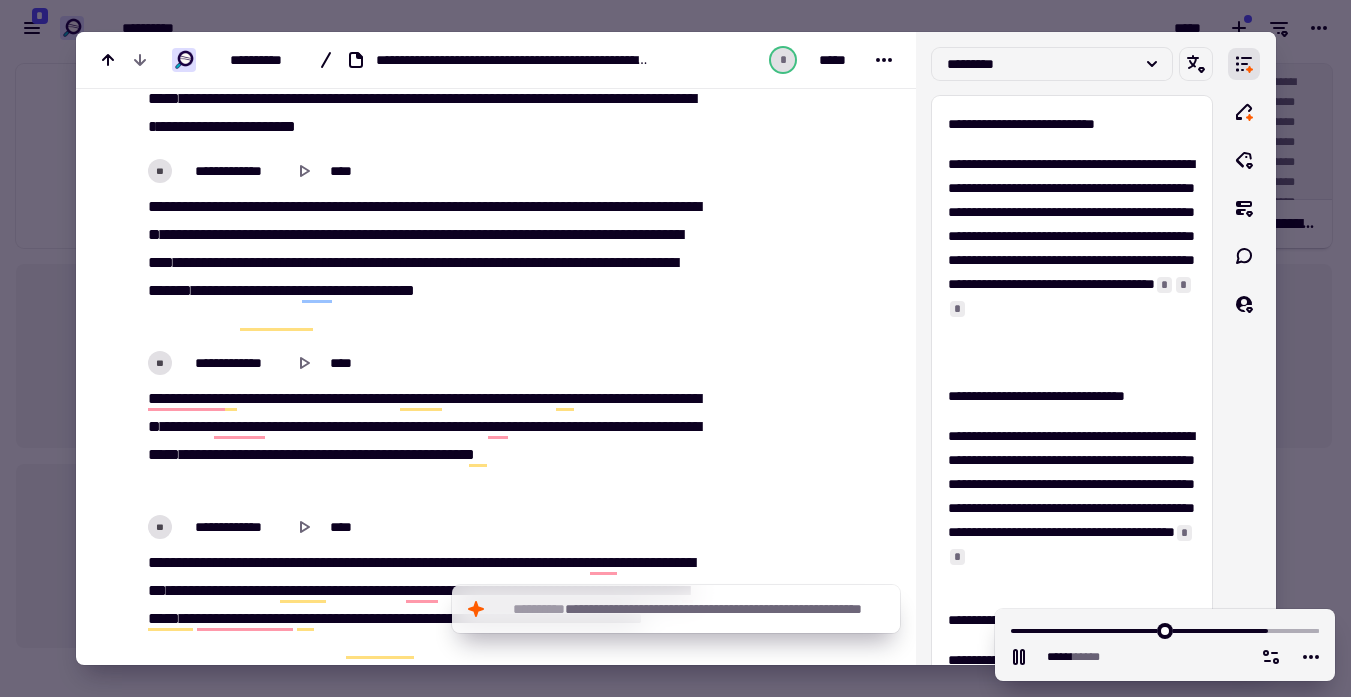 scroll, scrollTop: 2837, scrollLeft: 0, axis: vertical 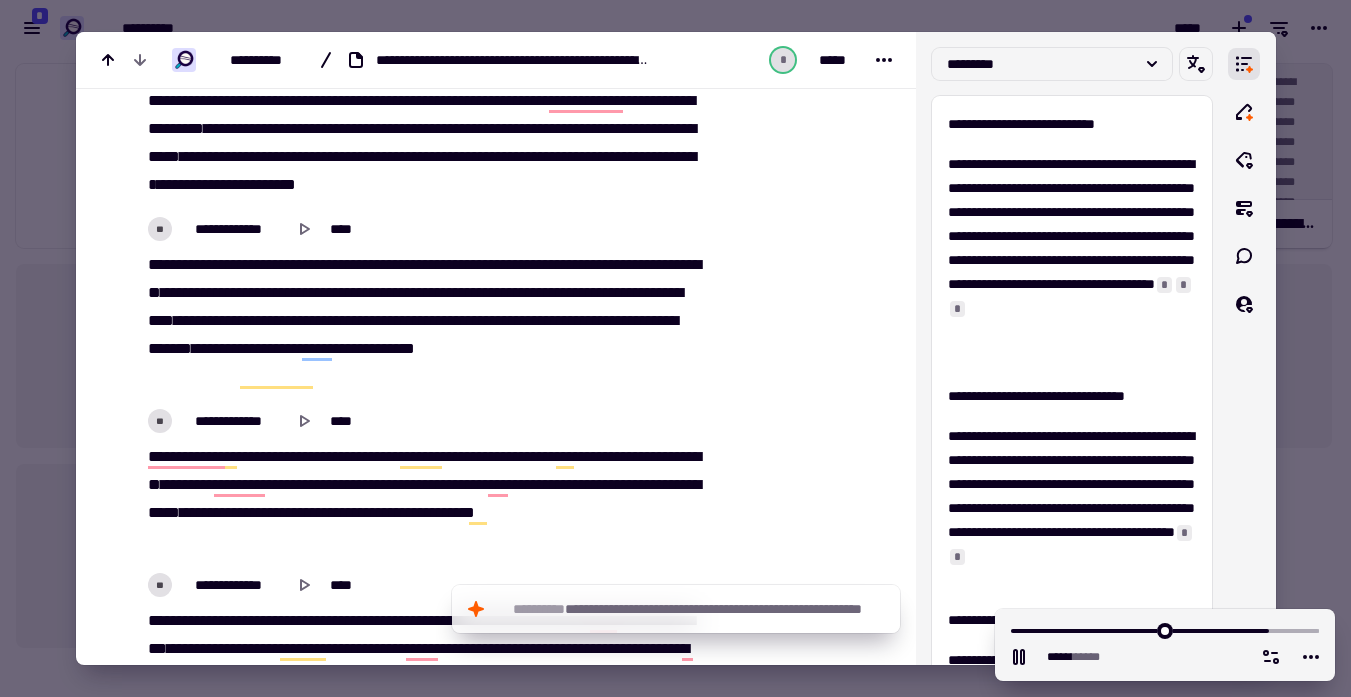 click on "********" 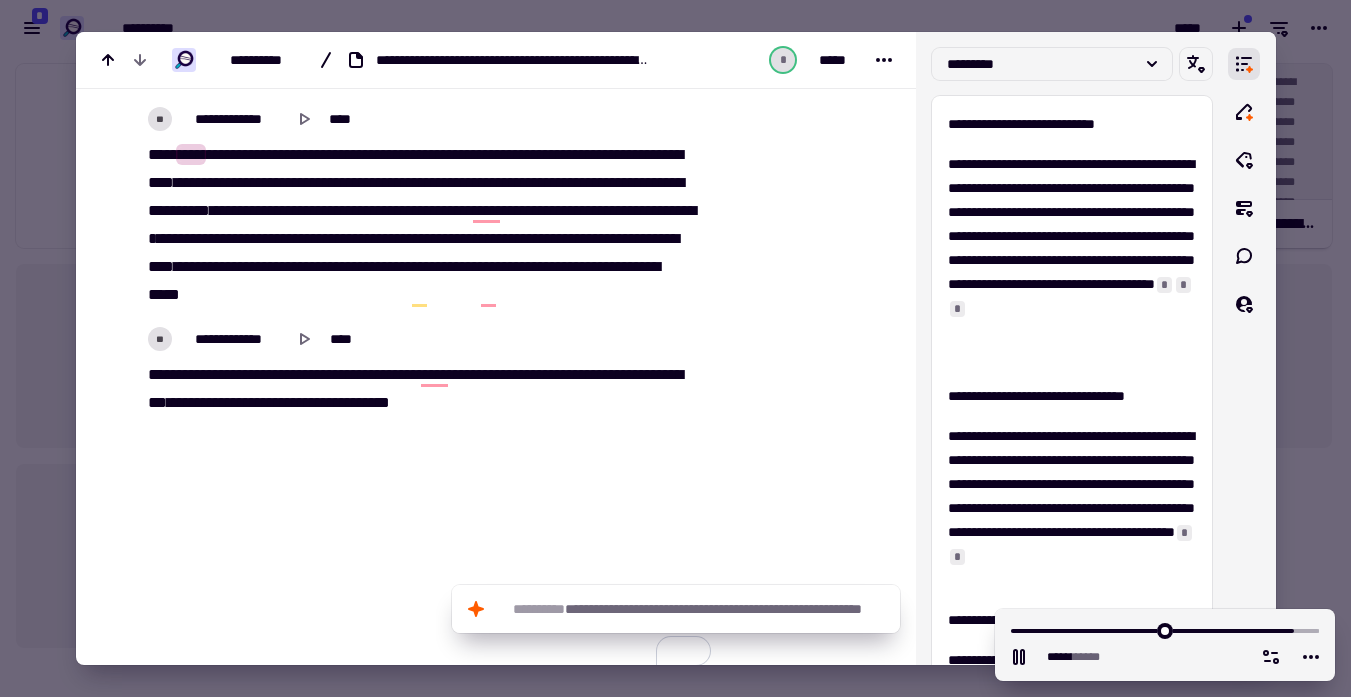 scroll, scrollTop: 3858, scrollLeft: 0, axis: vertical 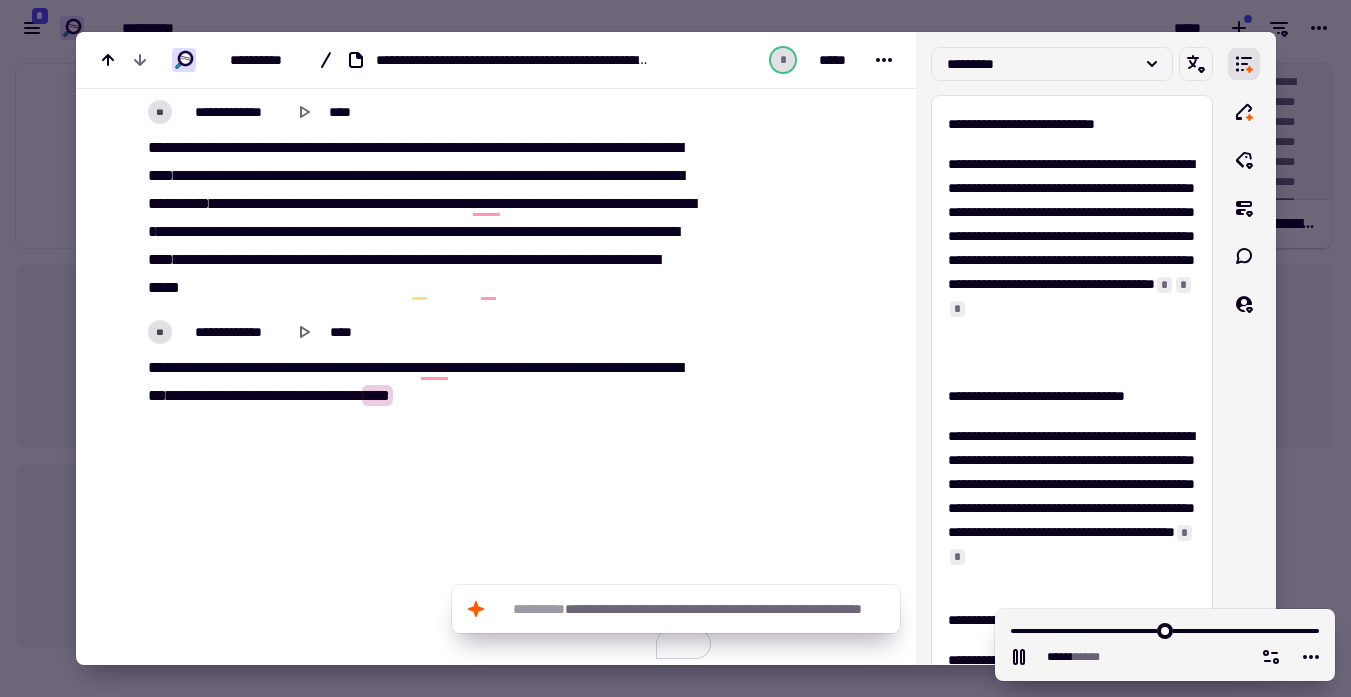 type on "******" 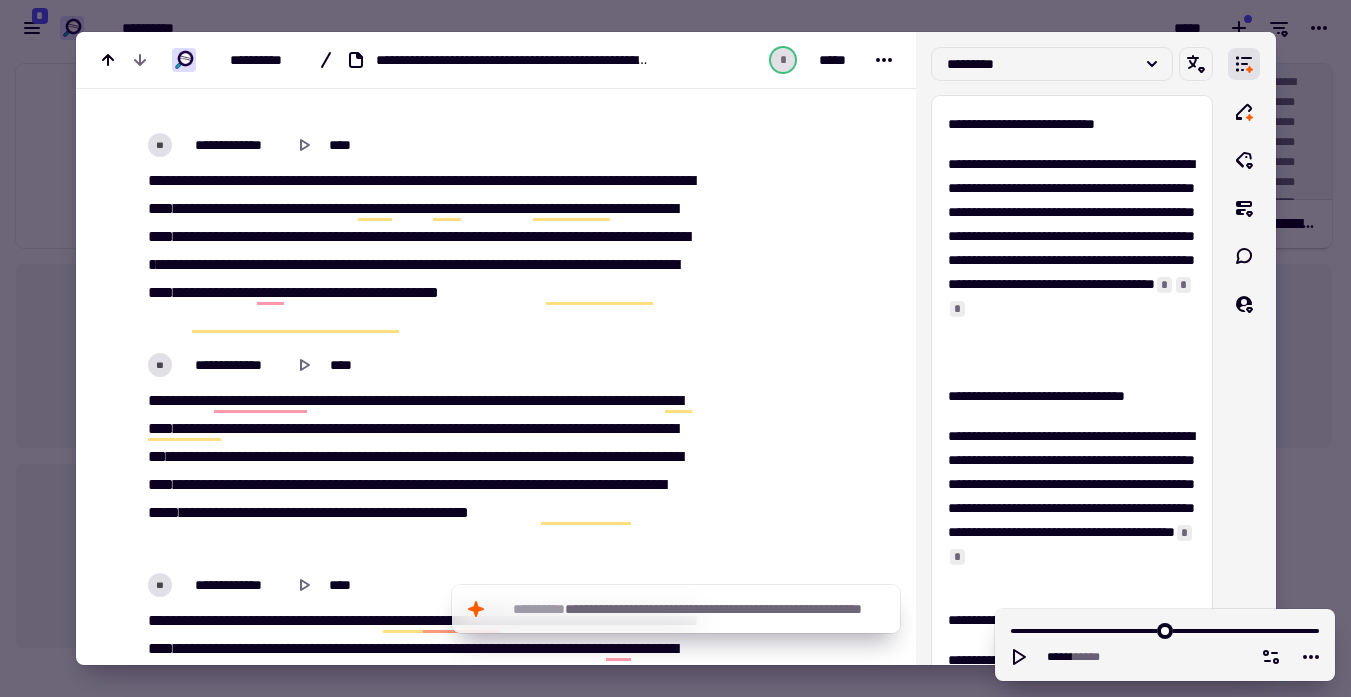 scroll, scrollTop: 1901, scrollLeft: 0, axis: vertical 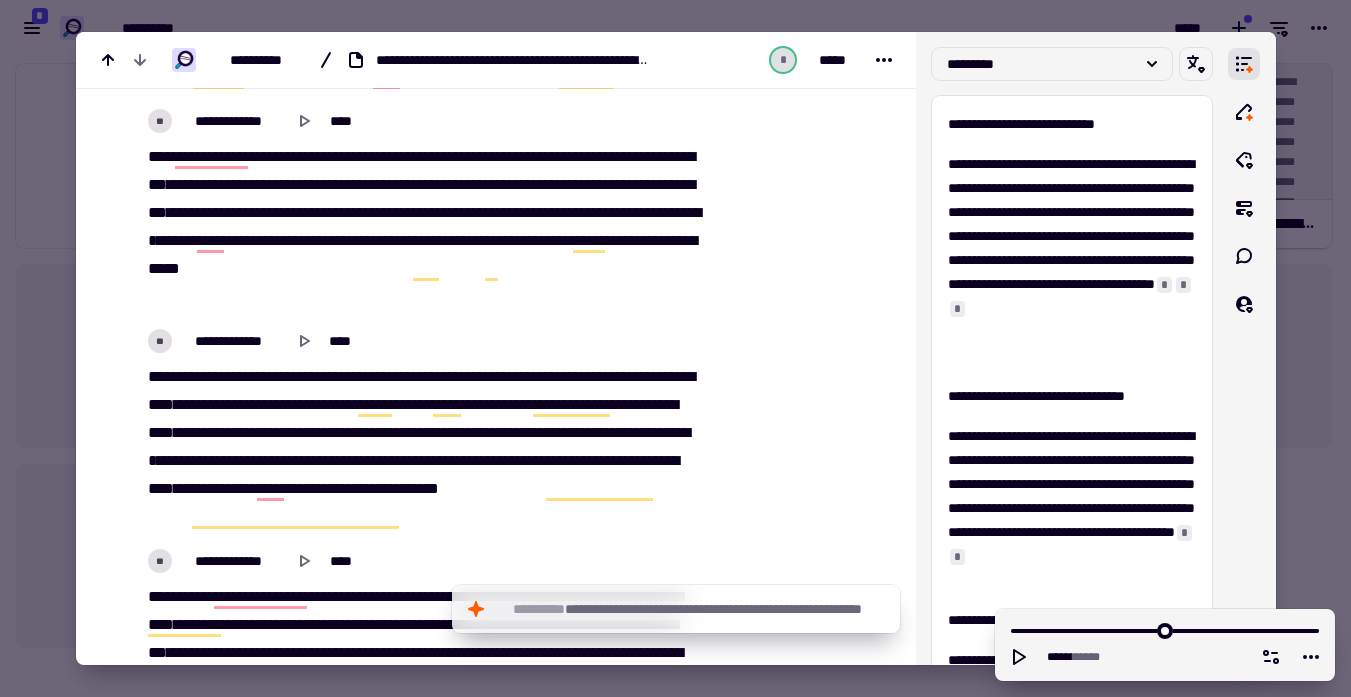 click at bounding box center (675, 348) 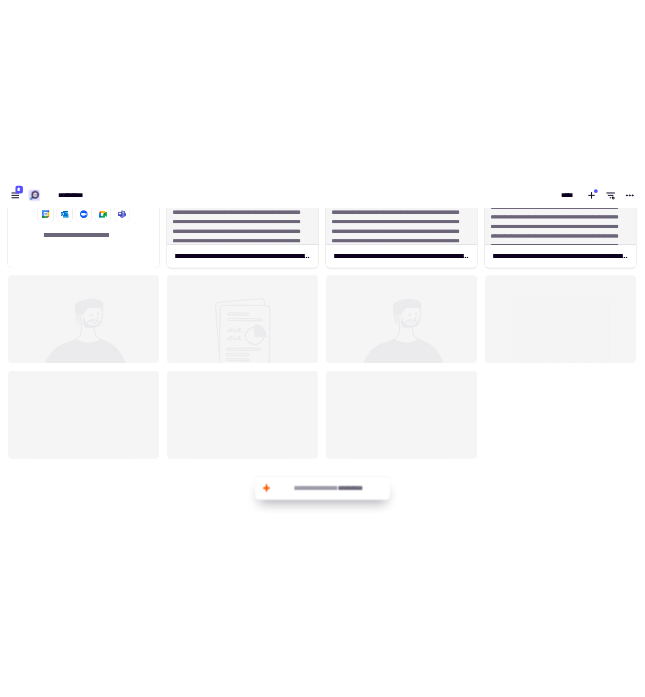 scroll, scrollTop: 70, scrollLeft: 0, axis: vertical 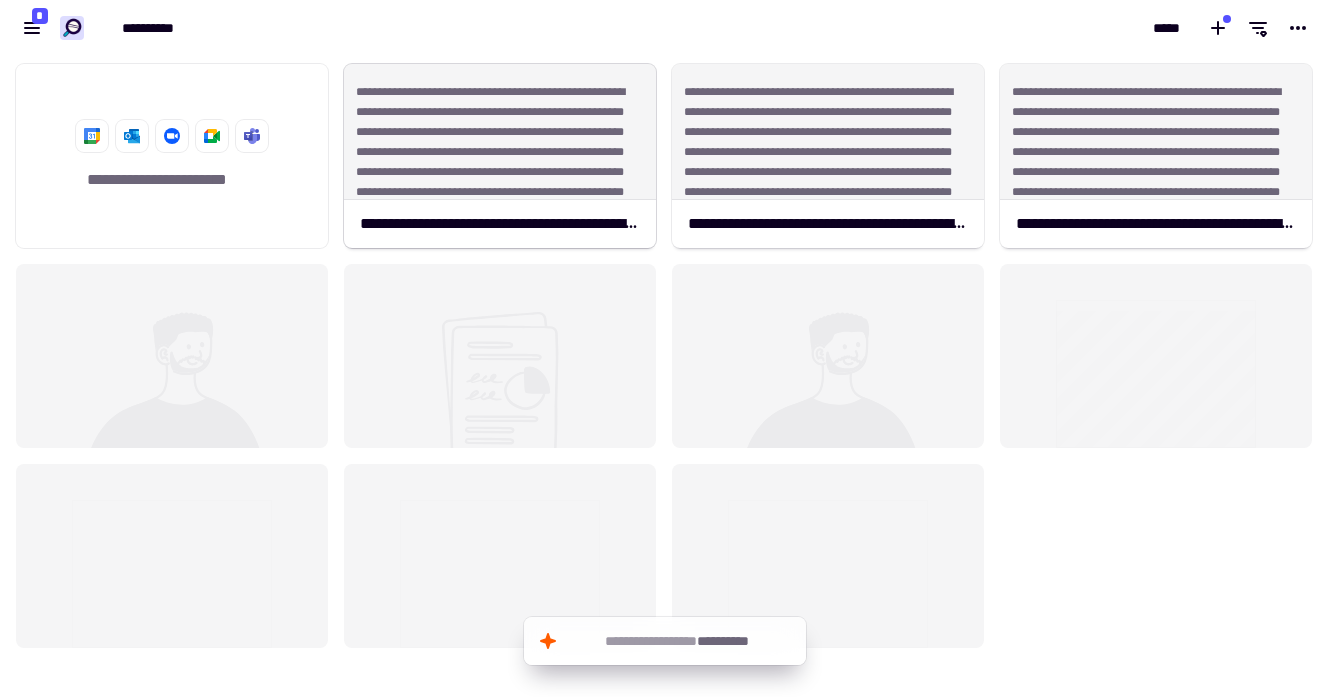 click on "**********" 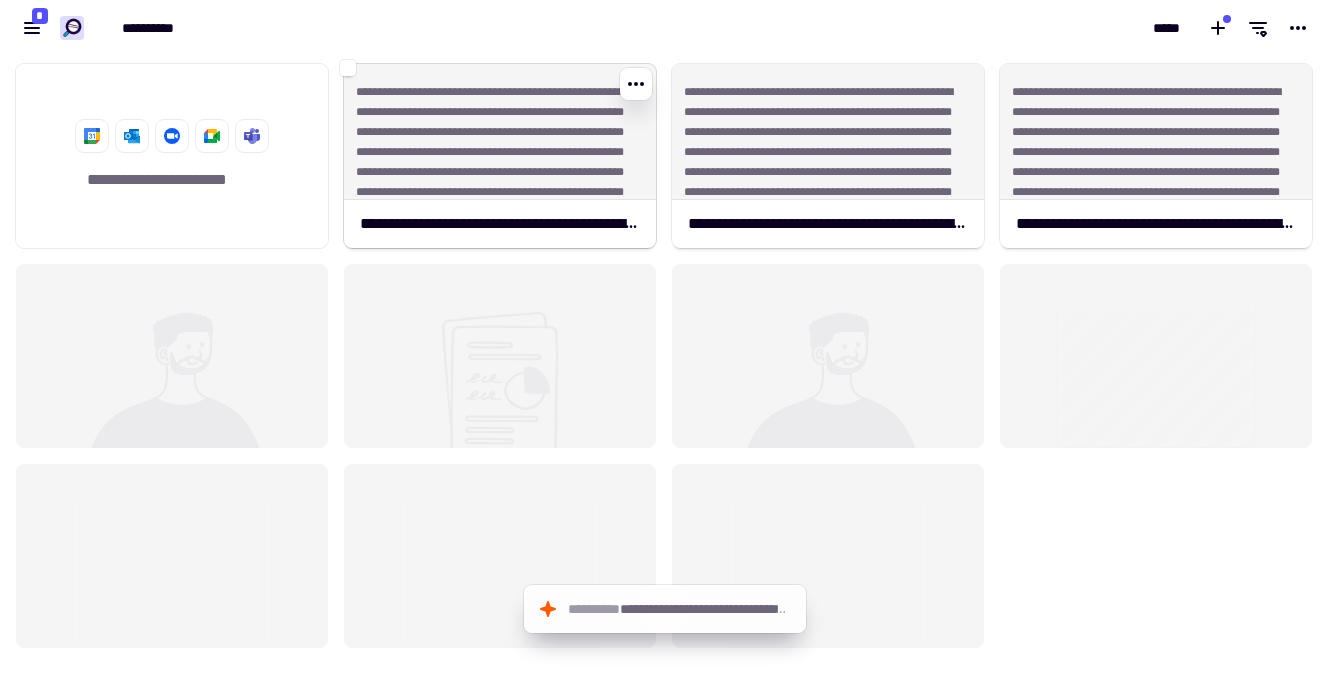 click on "**********" 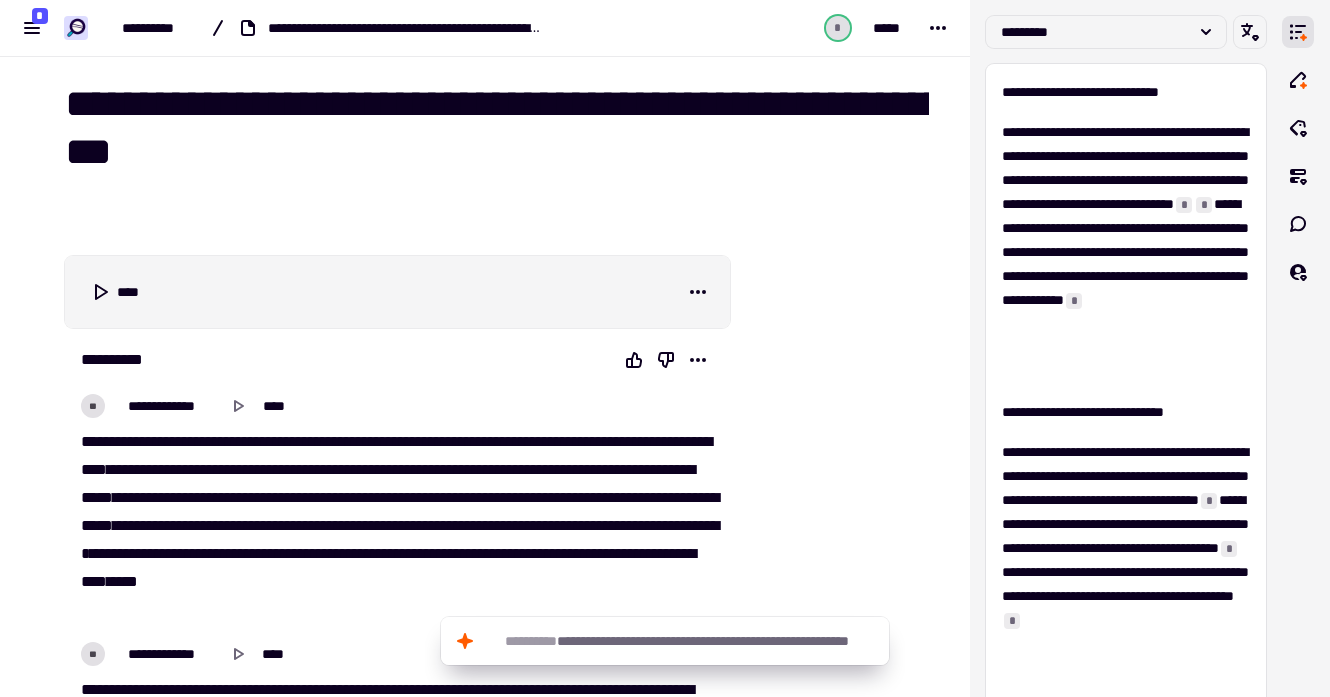 scroll, scrollTop: 1399, scrollLeft: 0, axis: vertical 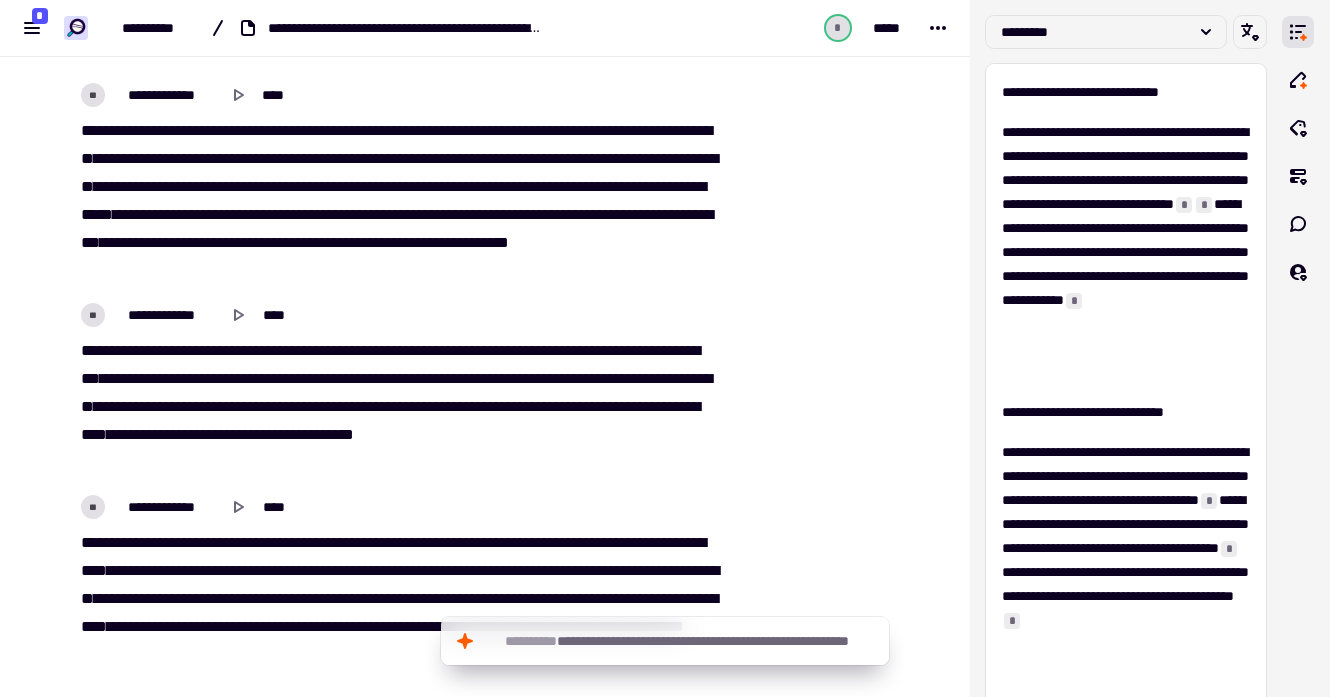 click on "**********" at bounding box center [347, 28] 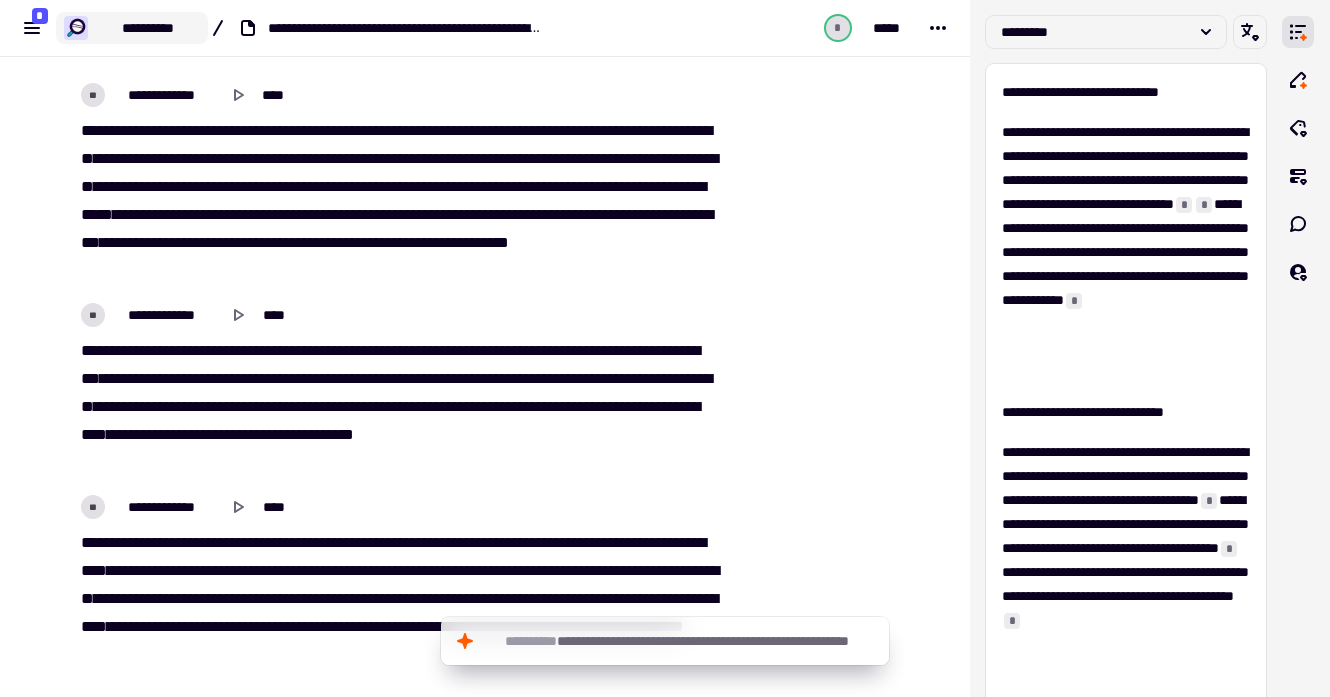 click on "**********" 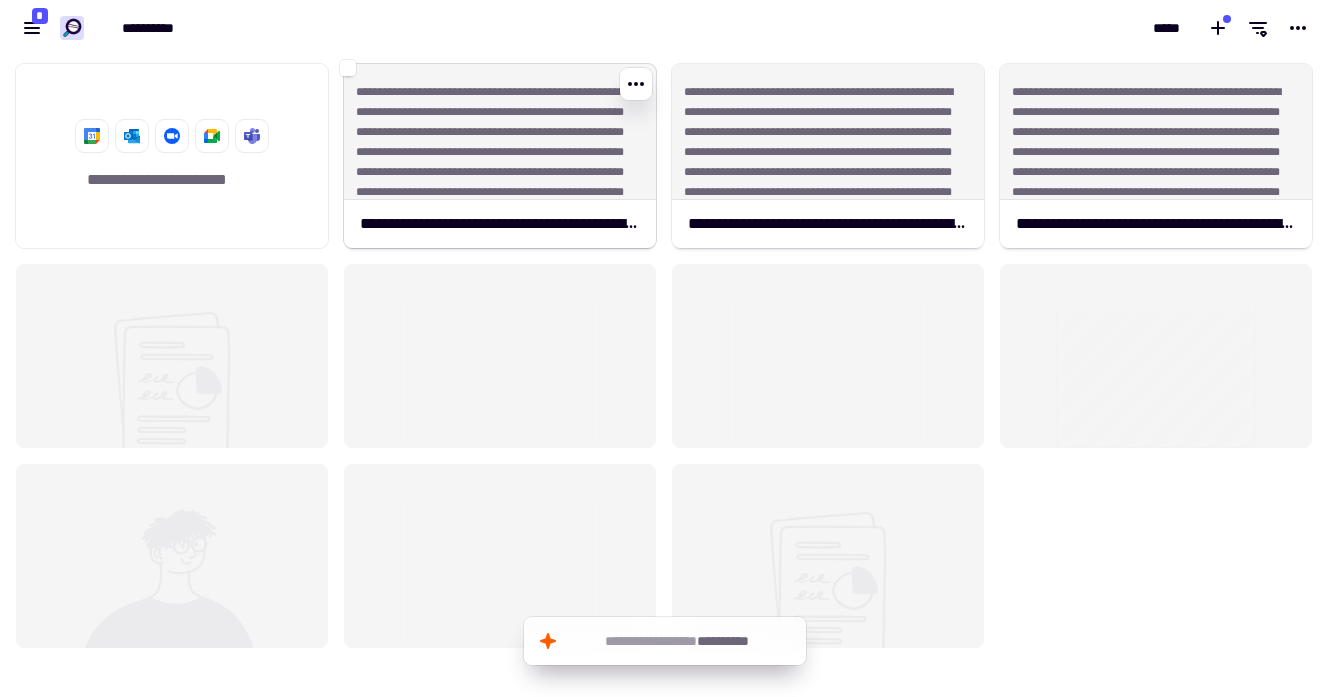 scroll, scrollTop: 1, scrollLeft: 1, axis: both 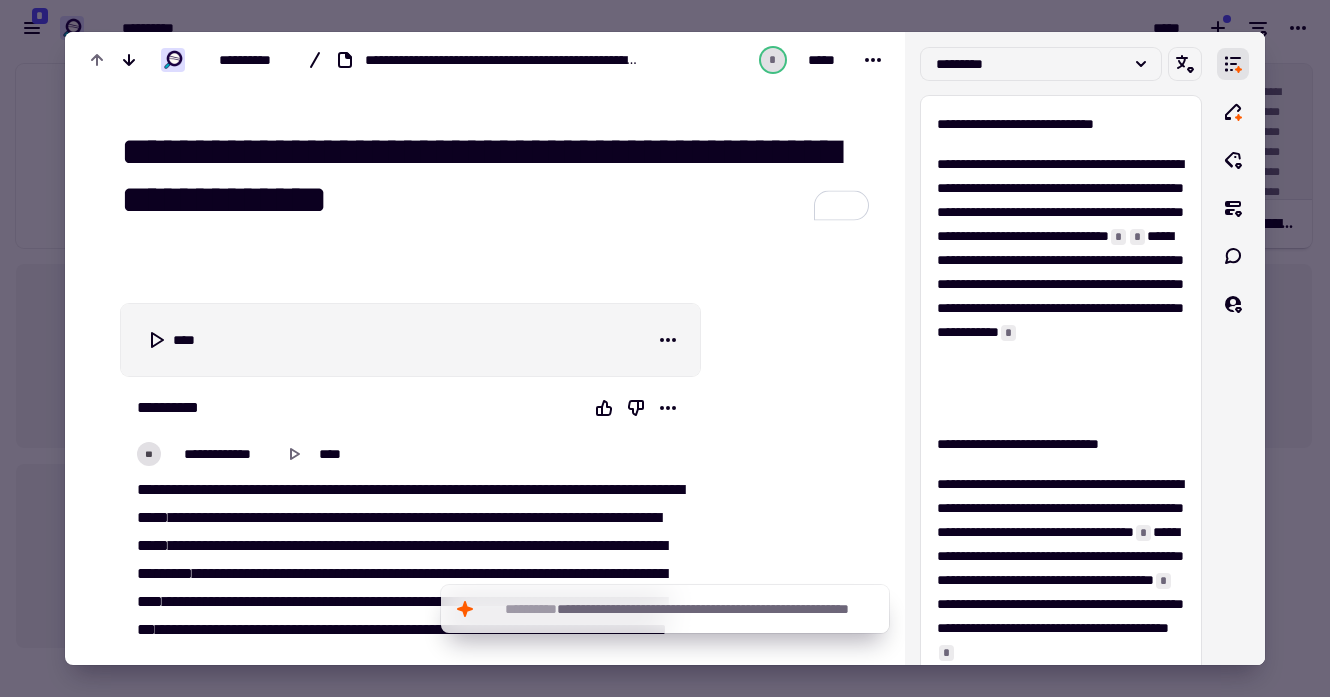 drag, startPoint x: 205, startPoint y: 214, endPoint x: 340, endPoint y: 152, distance: 148.55638 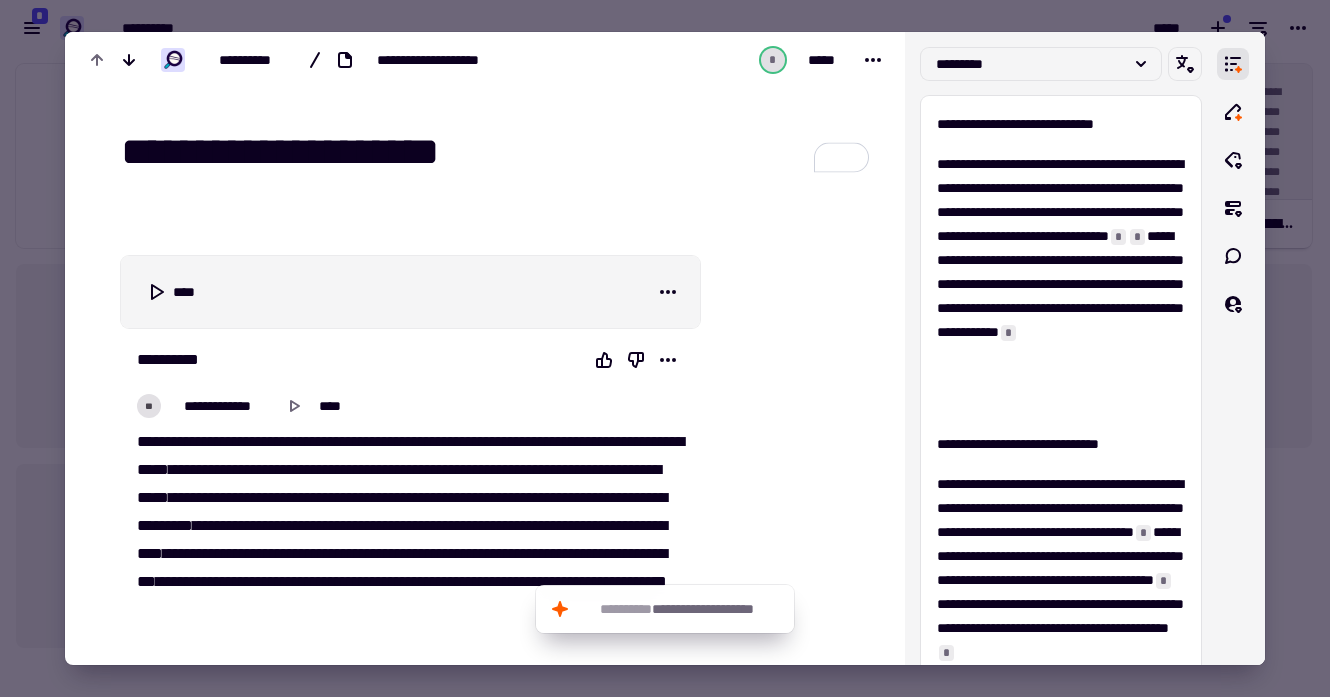 type on "**********" 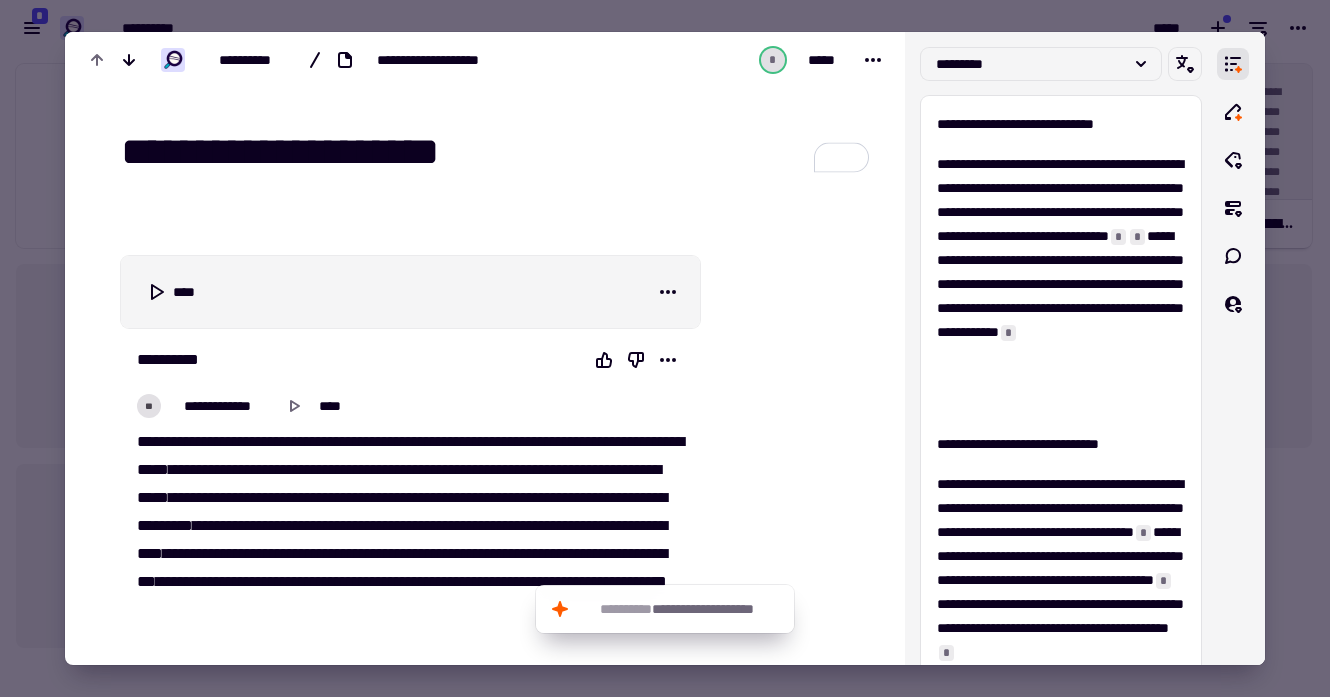 click at bounding box center (665, 348) 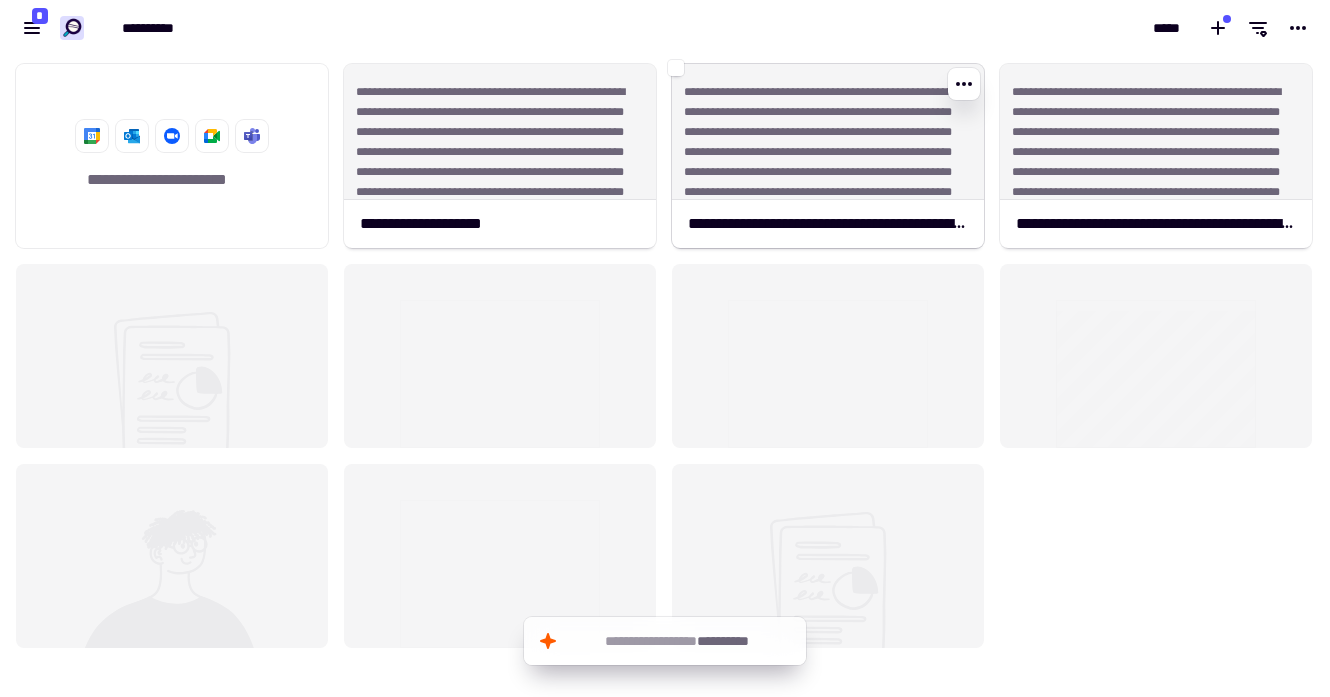 click on "**********" 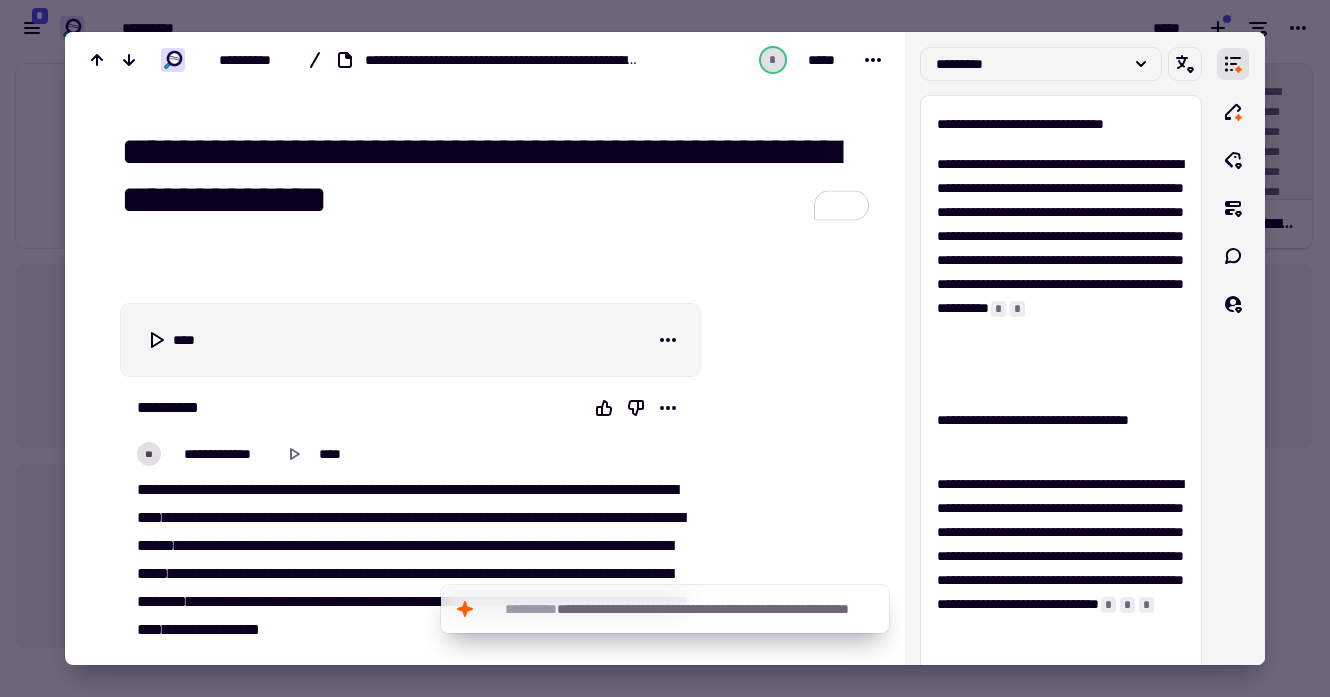 drag, startPoint x: 339, startPoint y: 151, endPoint x: 213, endPoint y: 195, distance: 133.46161 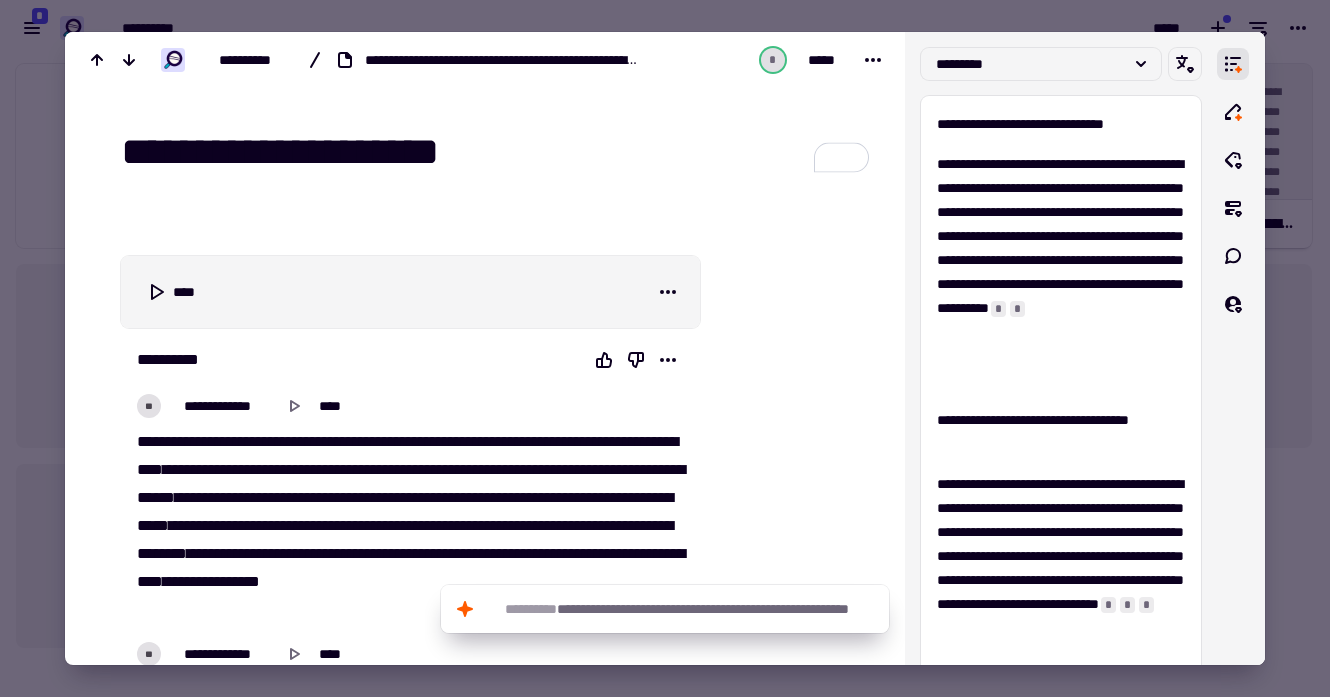 type on "**********" 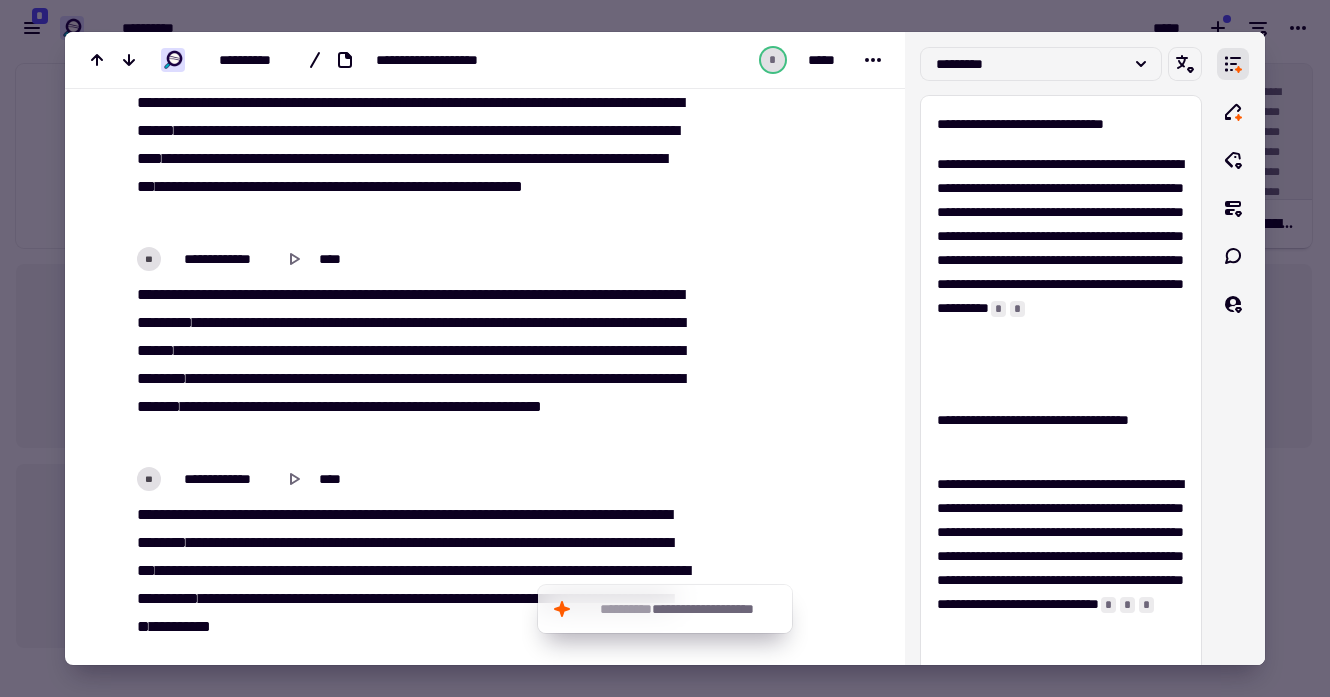 scroll, scrollTop: 2211, scrollLeft: 0, axis: vertical 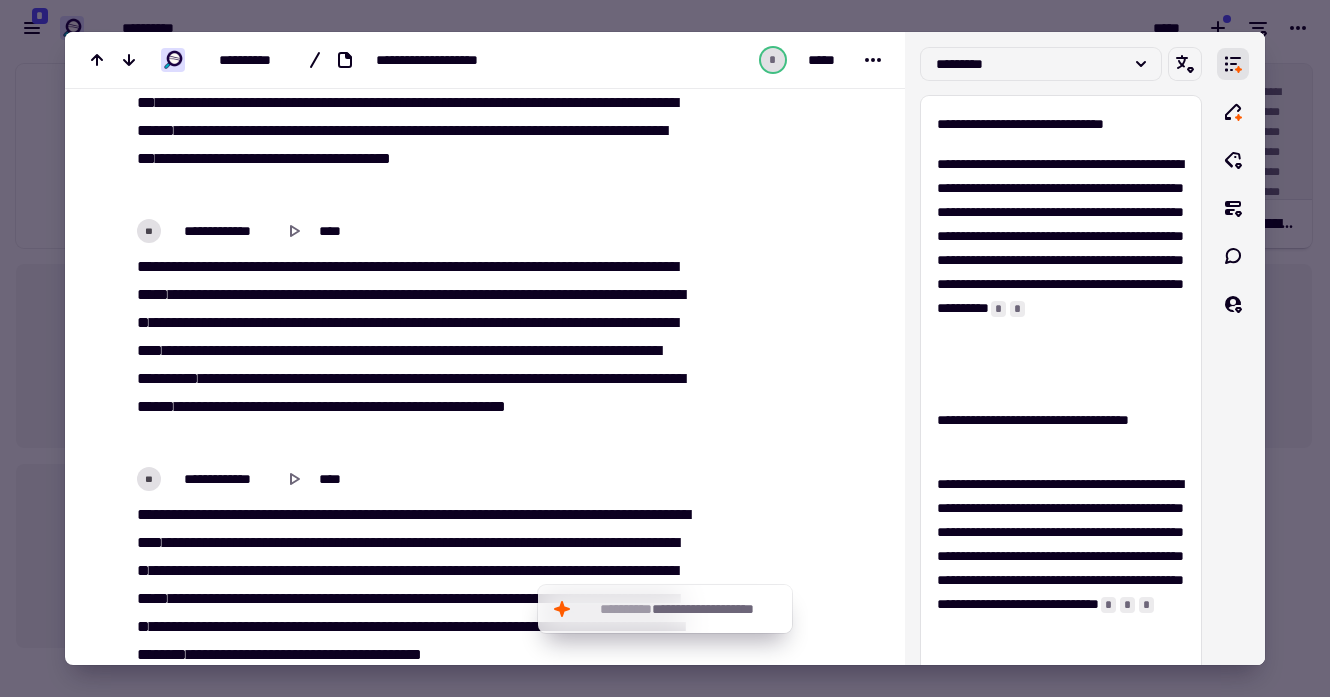 click at bounding box center (665, 348) 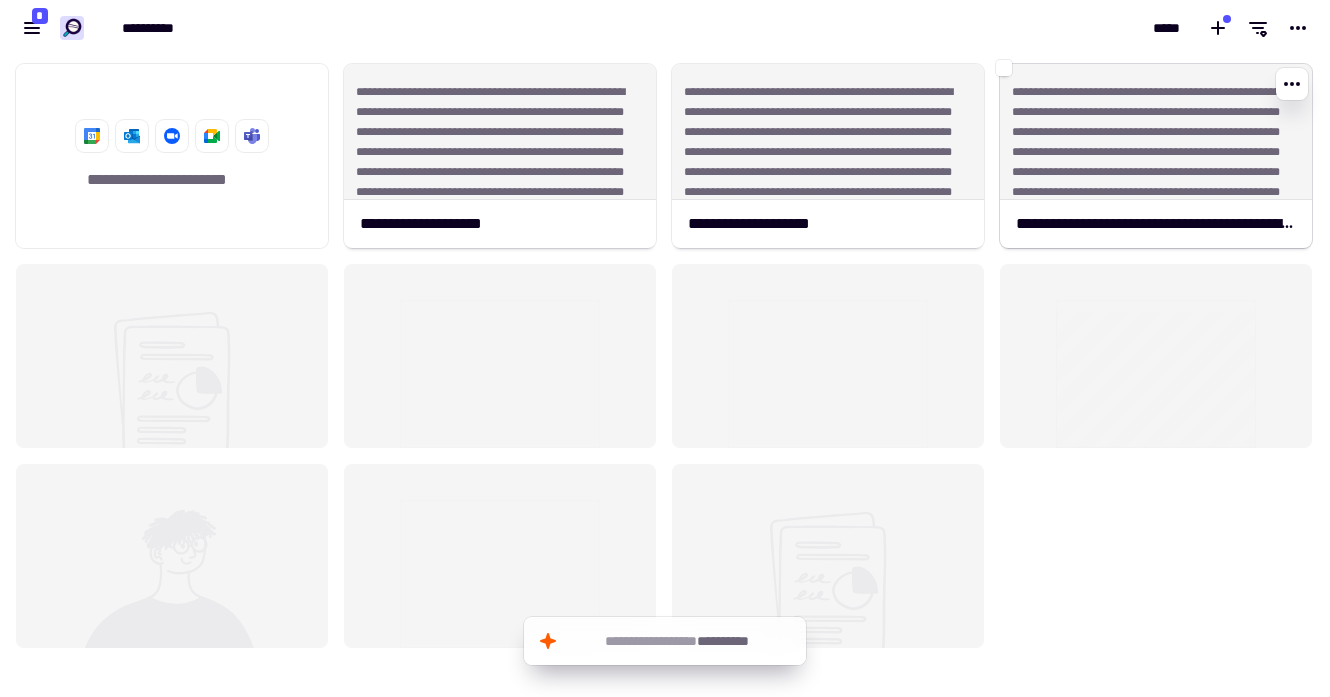 click on "**********" 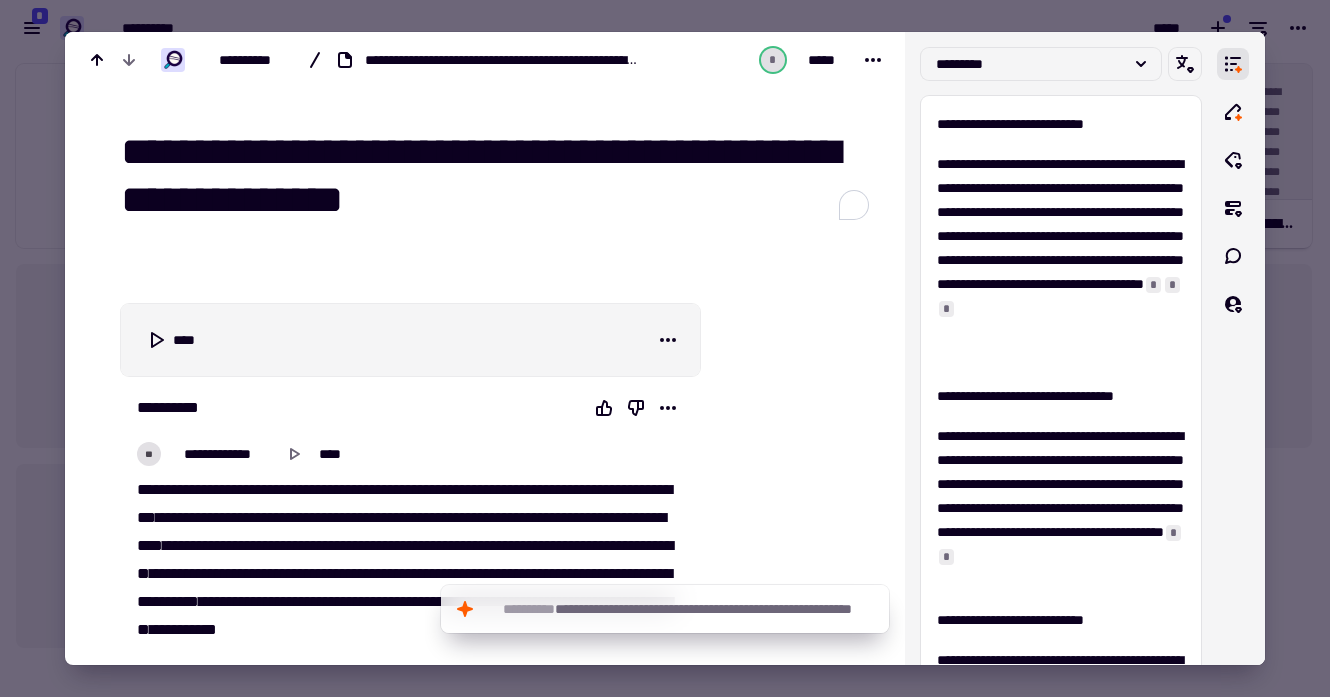 click on "**********" 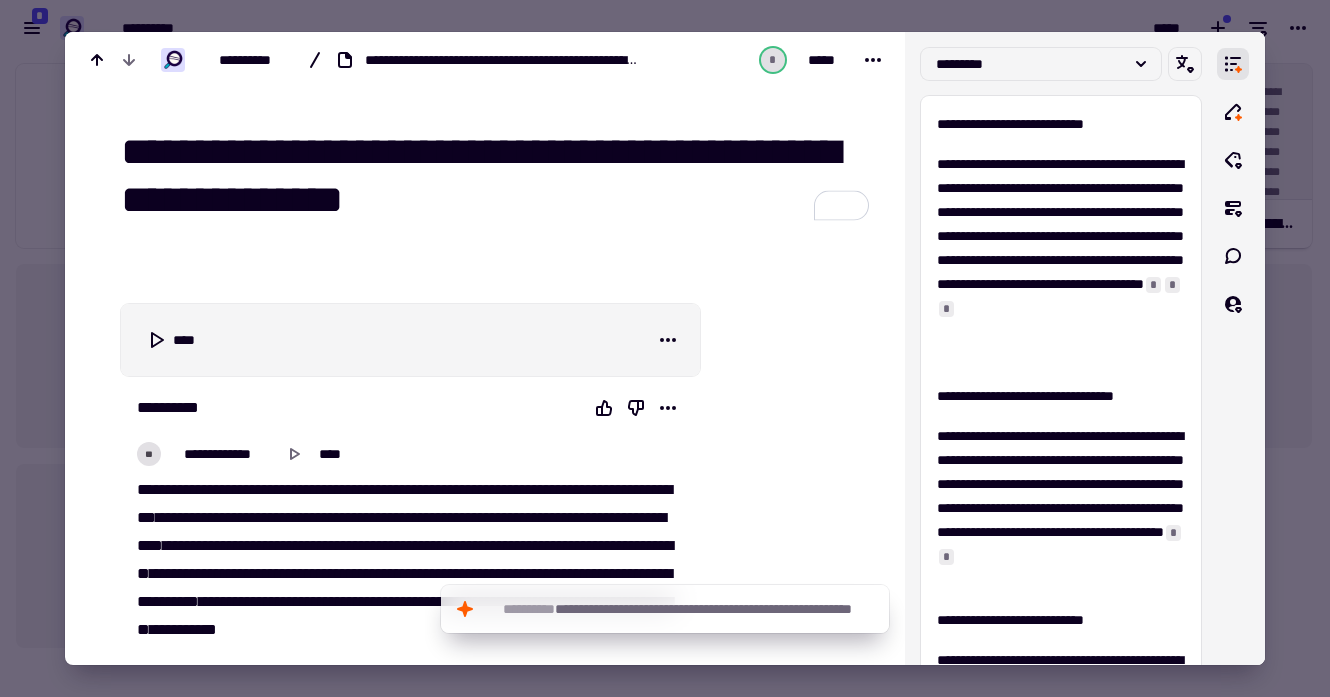 drag, startPoint x: 344, startPoint y: 154, endPoint x: 216, endPoint y: 185, distance: 131.70042 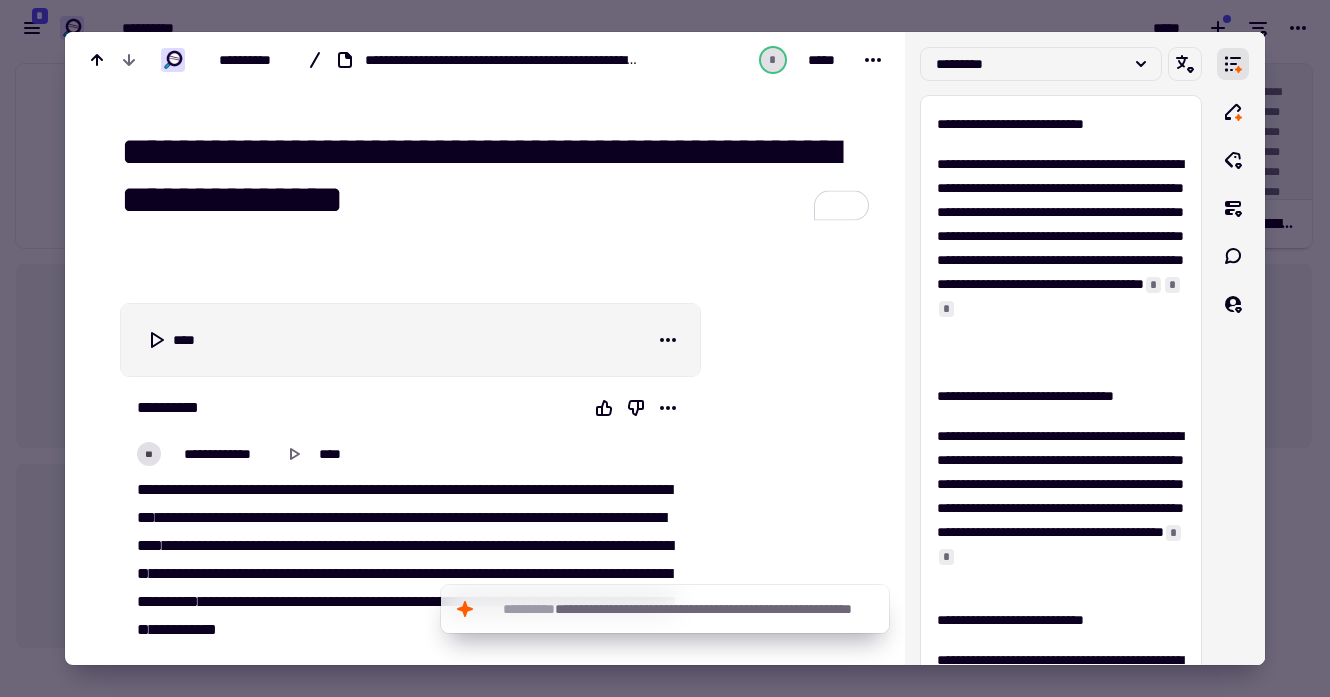 click on "**********" 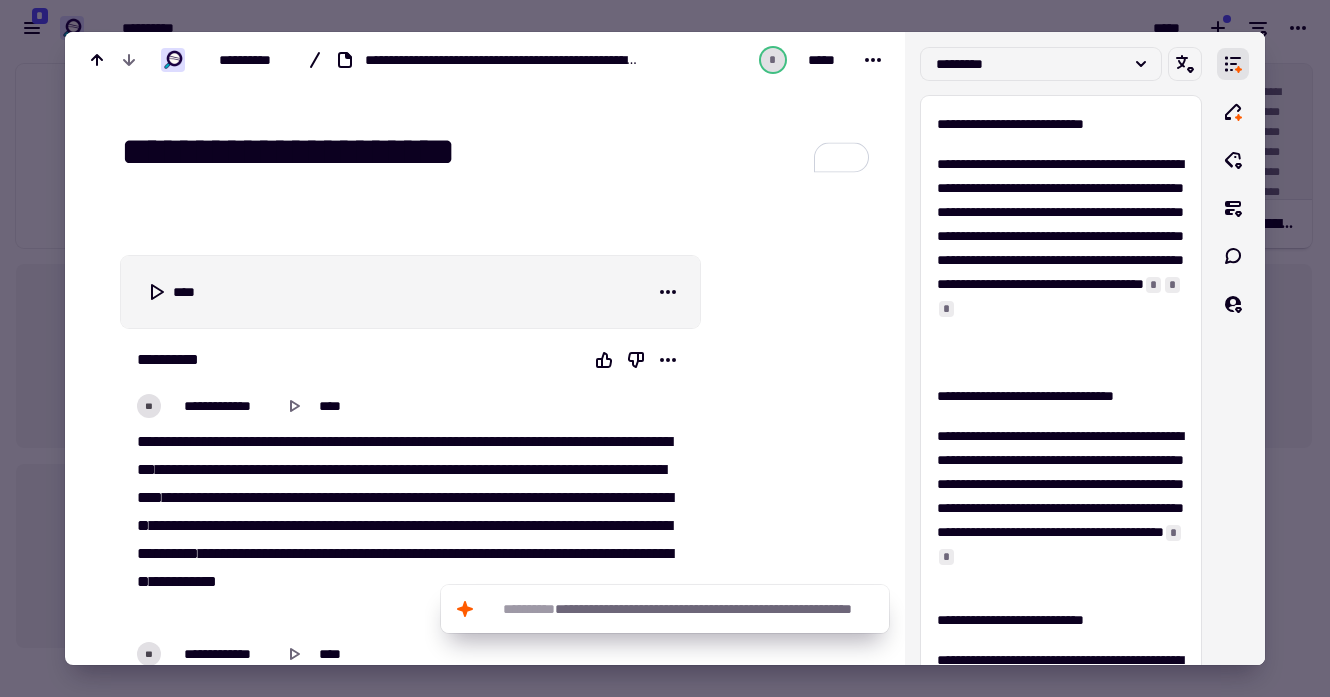 type on "**********" 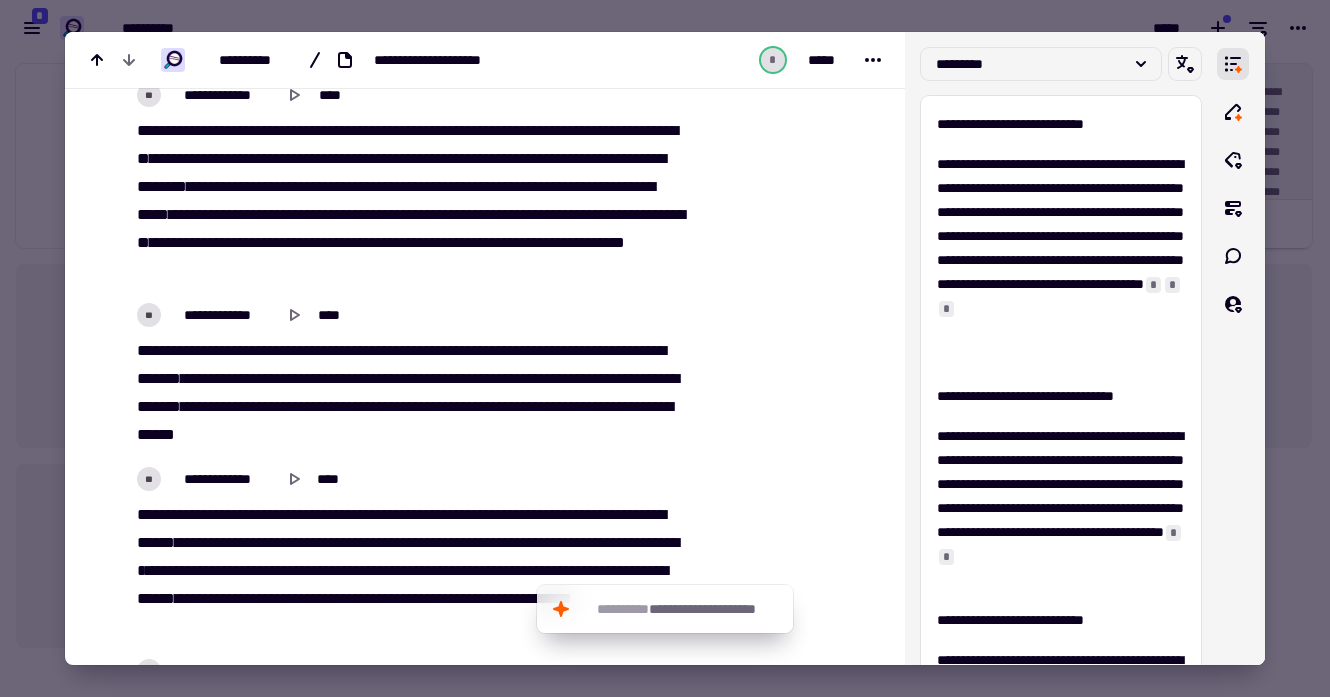scroll, scrollTop: 1467, scrollLeft: 0, axis: vertical 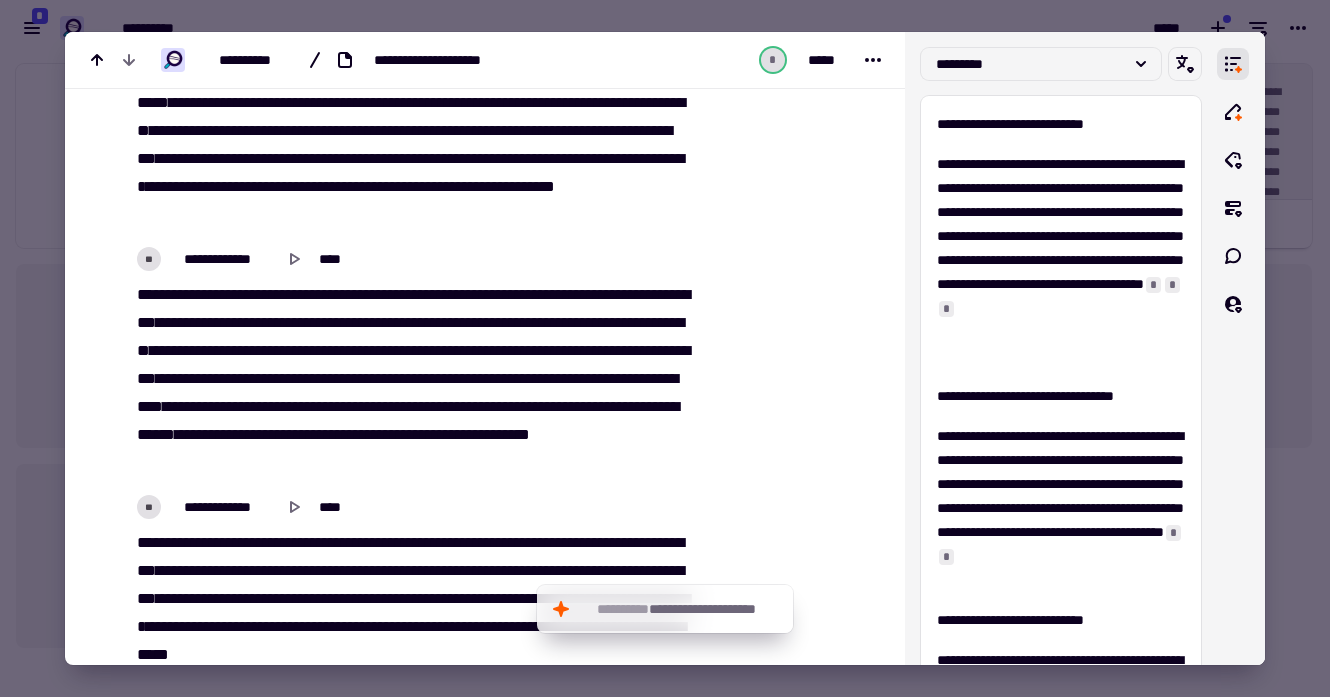 click at bounding box center (665, 348) 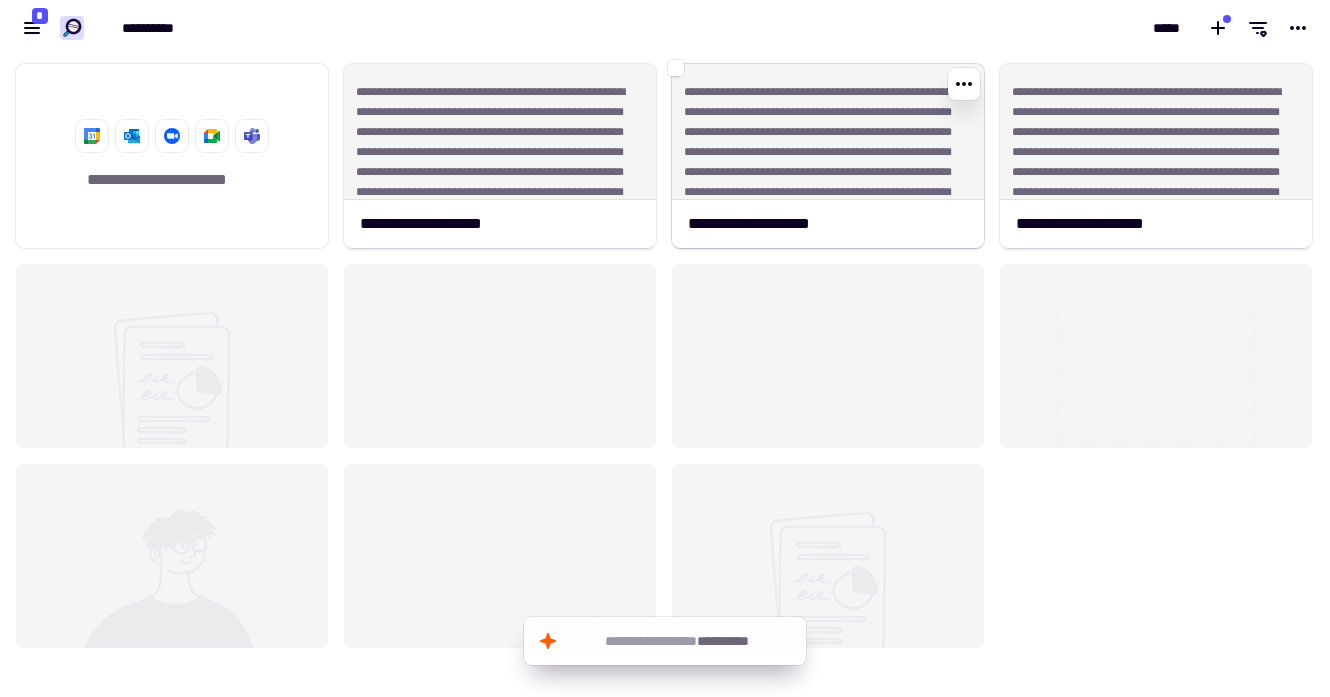 click on "**********" 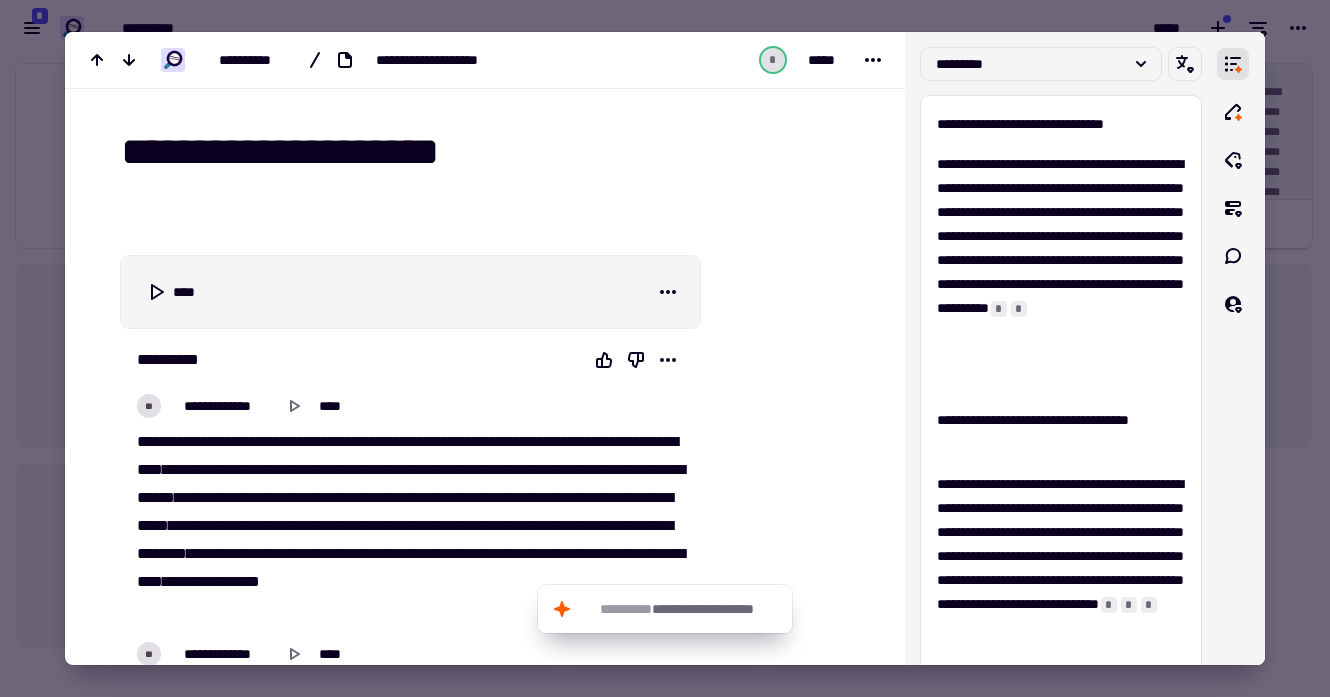 scroll, scrollTop: 1523, scrollLeft: 0, axis: vertical 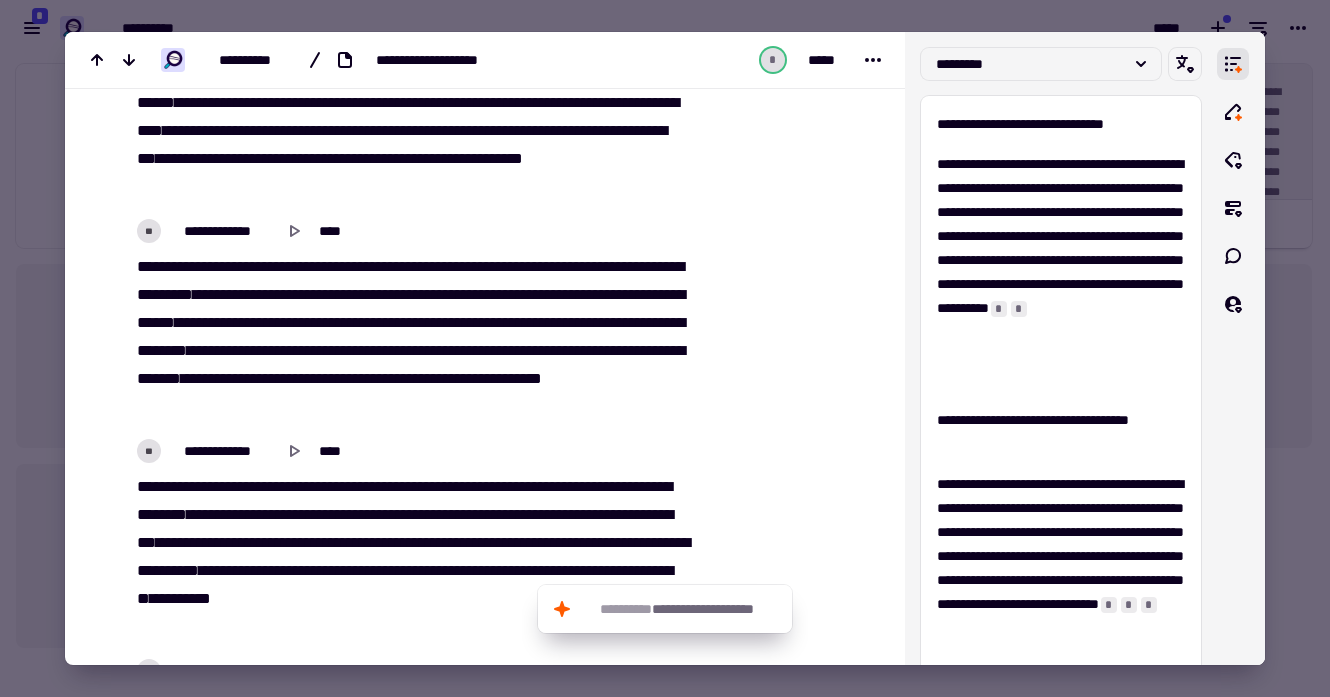 click at bounding box center (665, 348) 